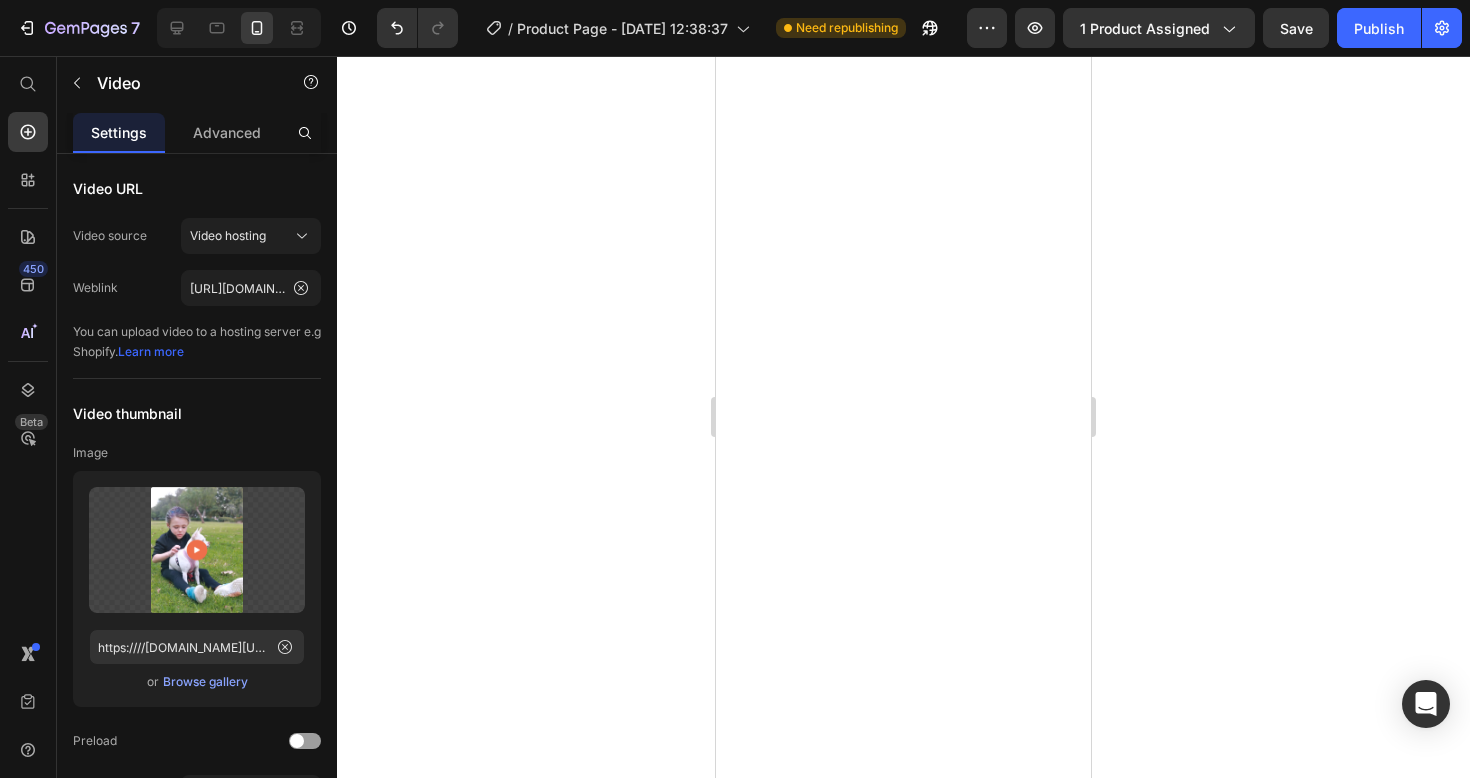 scroll, scrollTop: 0, scrollLeft: 0, axis: both 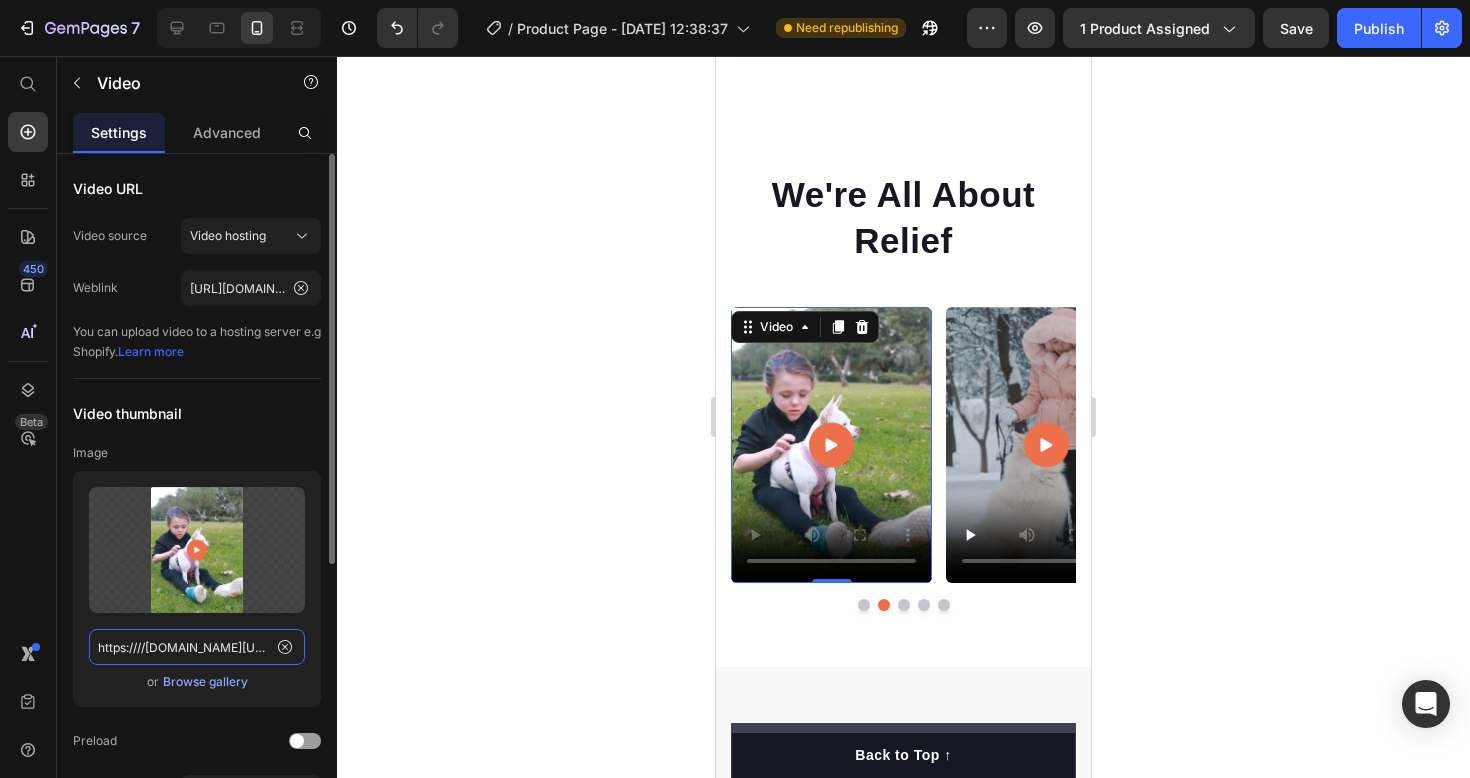 click on "https:////[DOMAIN_NAME][URL]" 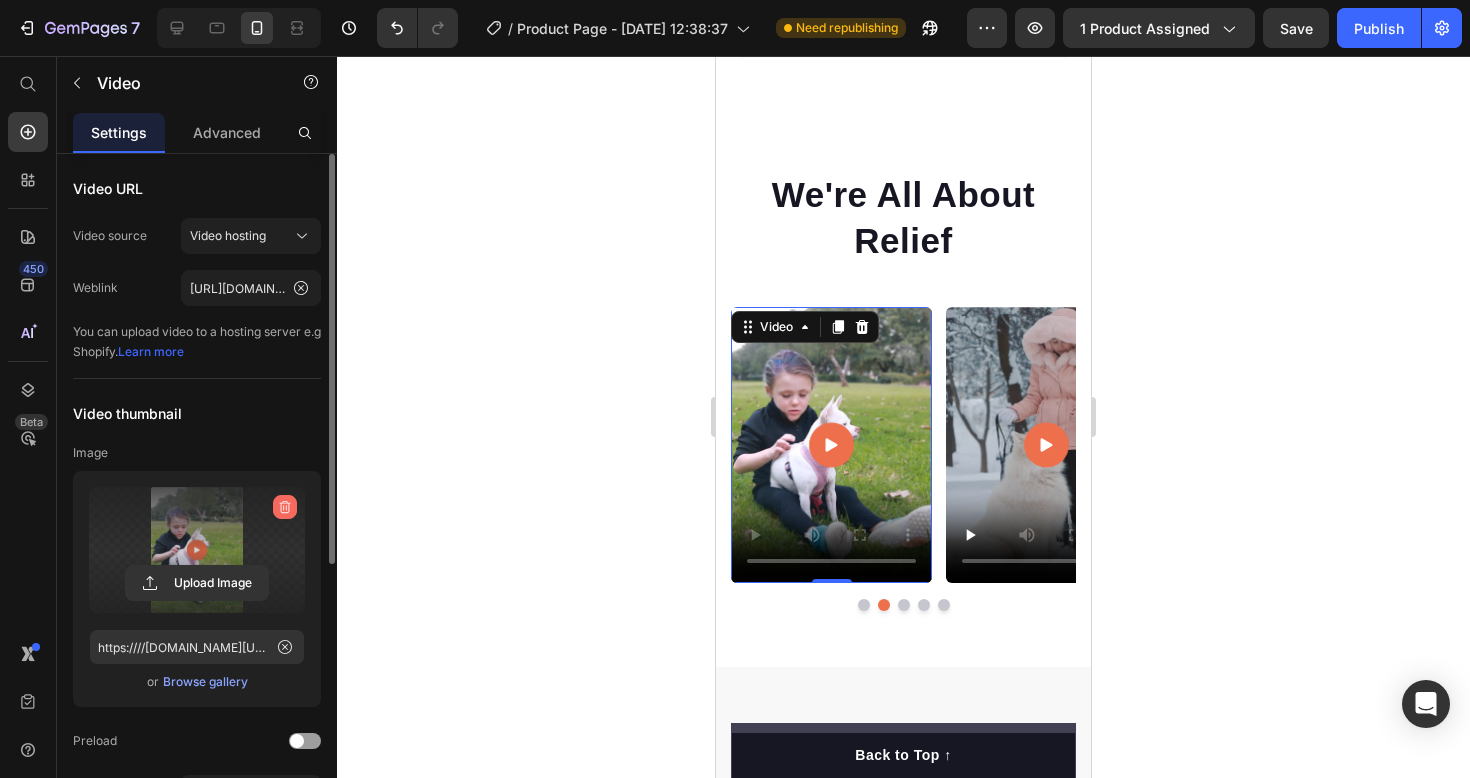 click 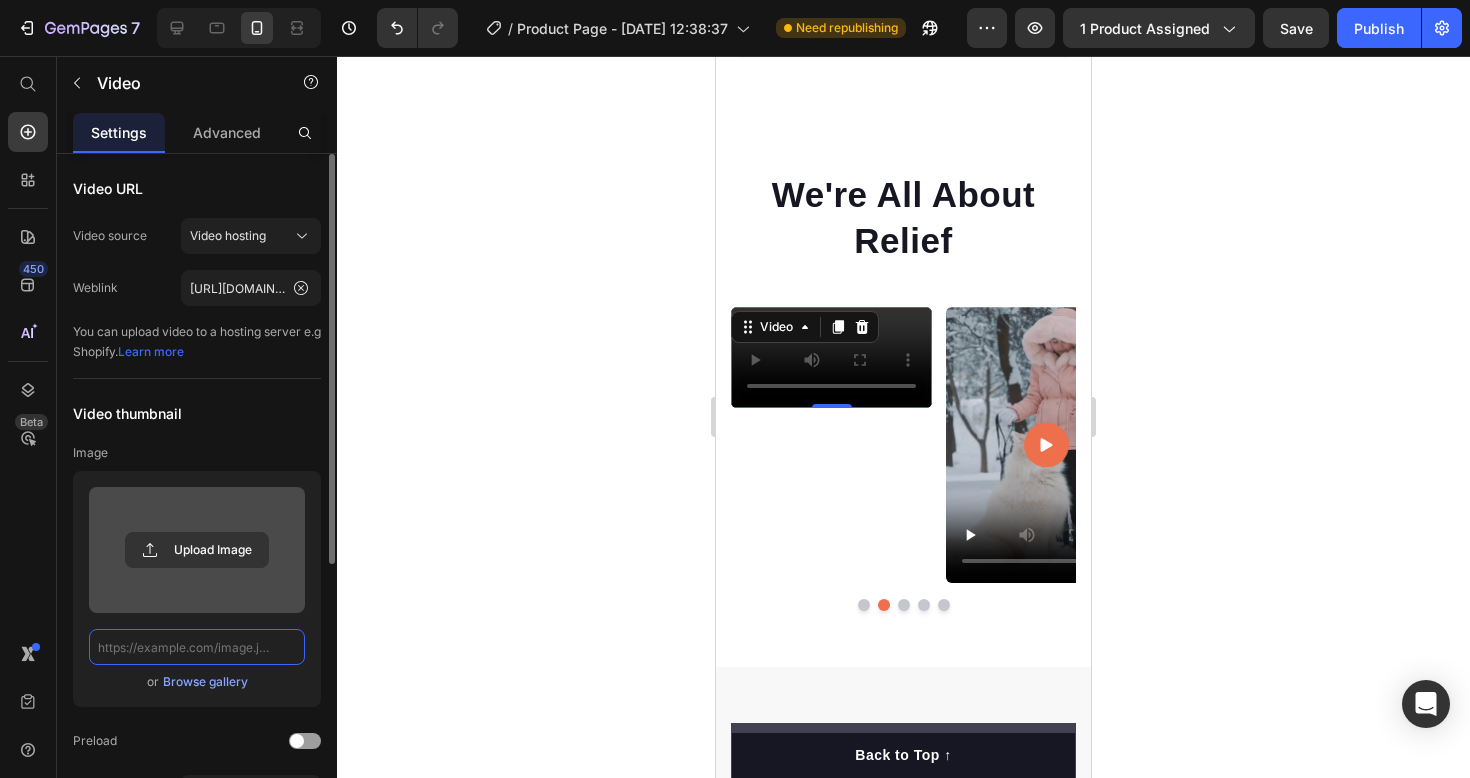 click 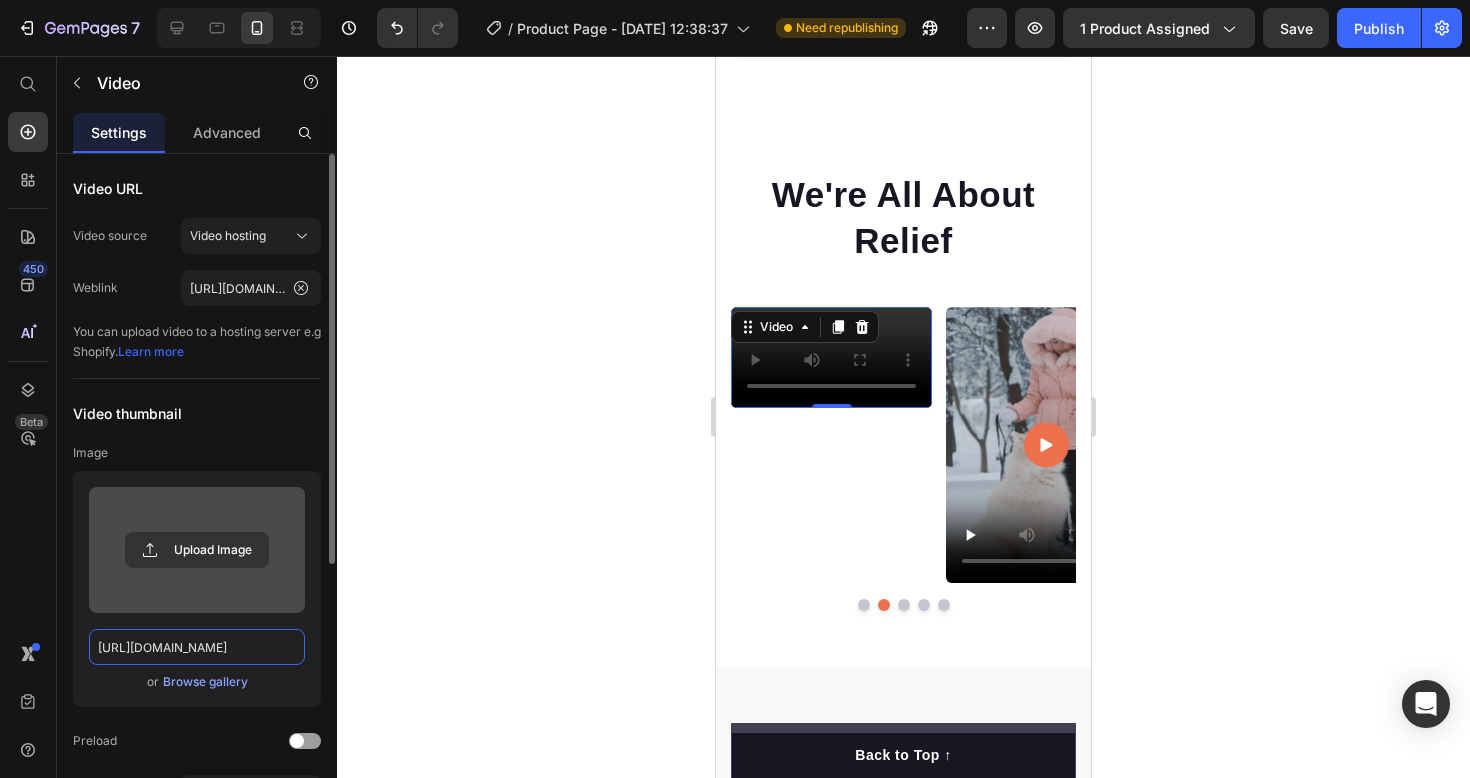 scroll, scrollTop: 0, scrollLeft: 288, axis: horizontal 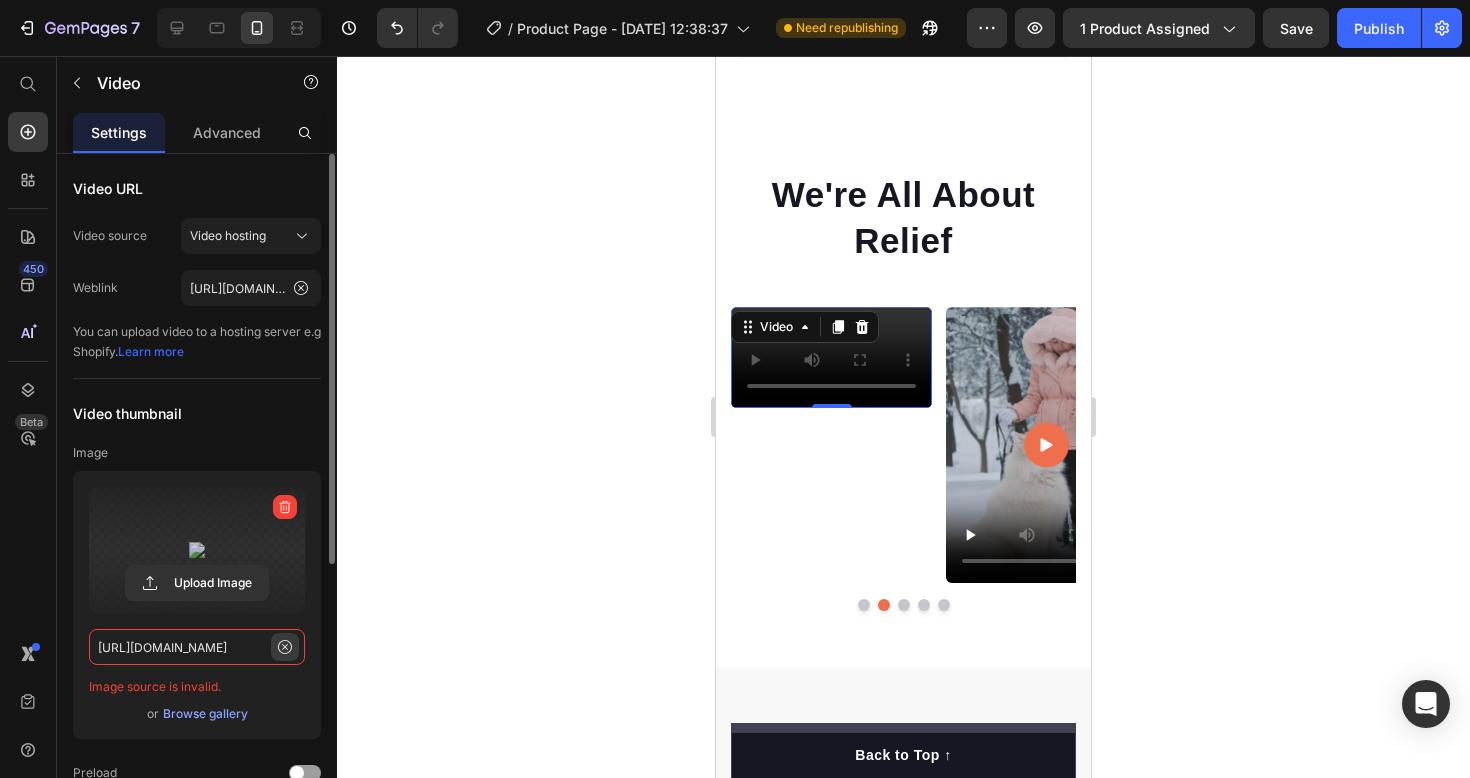 type on "[URL][DOMAIN_NAME]" 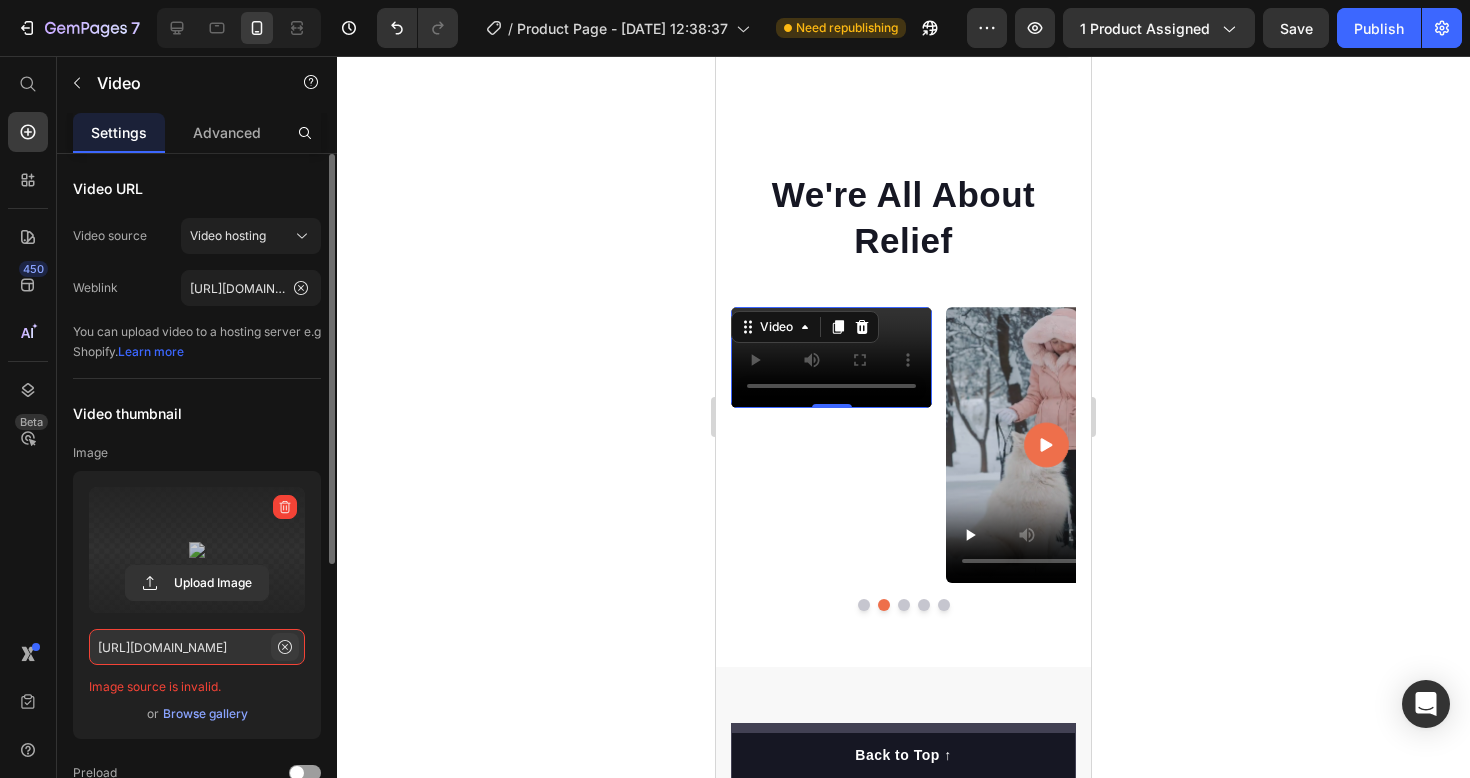 click 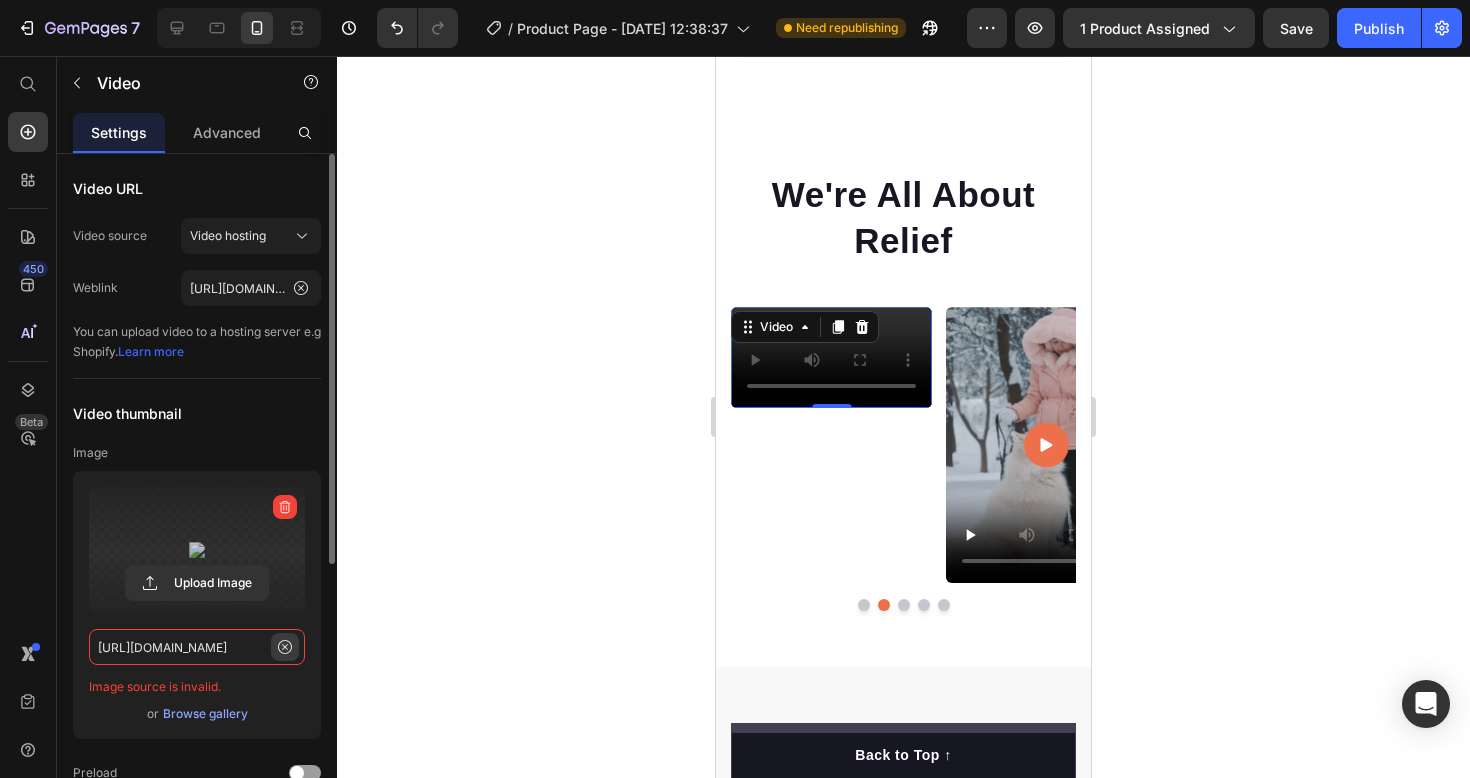 type 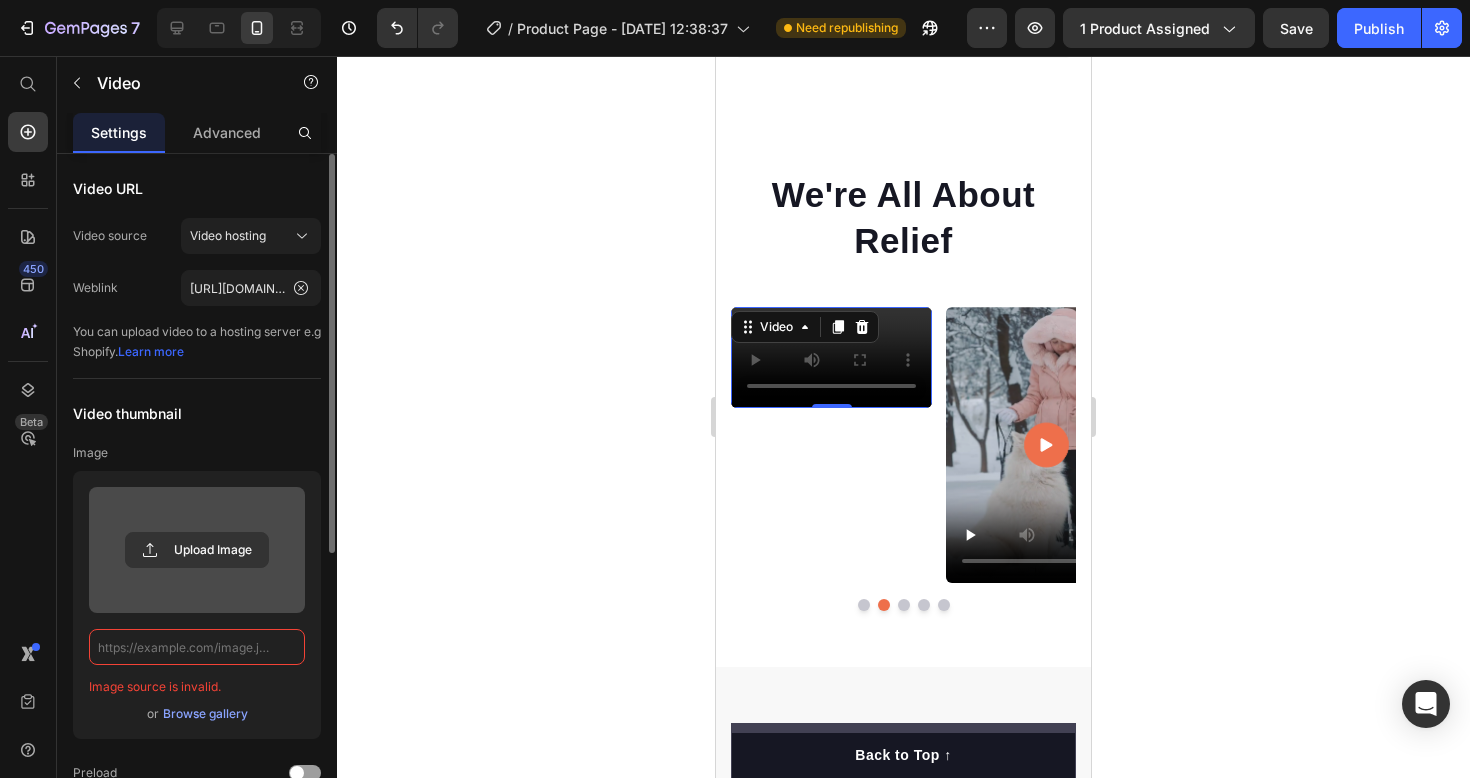 scroll, scrollTop: 0, scrollLeft: 0, axis: both 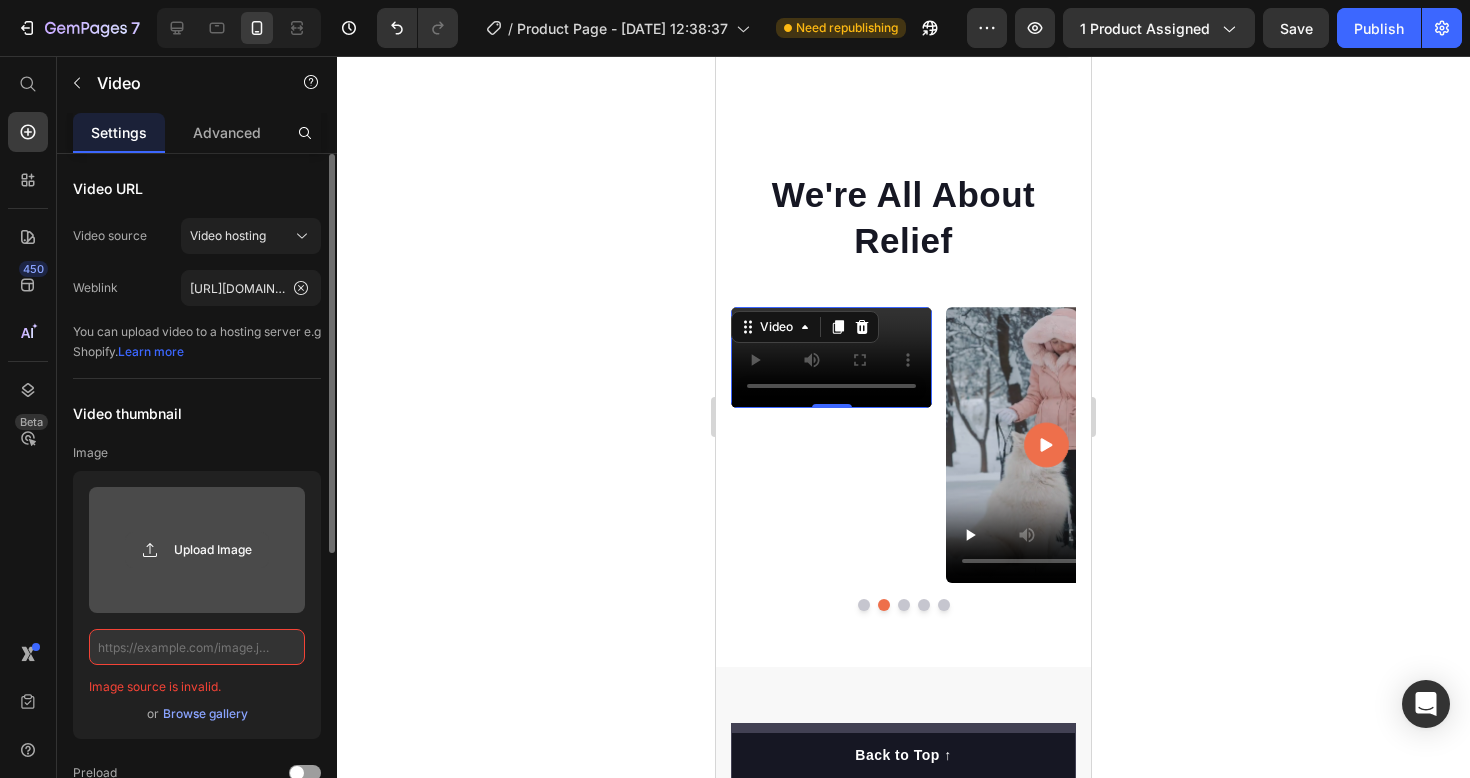 click 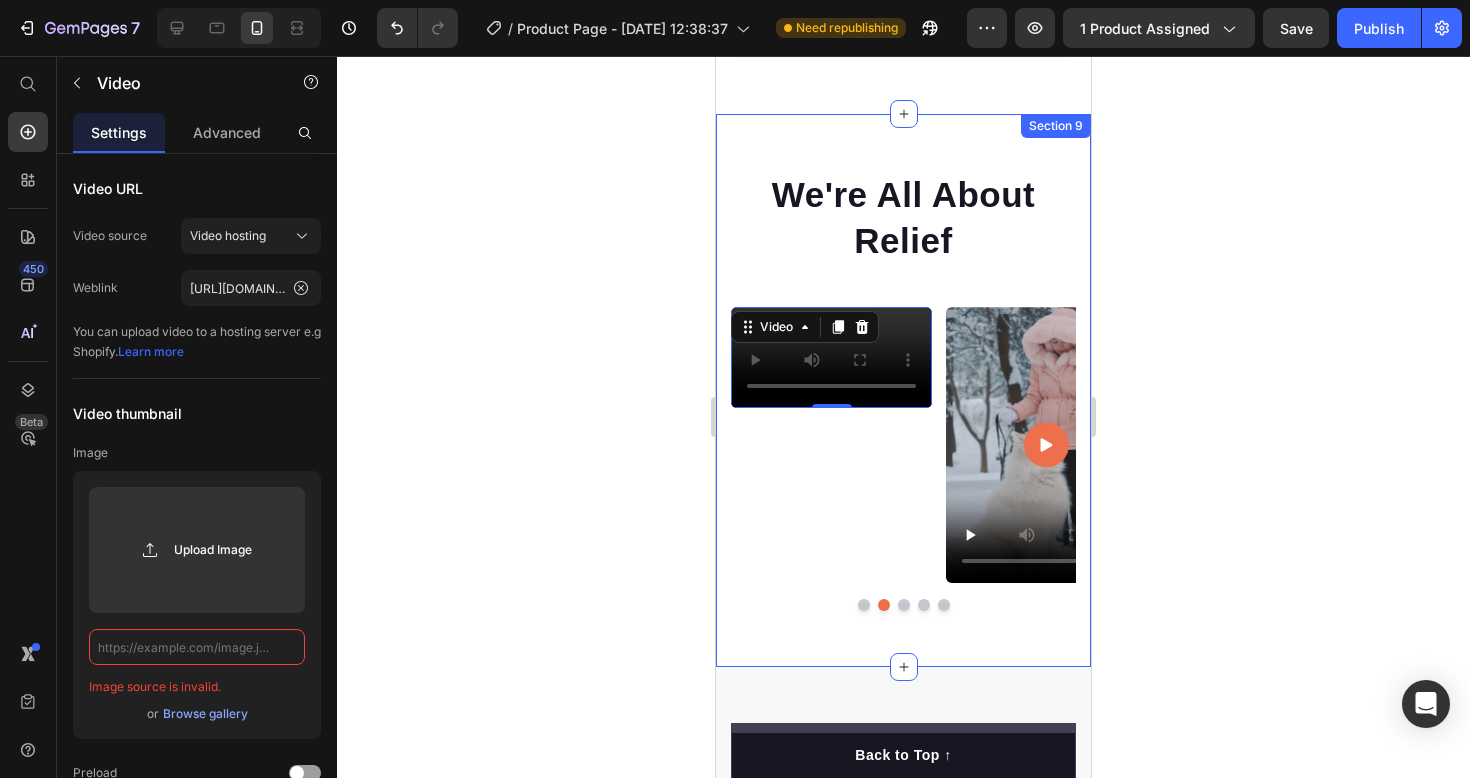 click 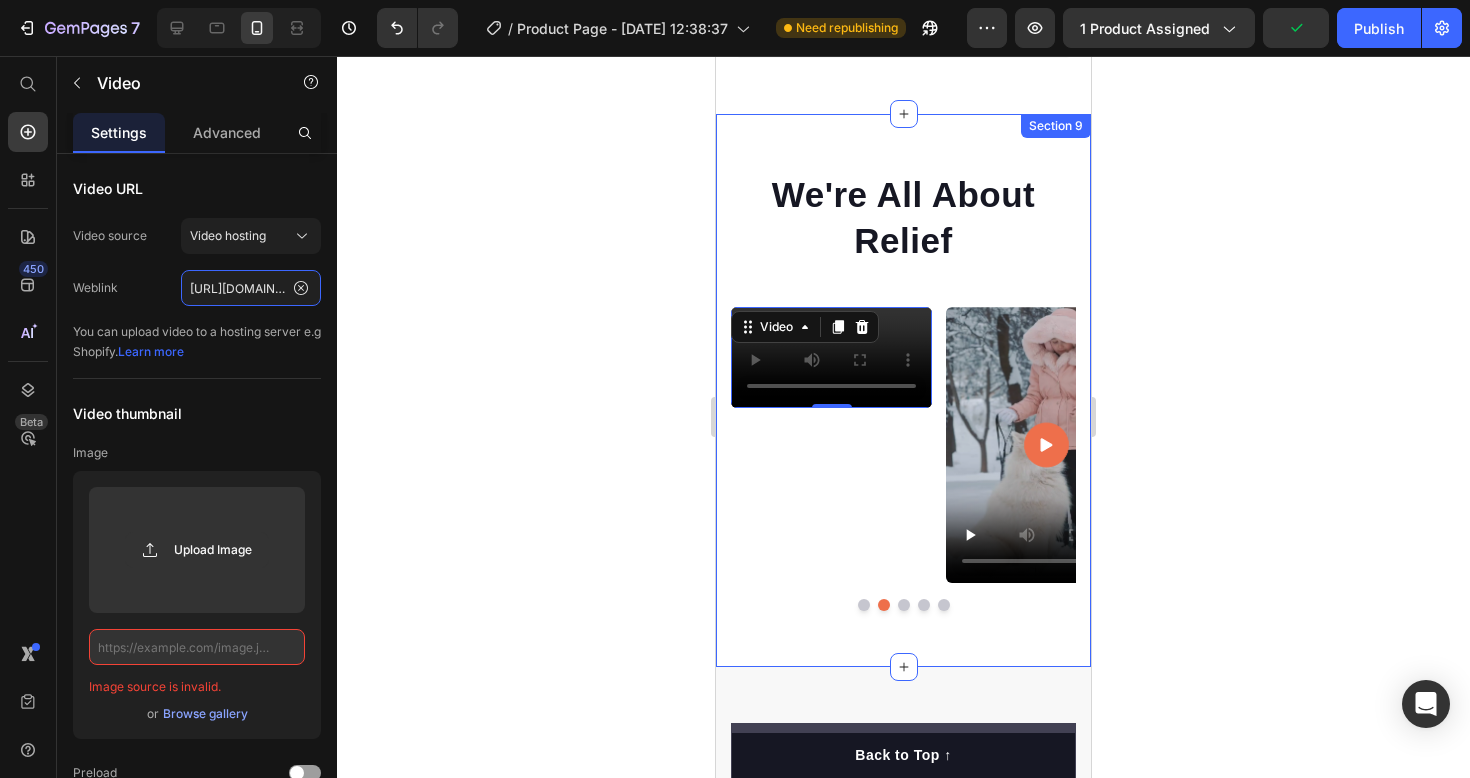 click on "[URL][DOMAIN_NAME]" 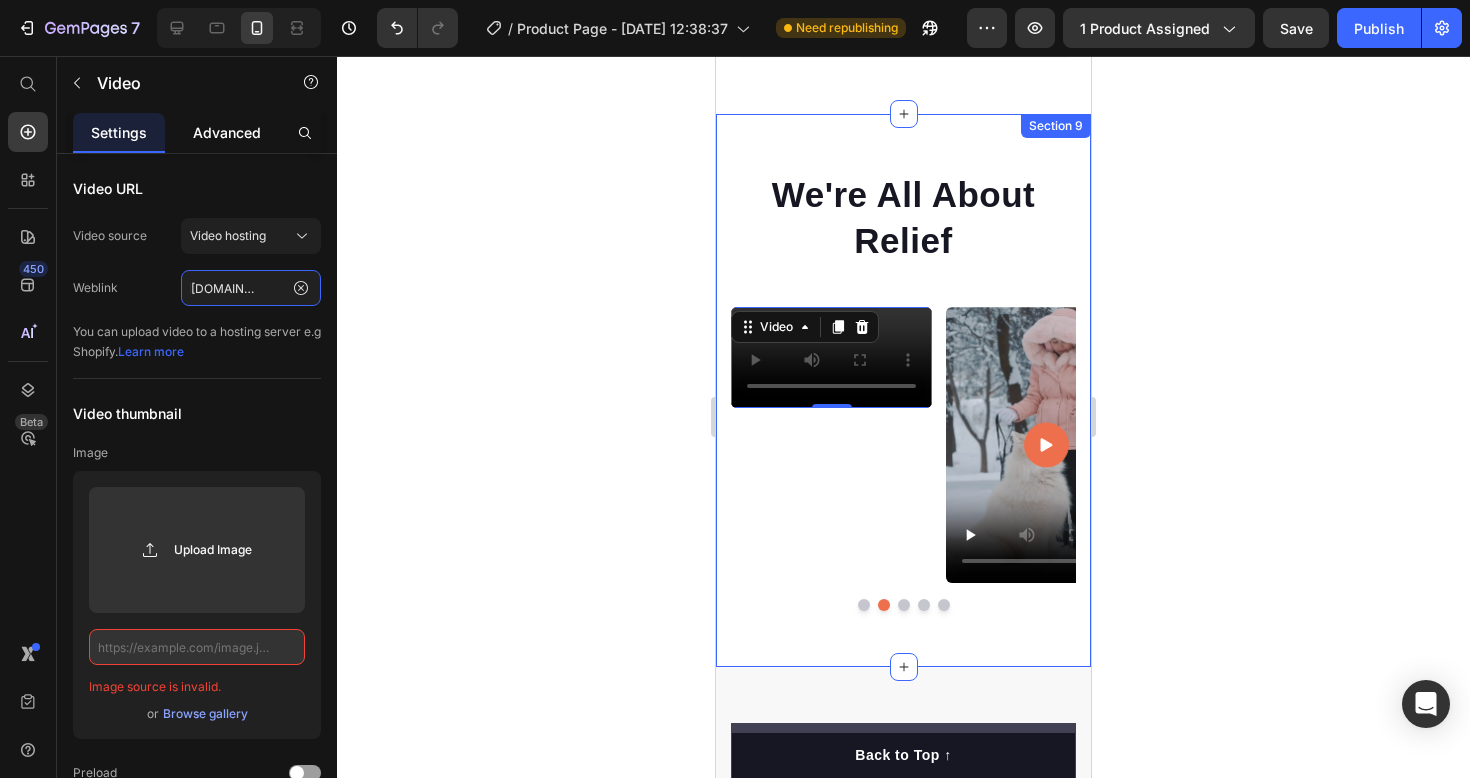 type on "[URL][DOMAIN_NAME]" 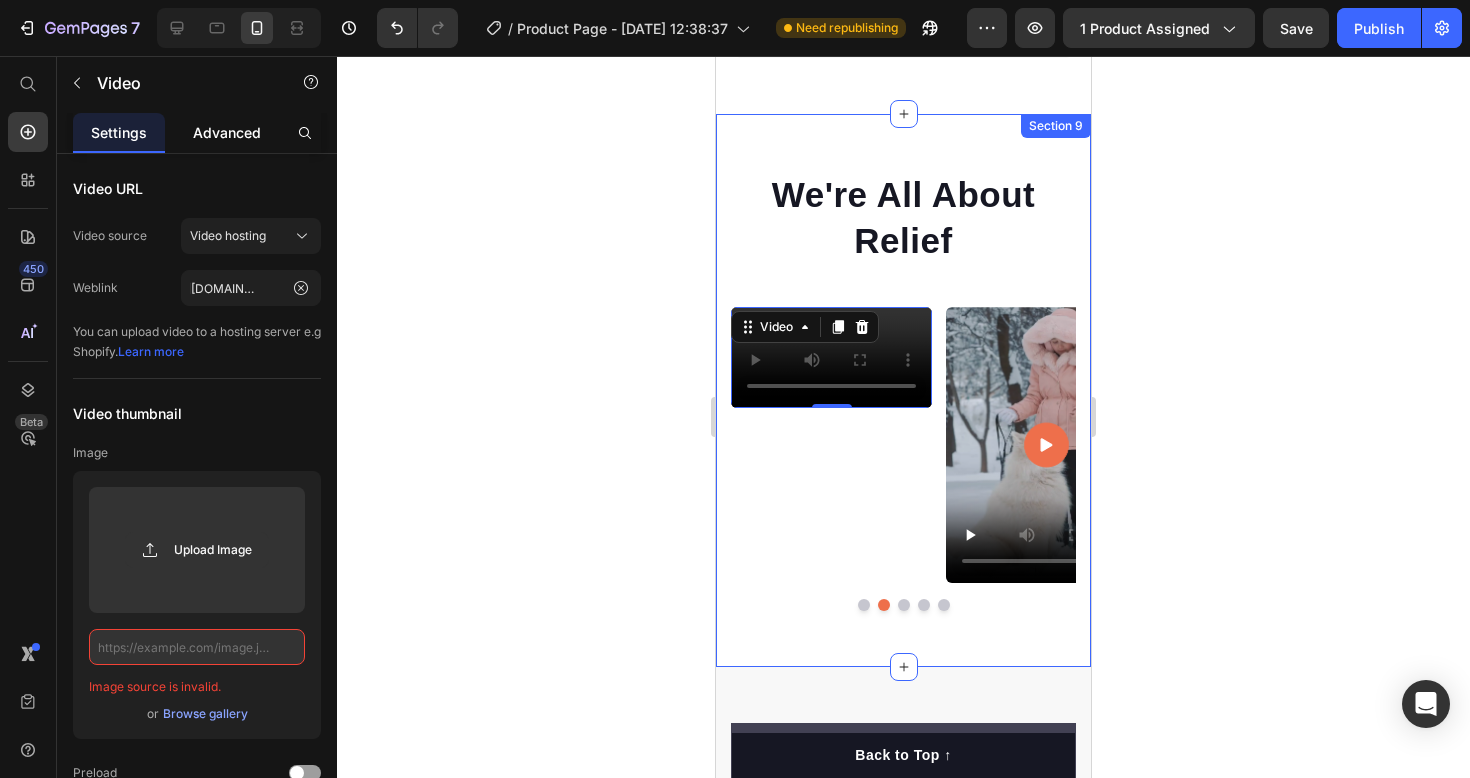 click on "Advanced" at bounding box center (227, 132) 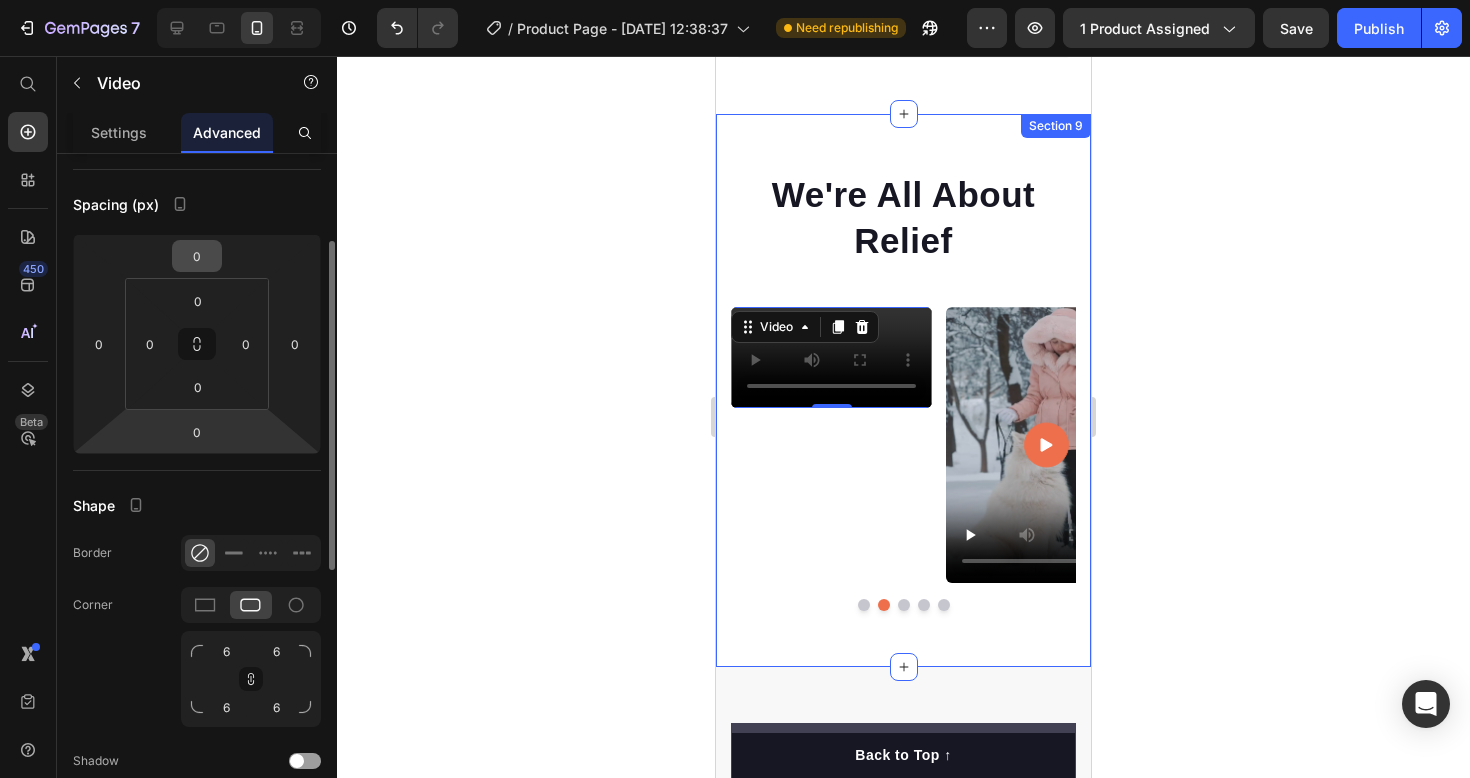 scroll, scrollTop: 170, scrollLeft: 0, axis: vertical 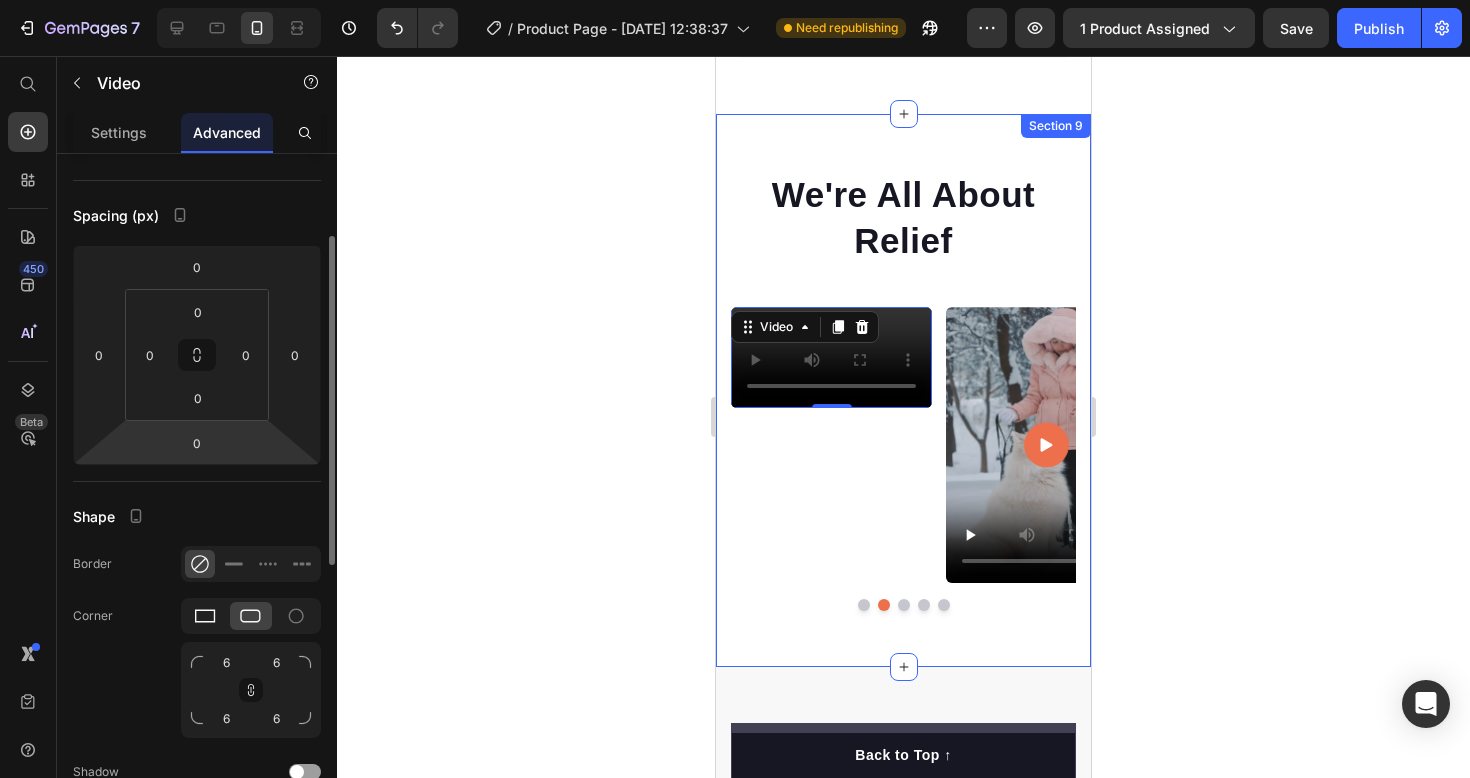 click 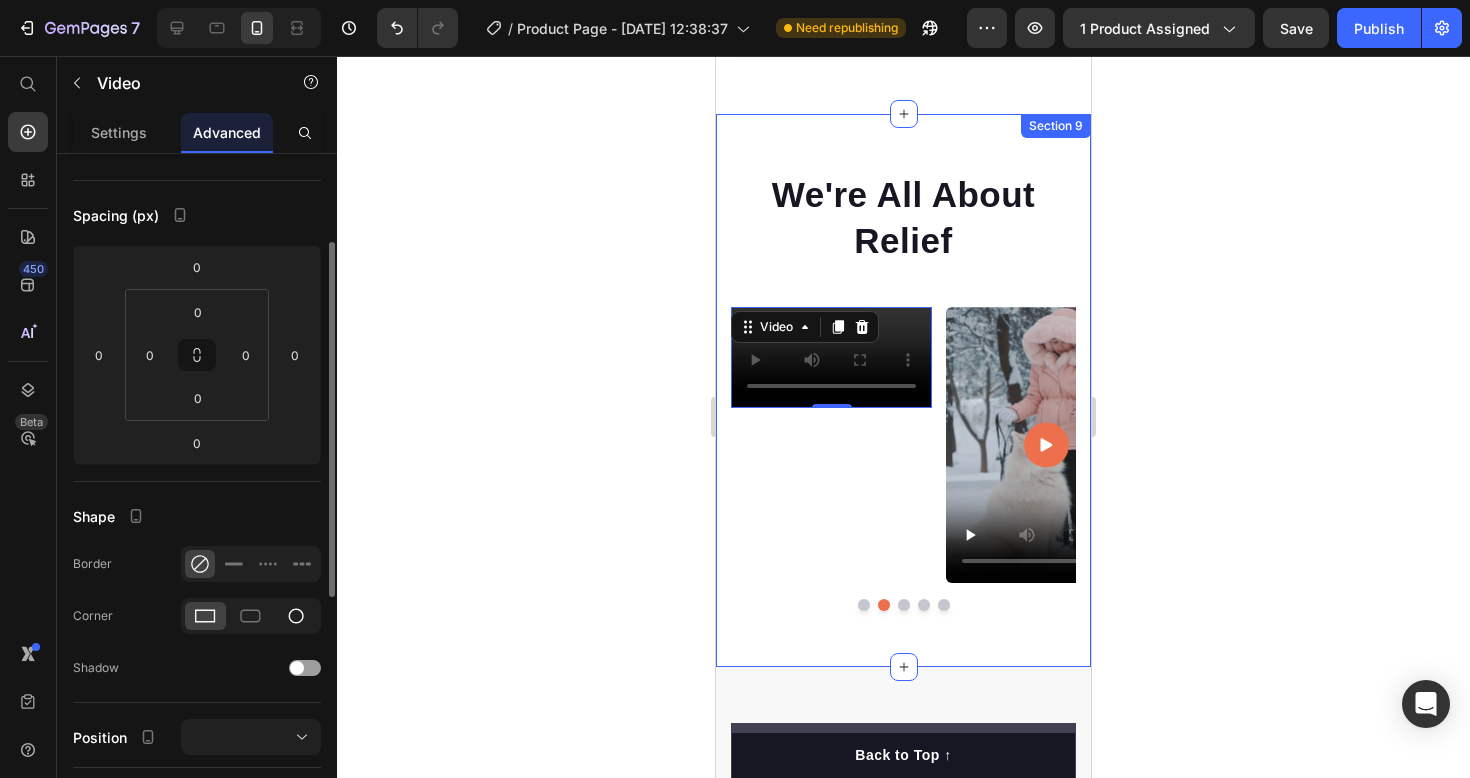 click 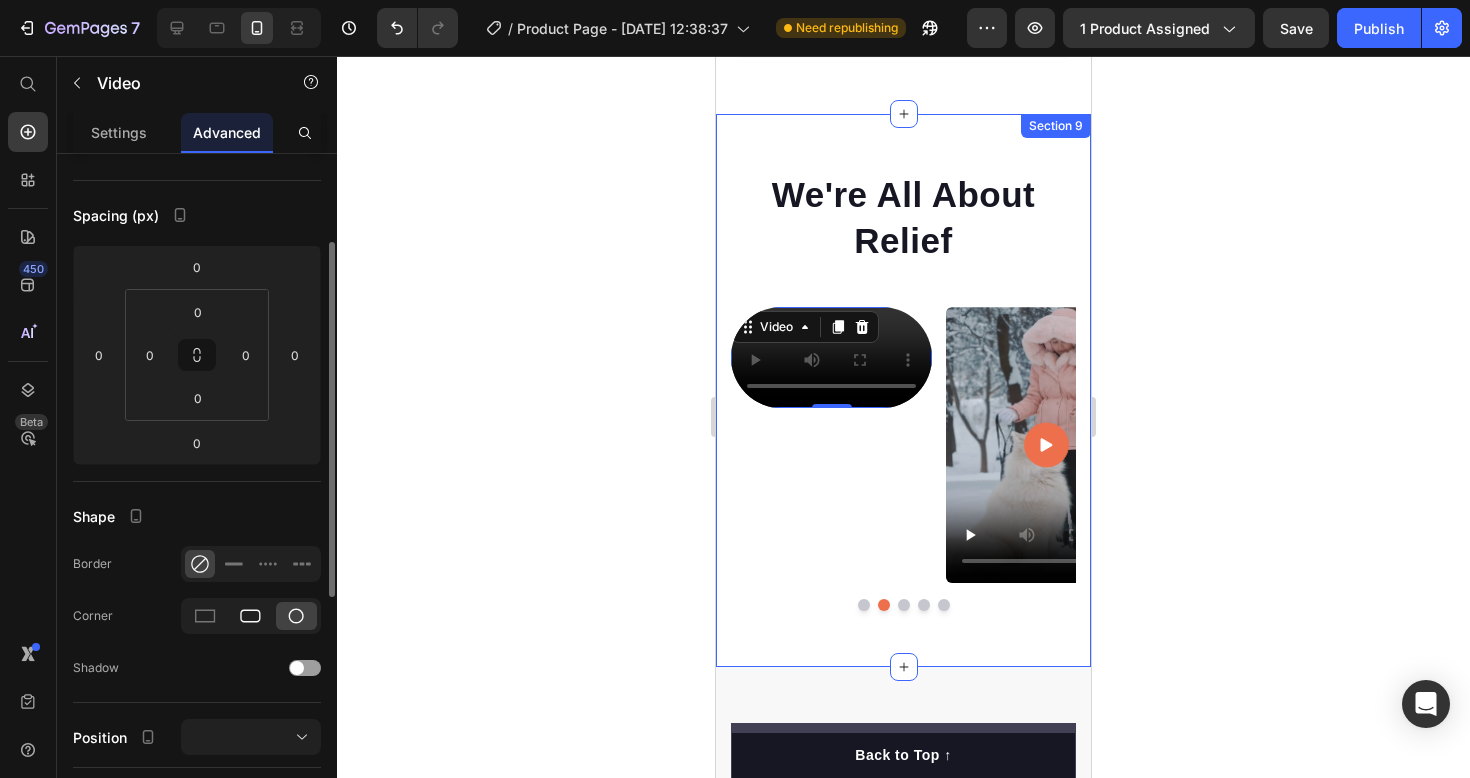 click 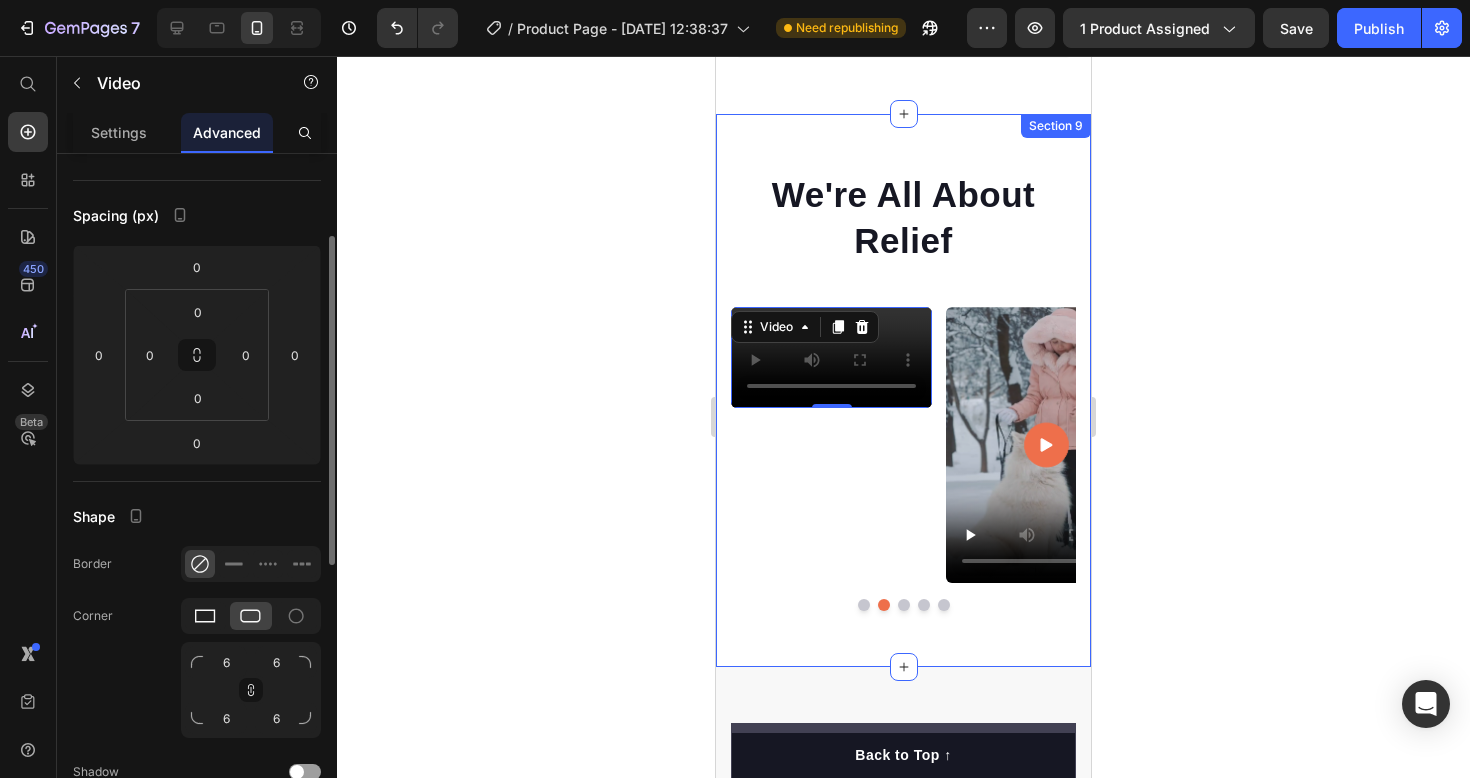 click 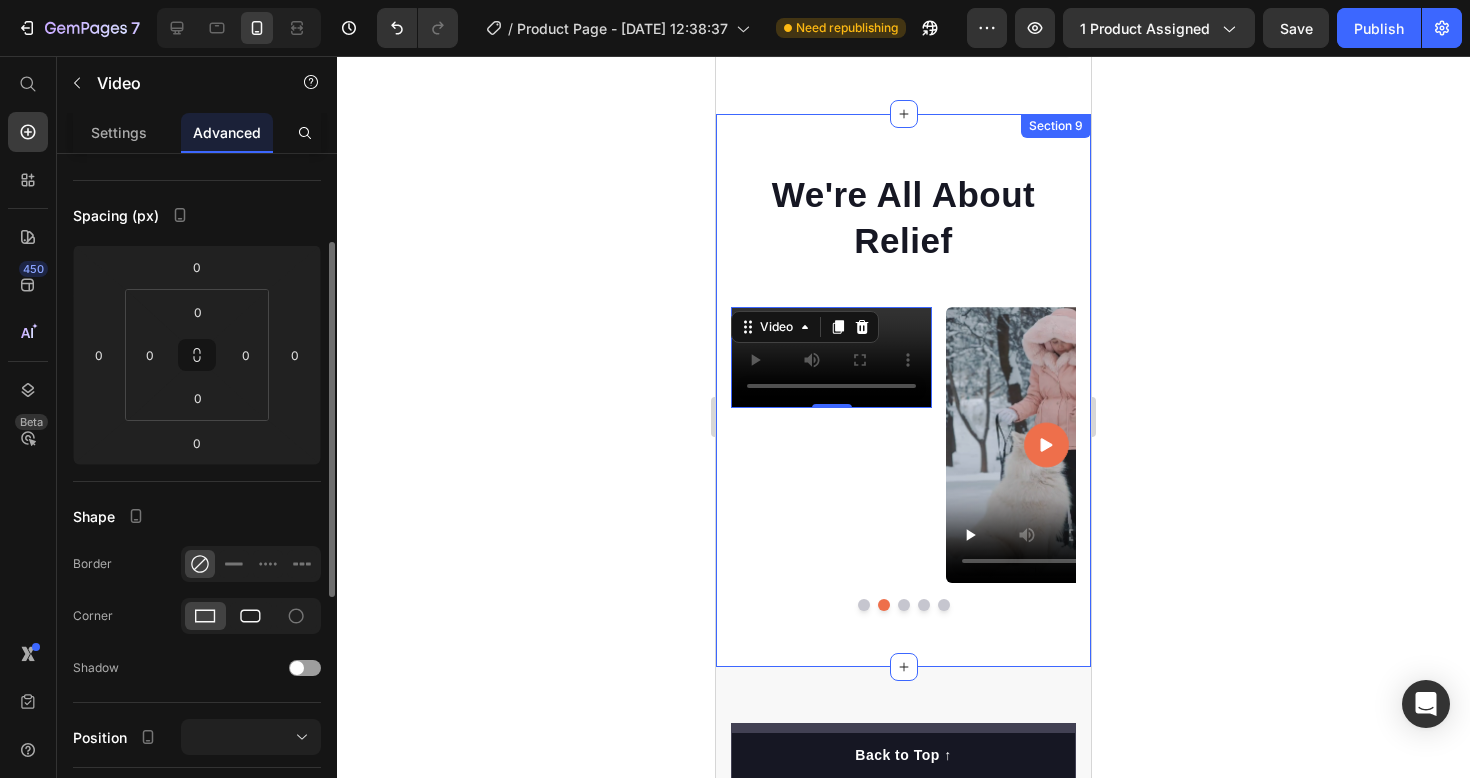 click 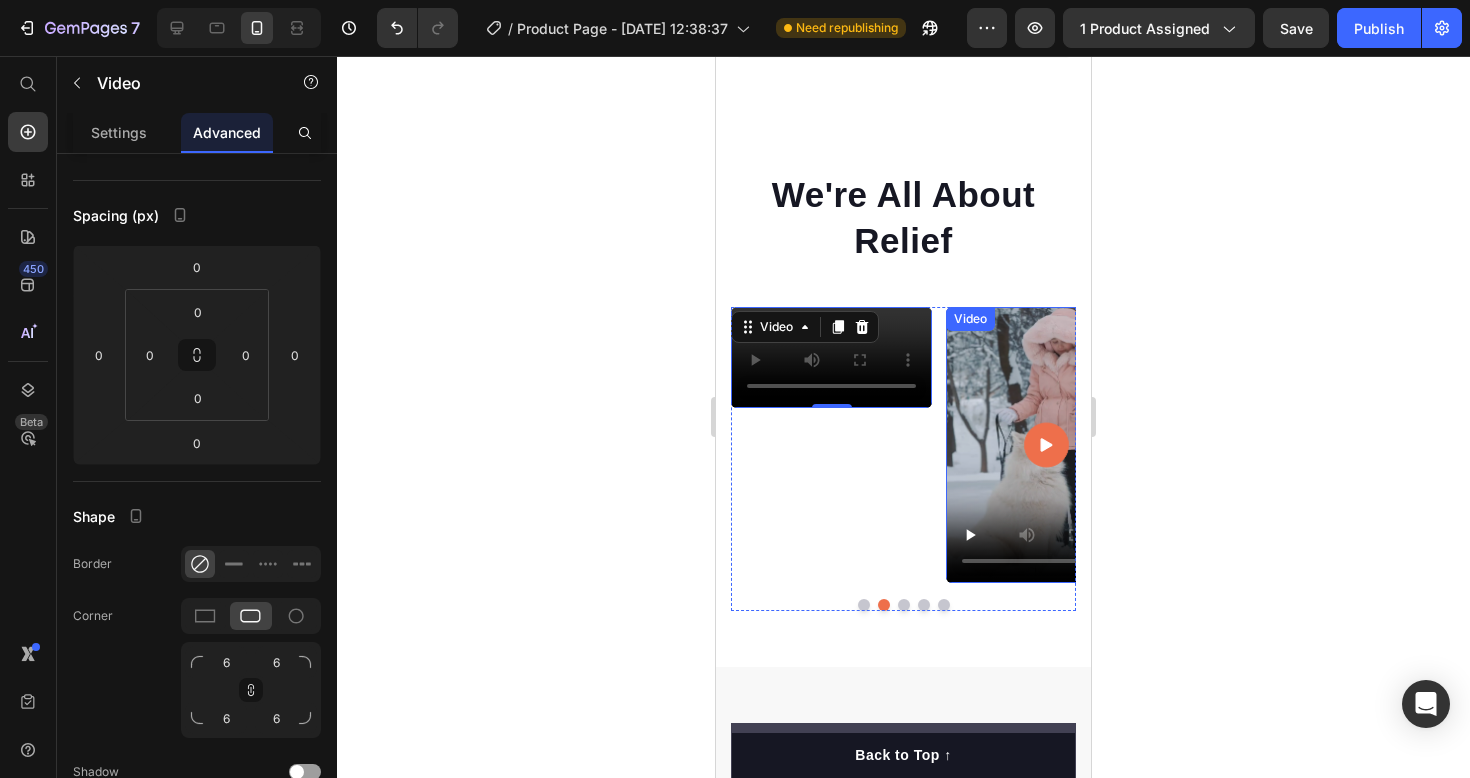 scroll, scrollTop: 8984, scrollLeft: 0, axis: vertical 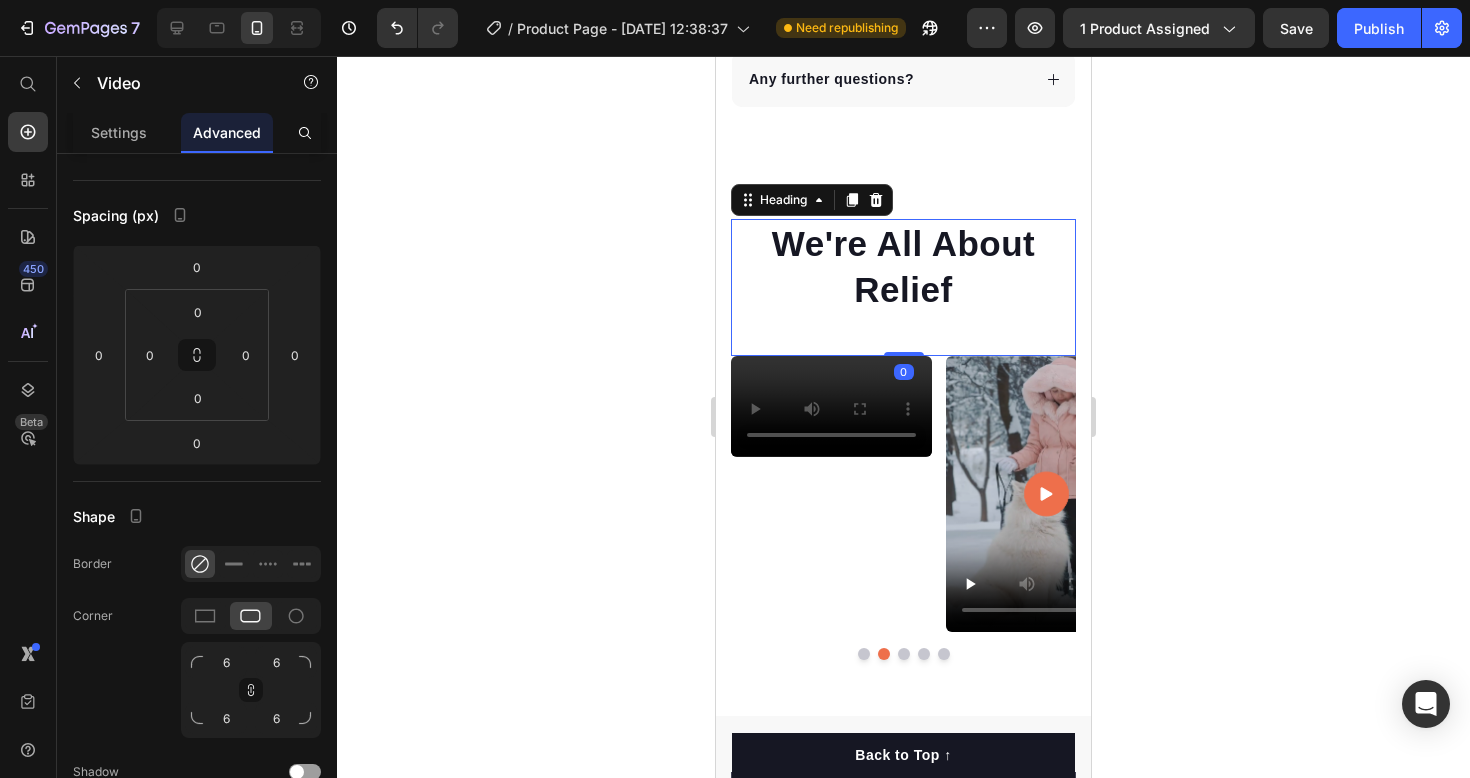 click on "We're All About Relief" at bounding box center [903, 266] 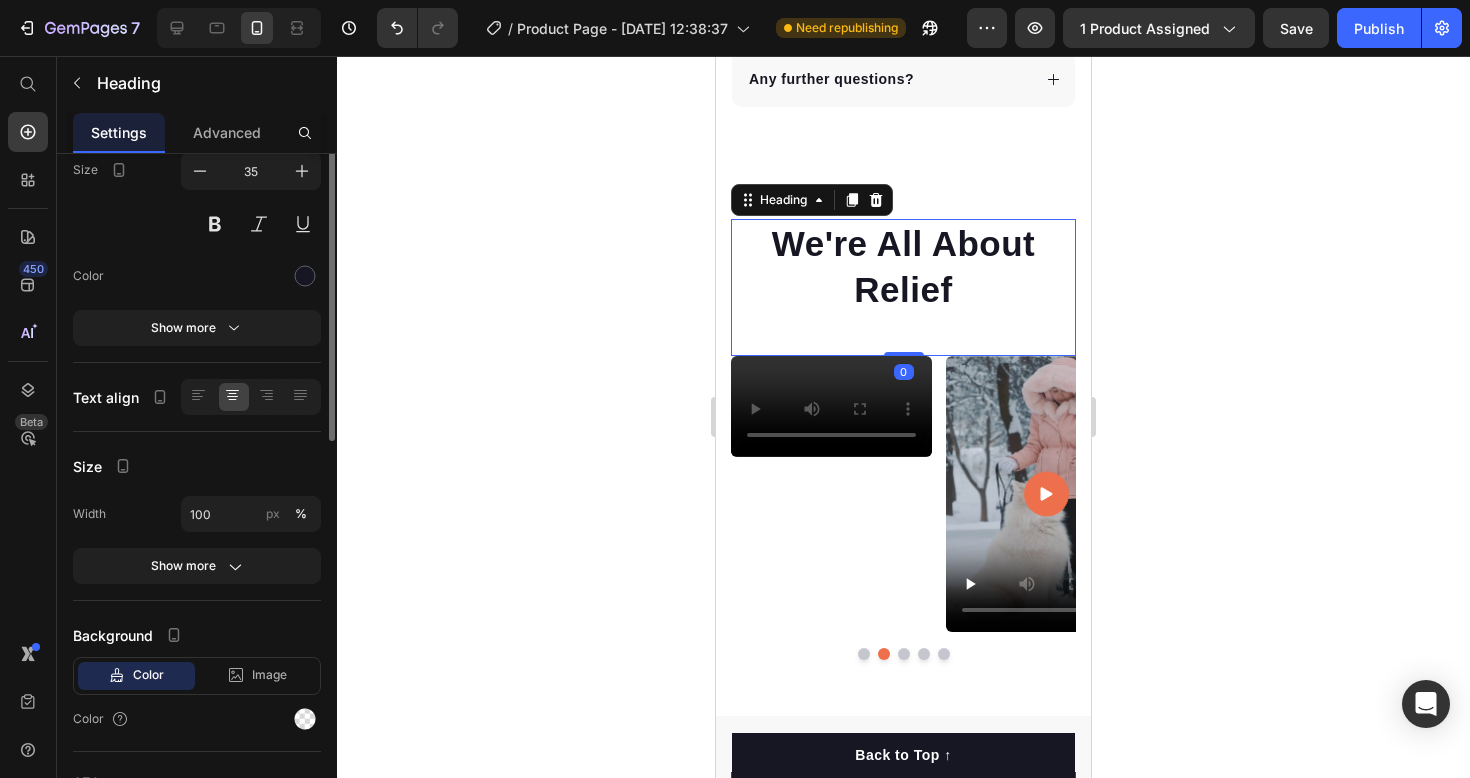 scroll, scrollTop: 0, scrollLeft: 0, axis: both 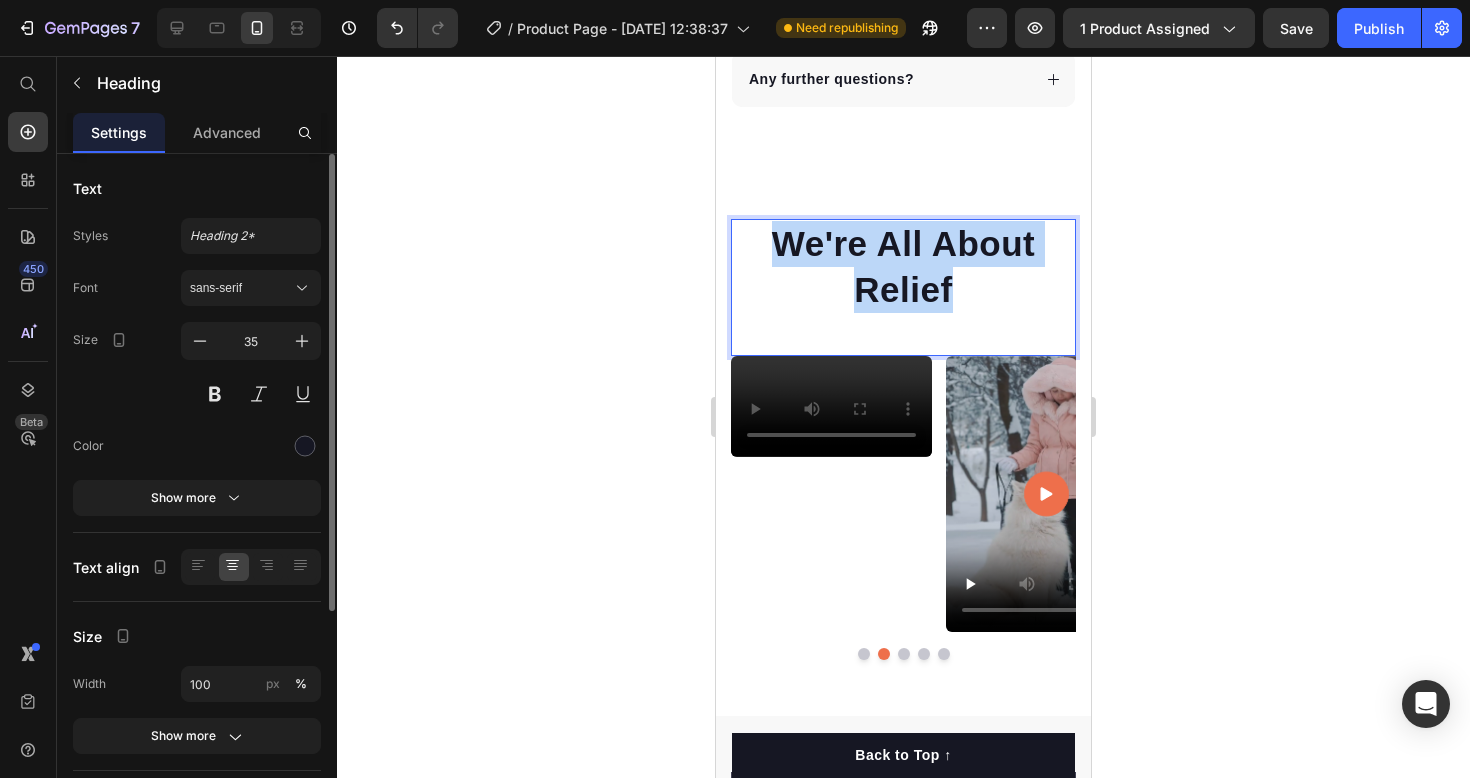 click on "We're All About Relief" at bounding box center (903, 266) 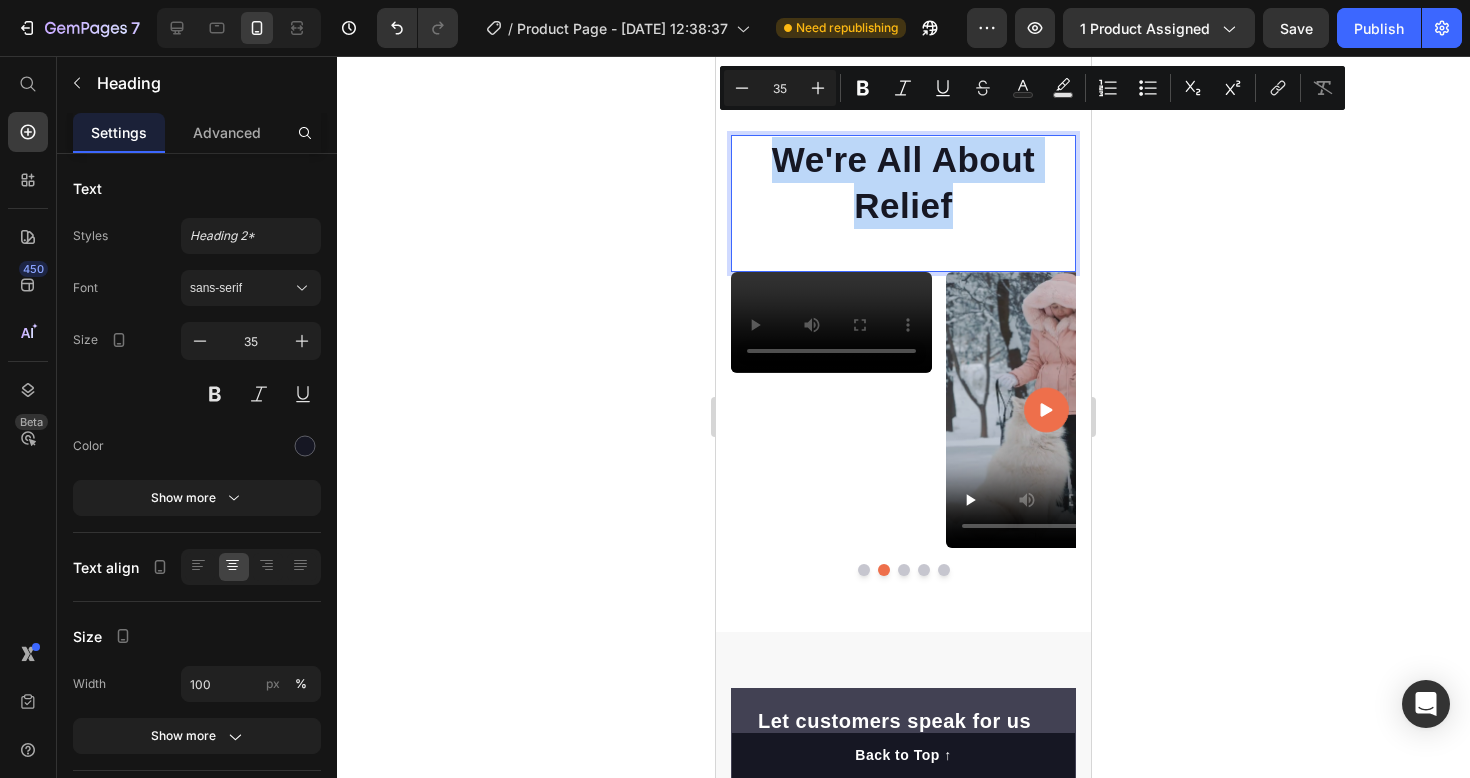 scroll, scrollTop: 9020, scrollLeft: 0, axis: vertical 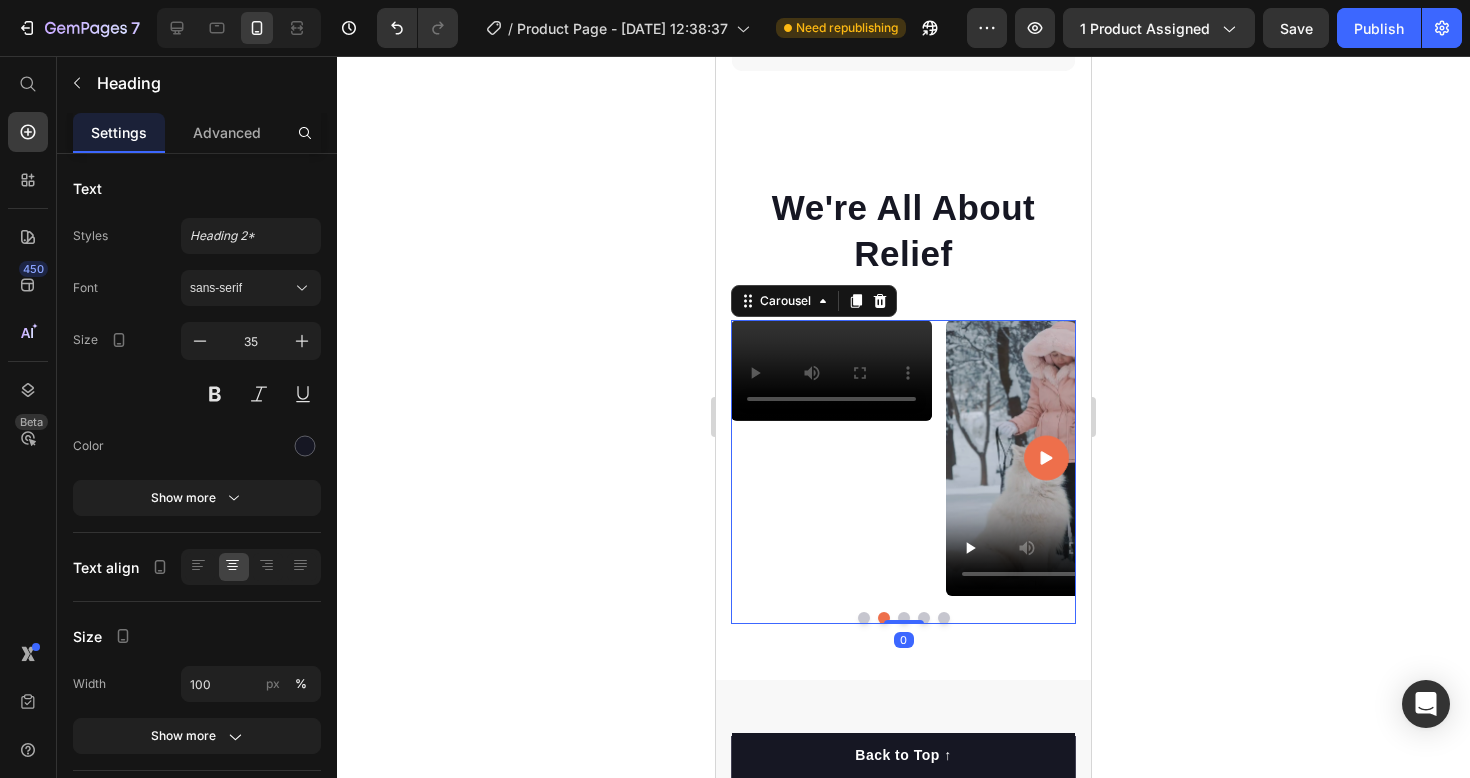 click on "Video" at bounding box center (1046, 458) 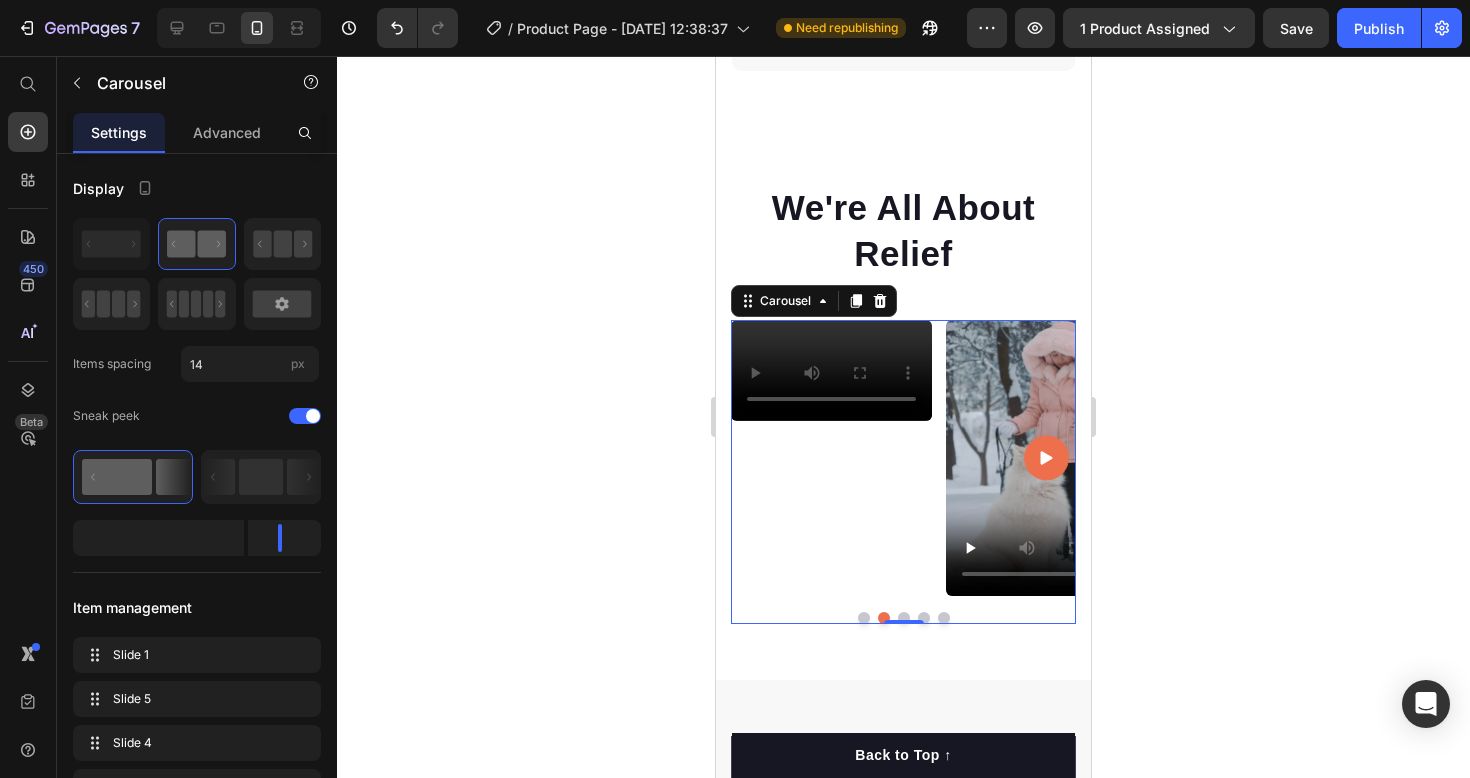 click on "Video Video Video Video Video" at bounding box center [903, 458] 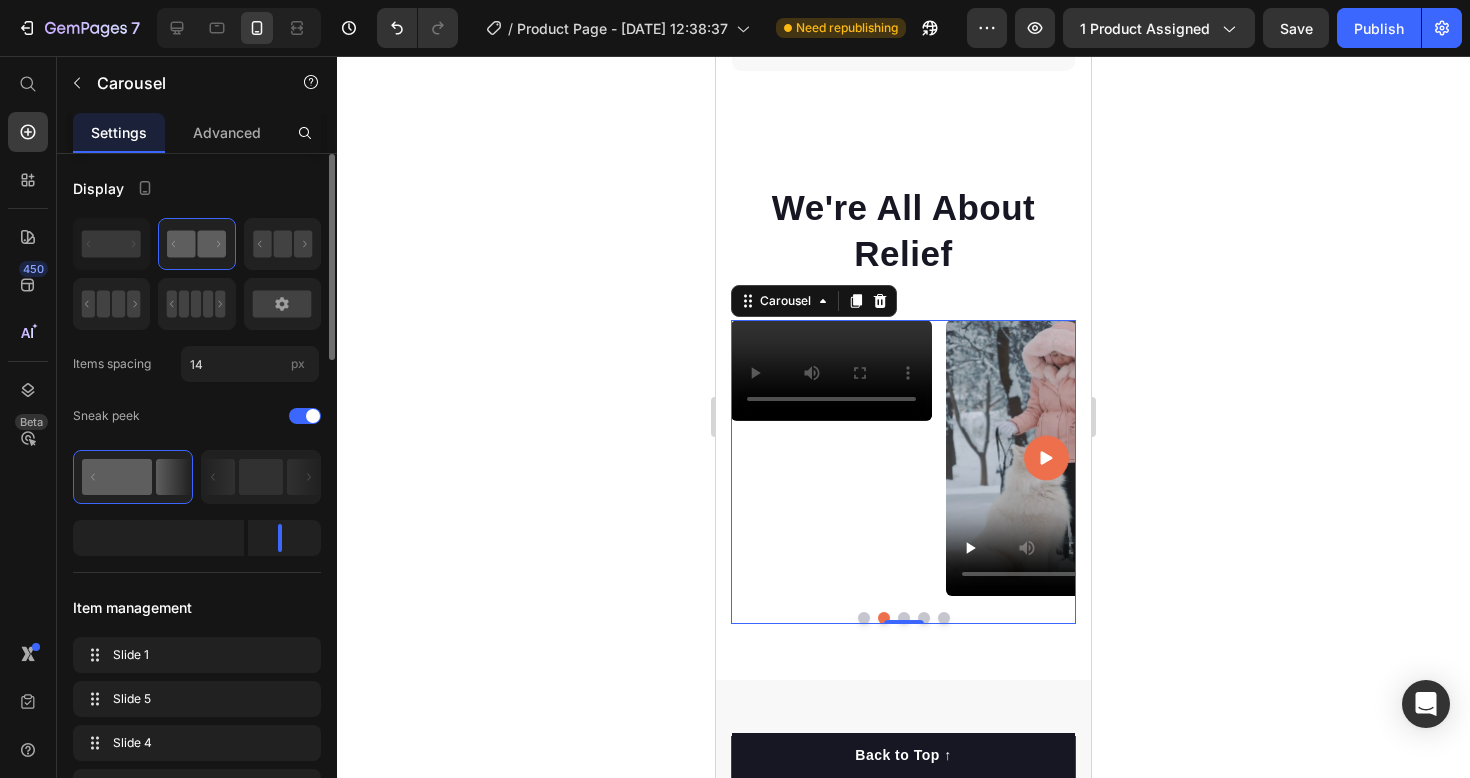 click 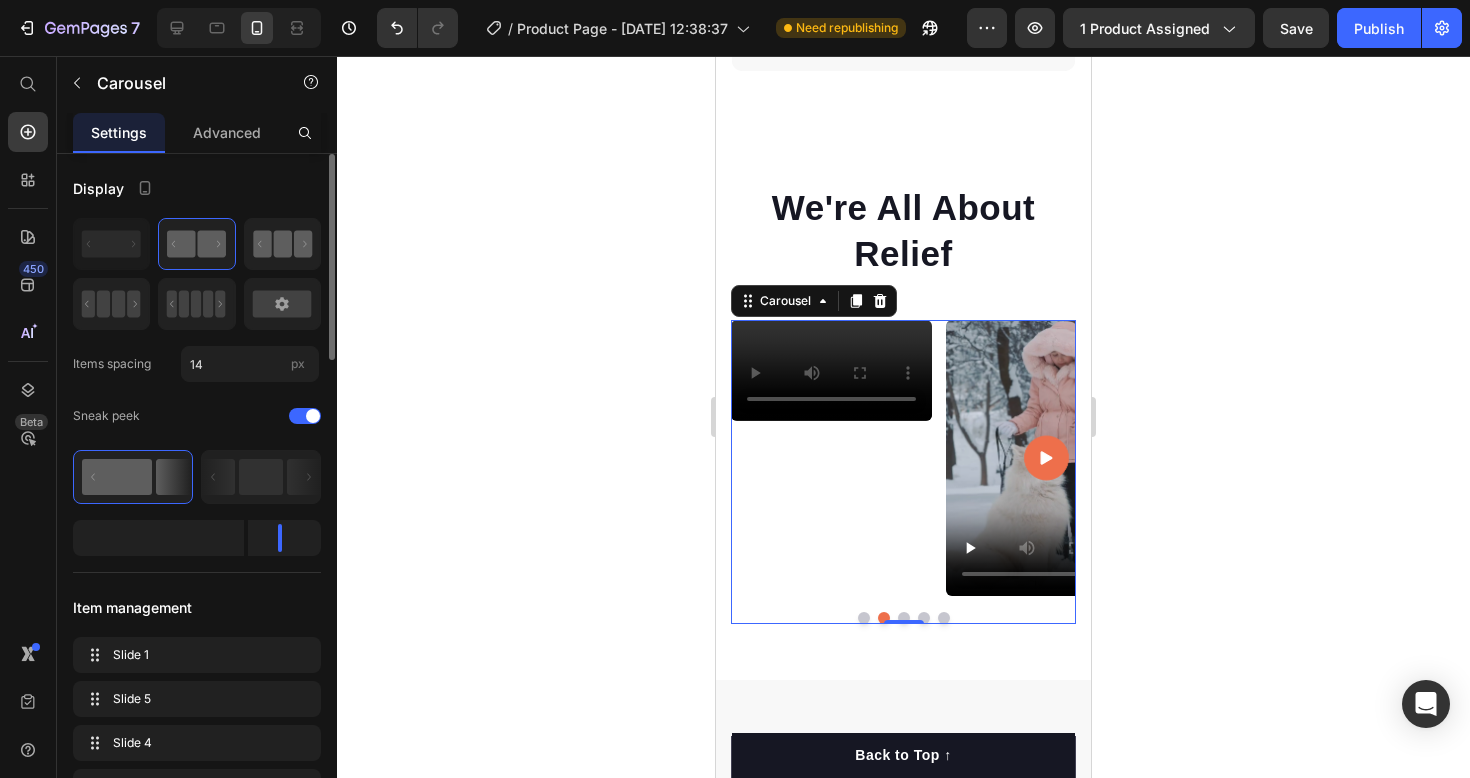 click 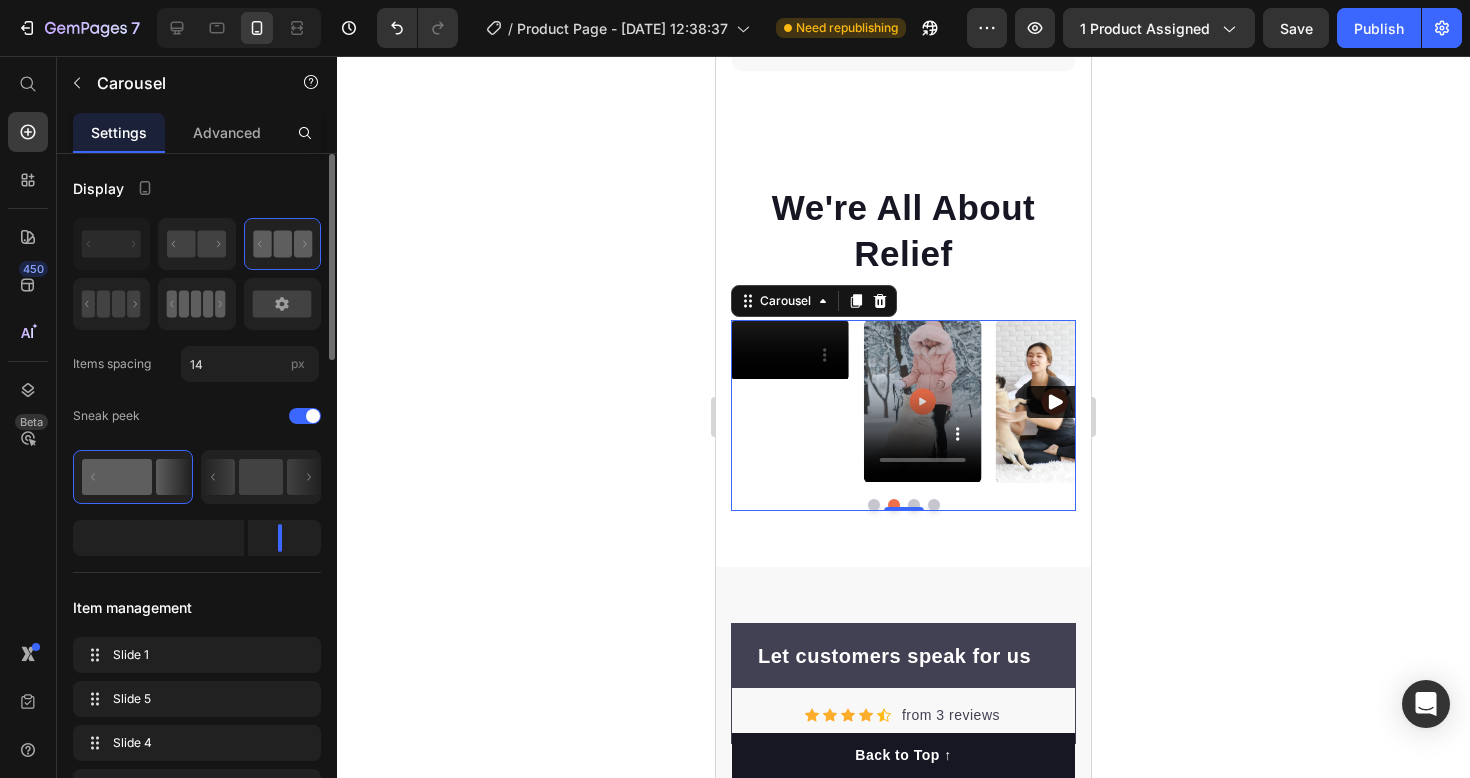 click 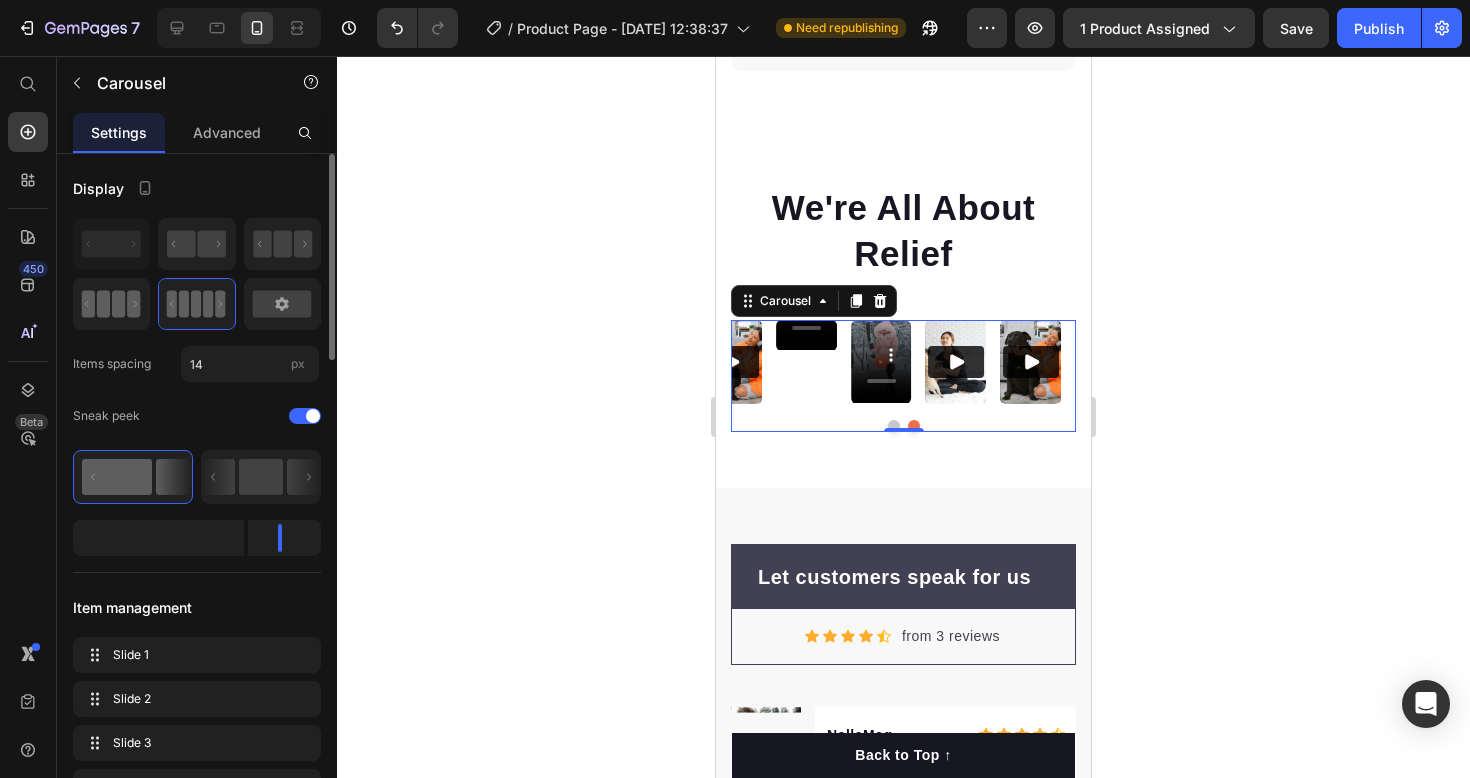 click 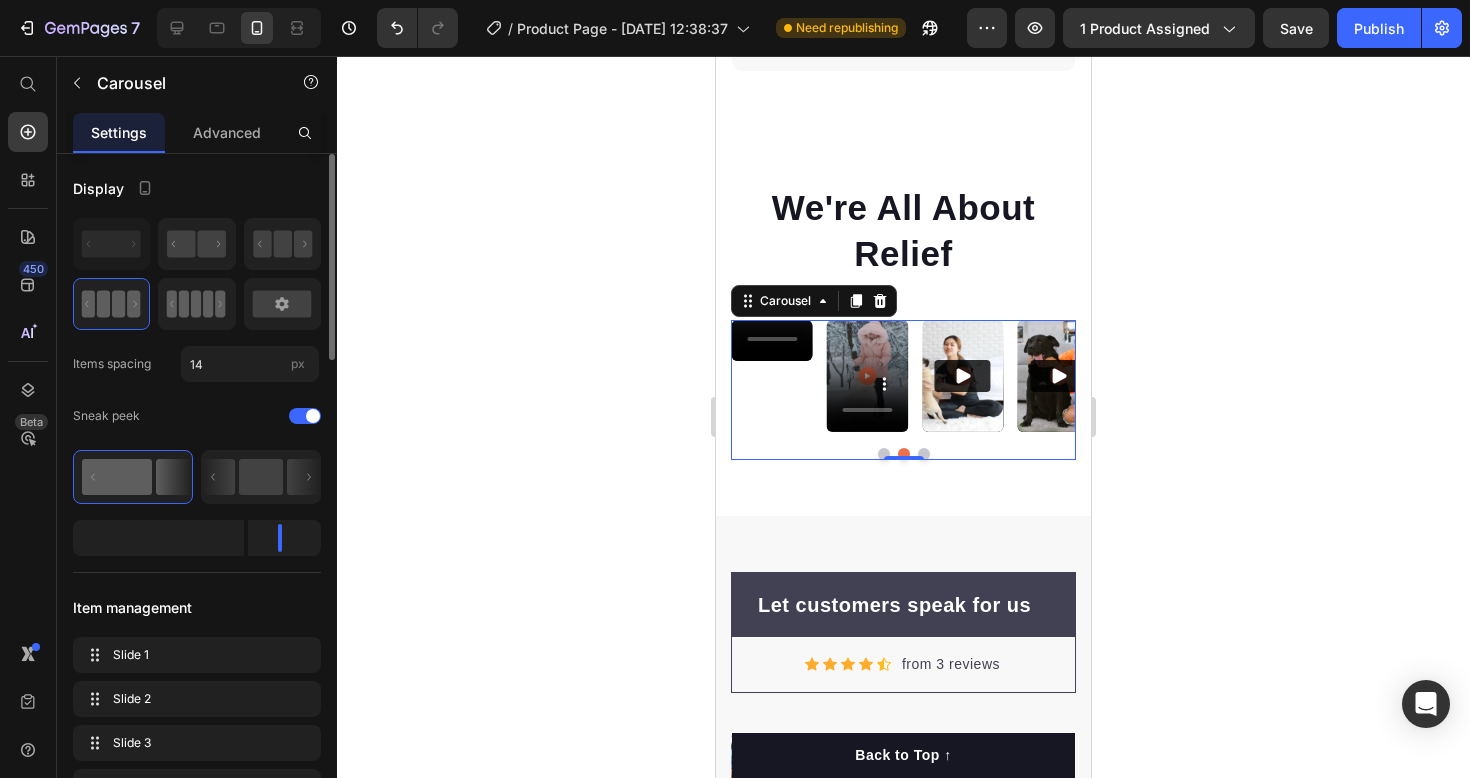 click 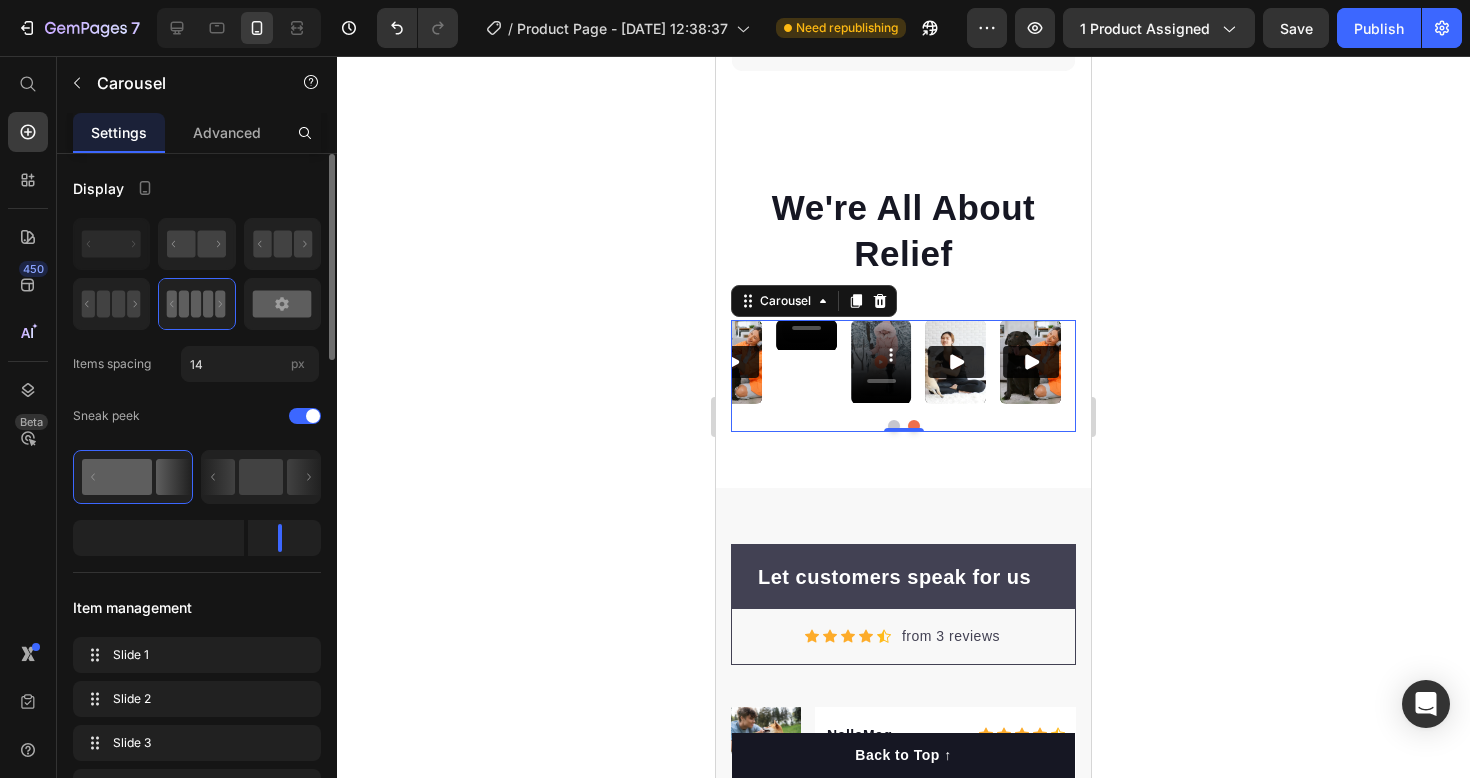 click 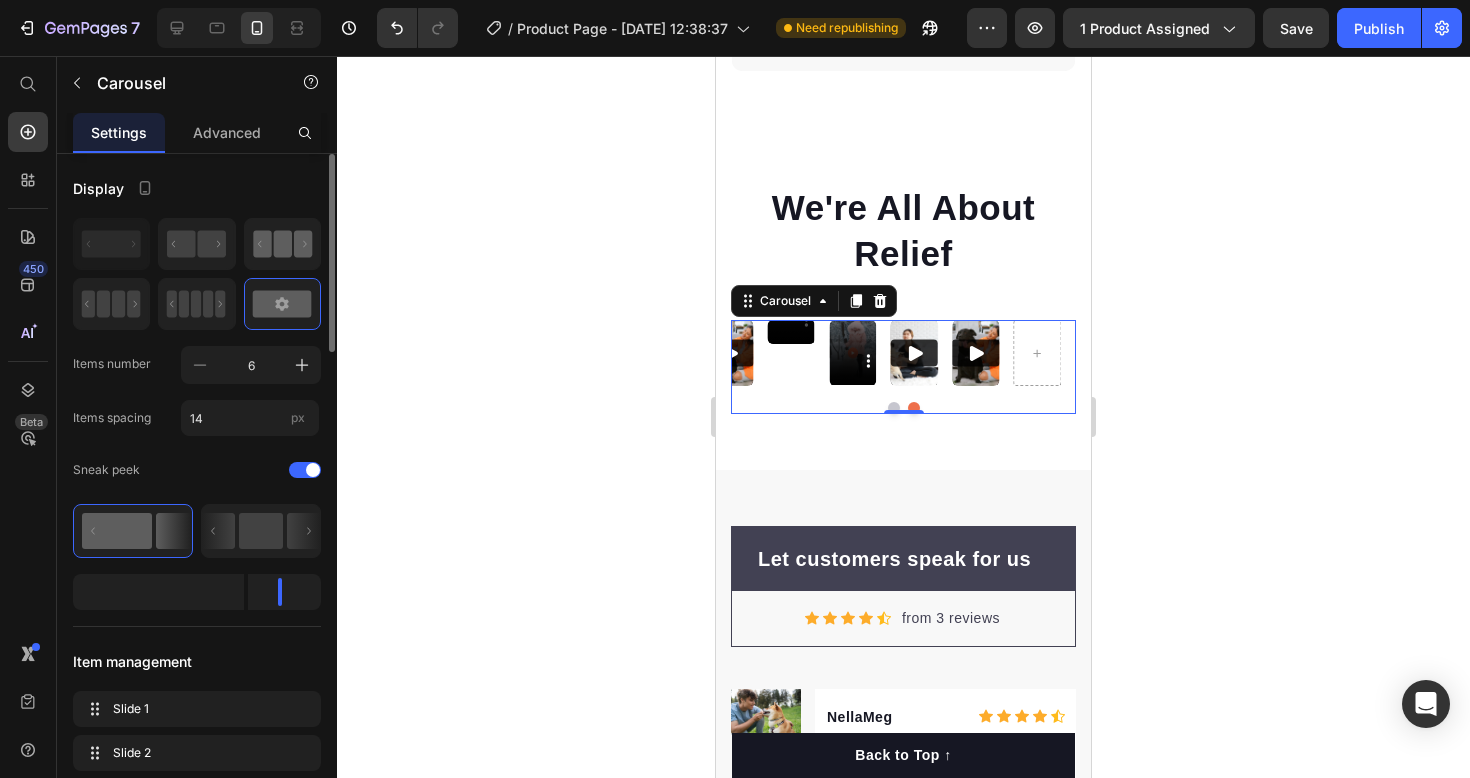 click 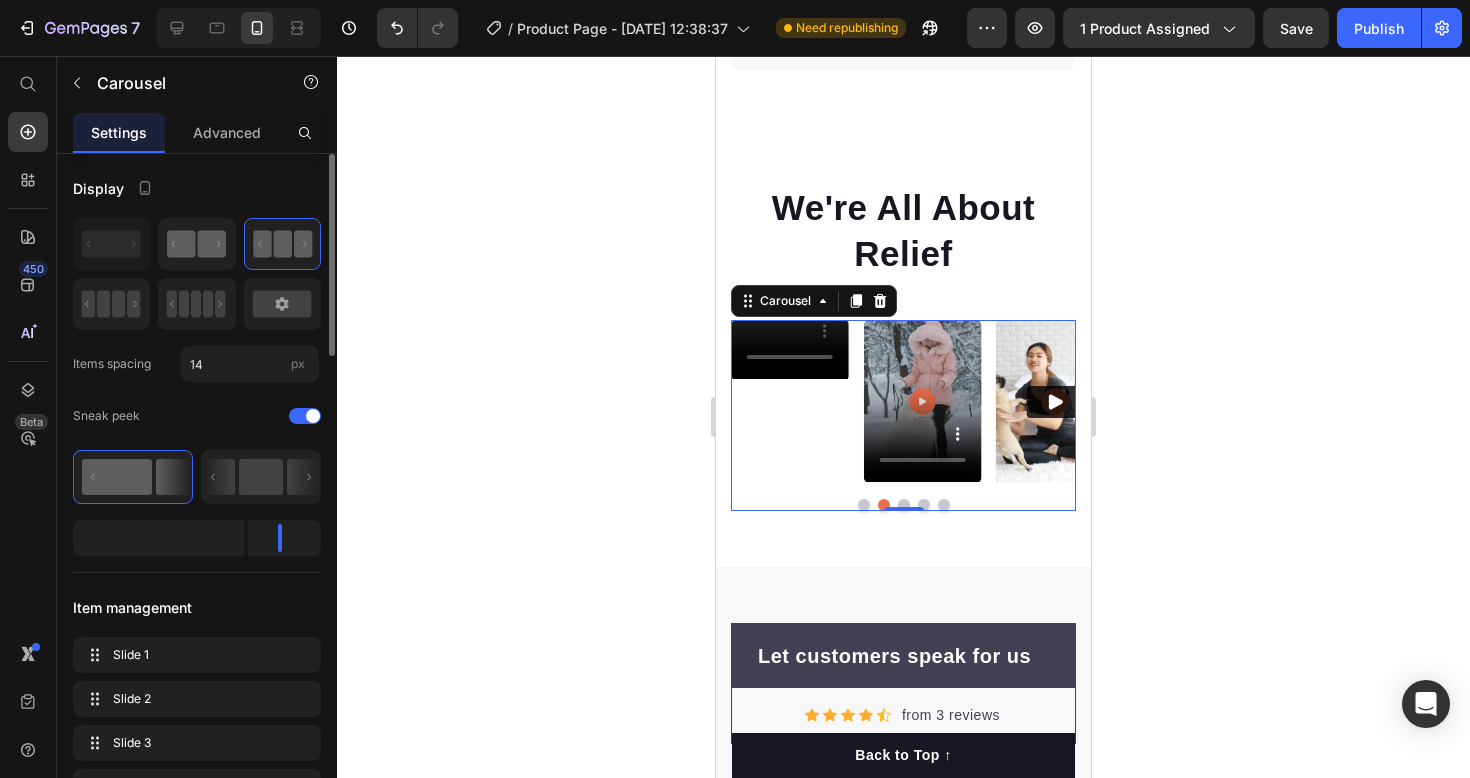click 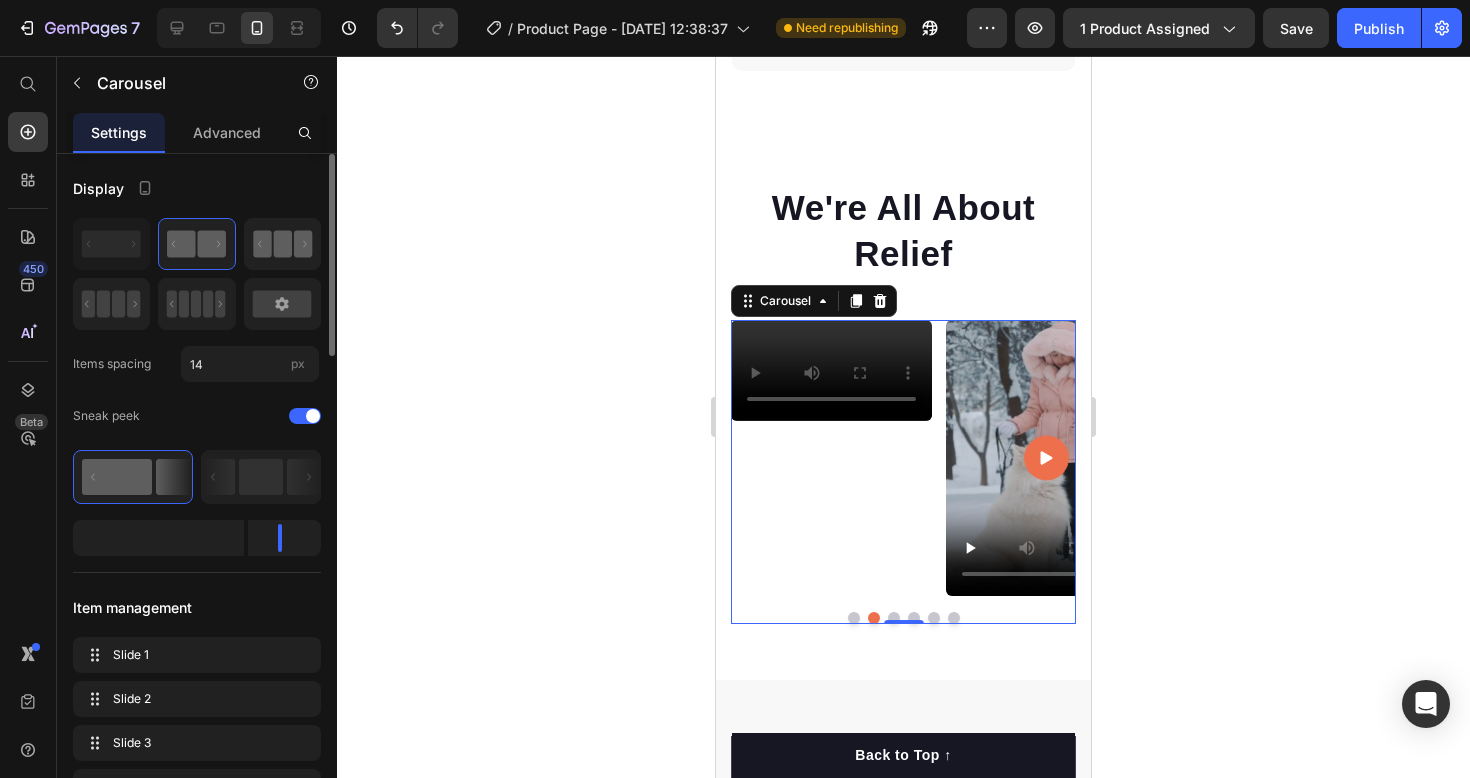 click 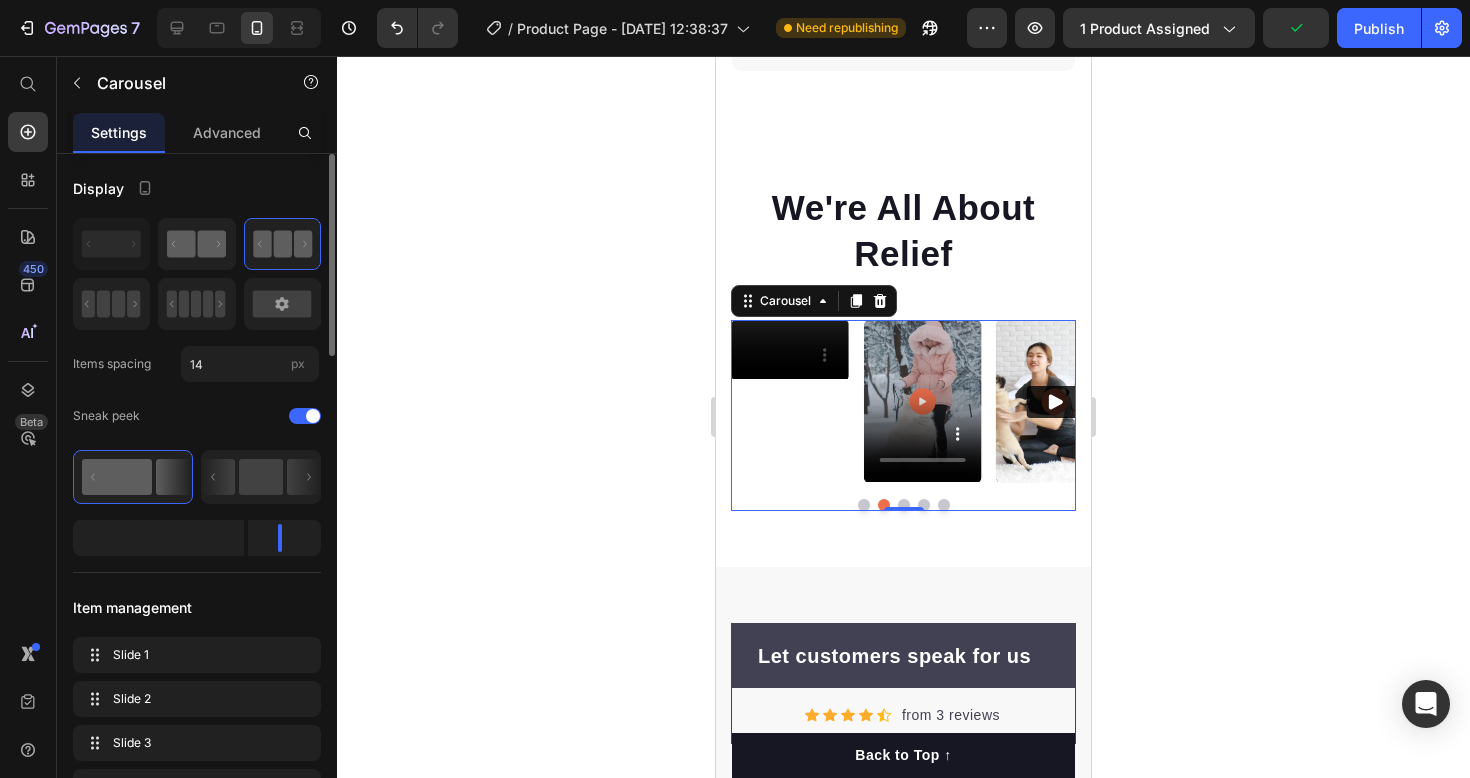 click 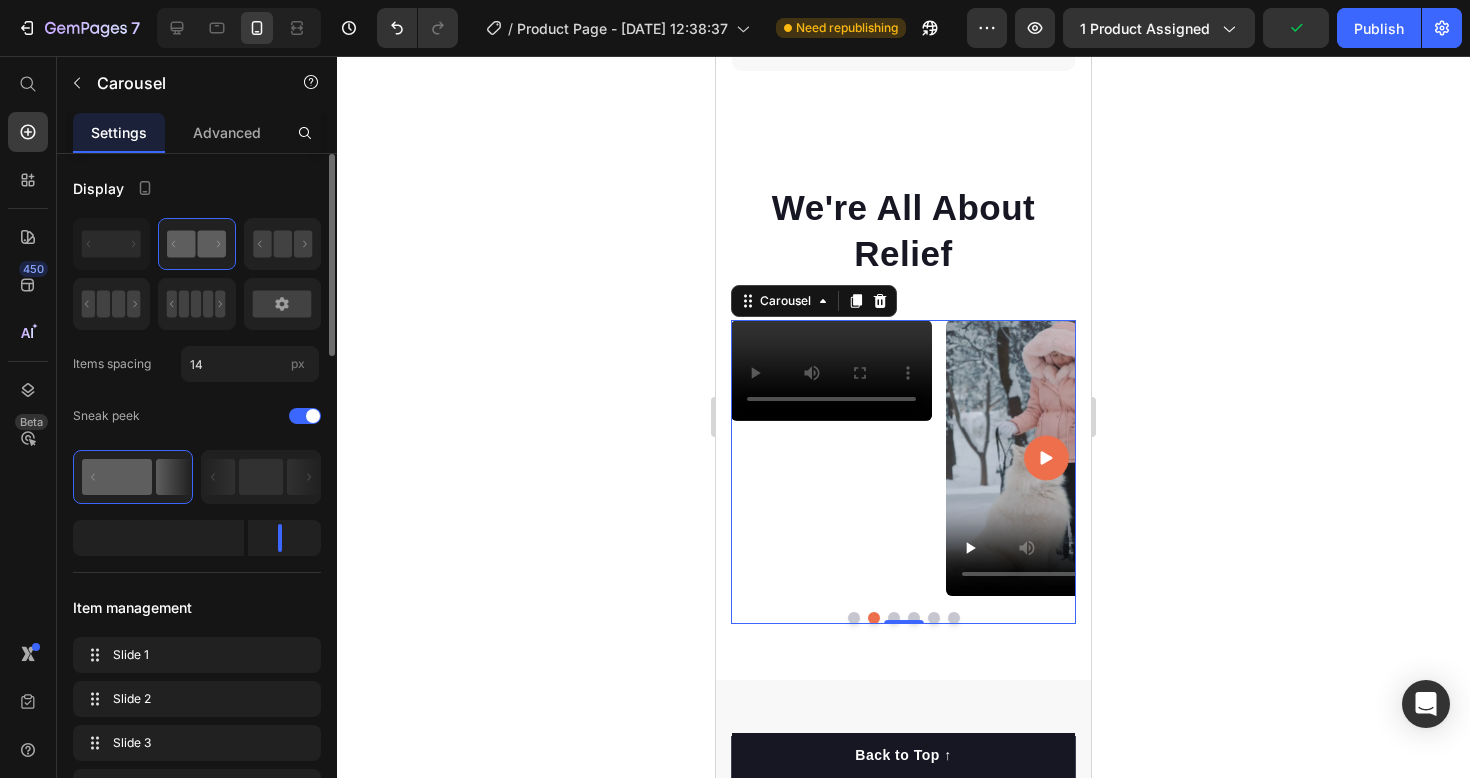 scroll, scrollTop: 37, scrollLeft: 0, axis: vertical 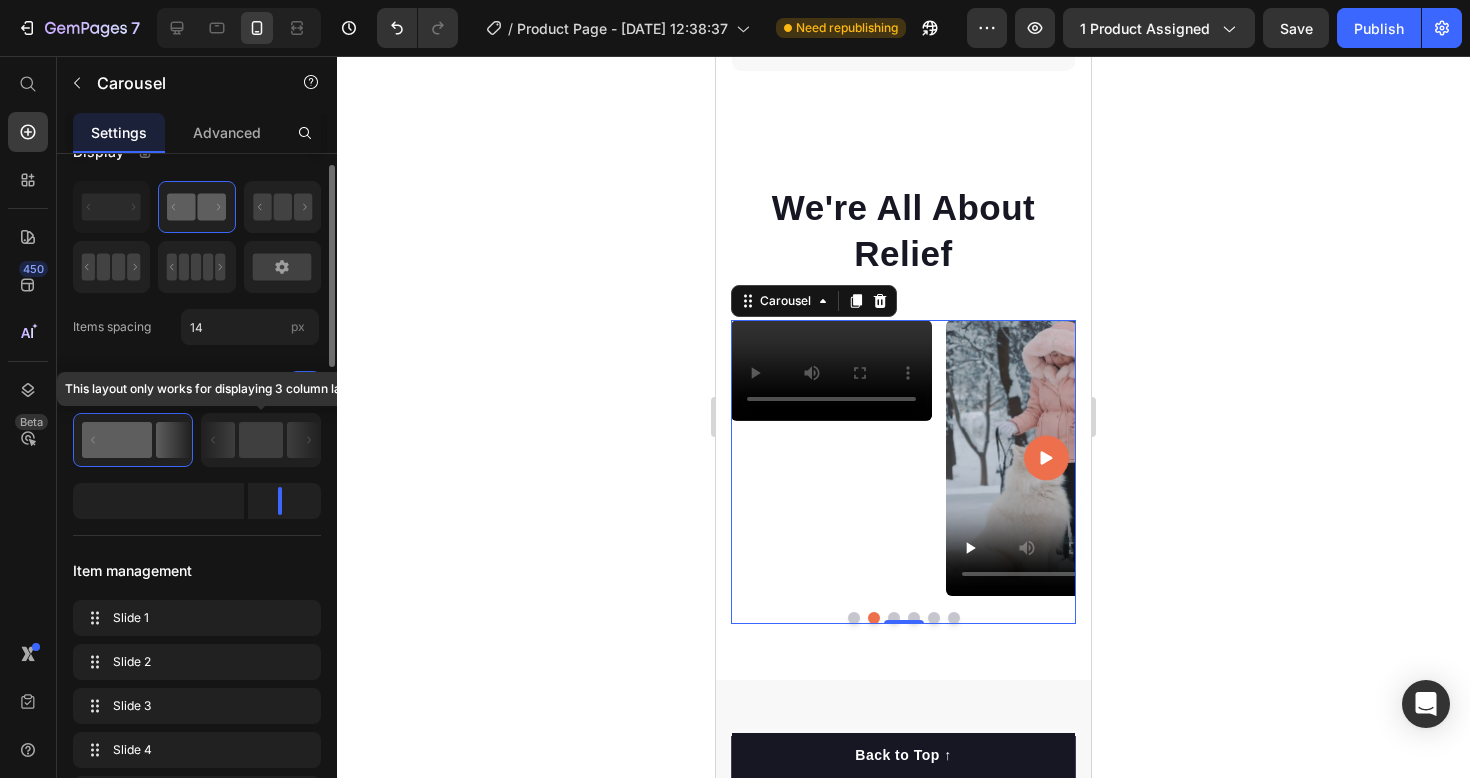 click 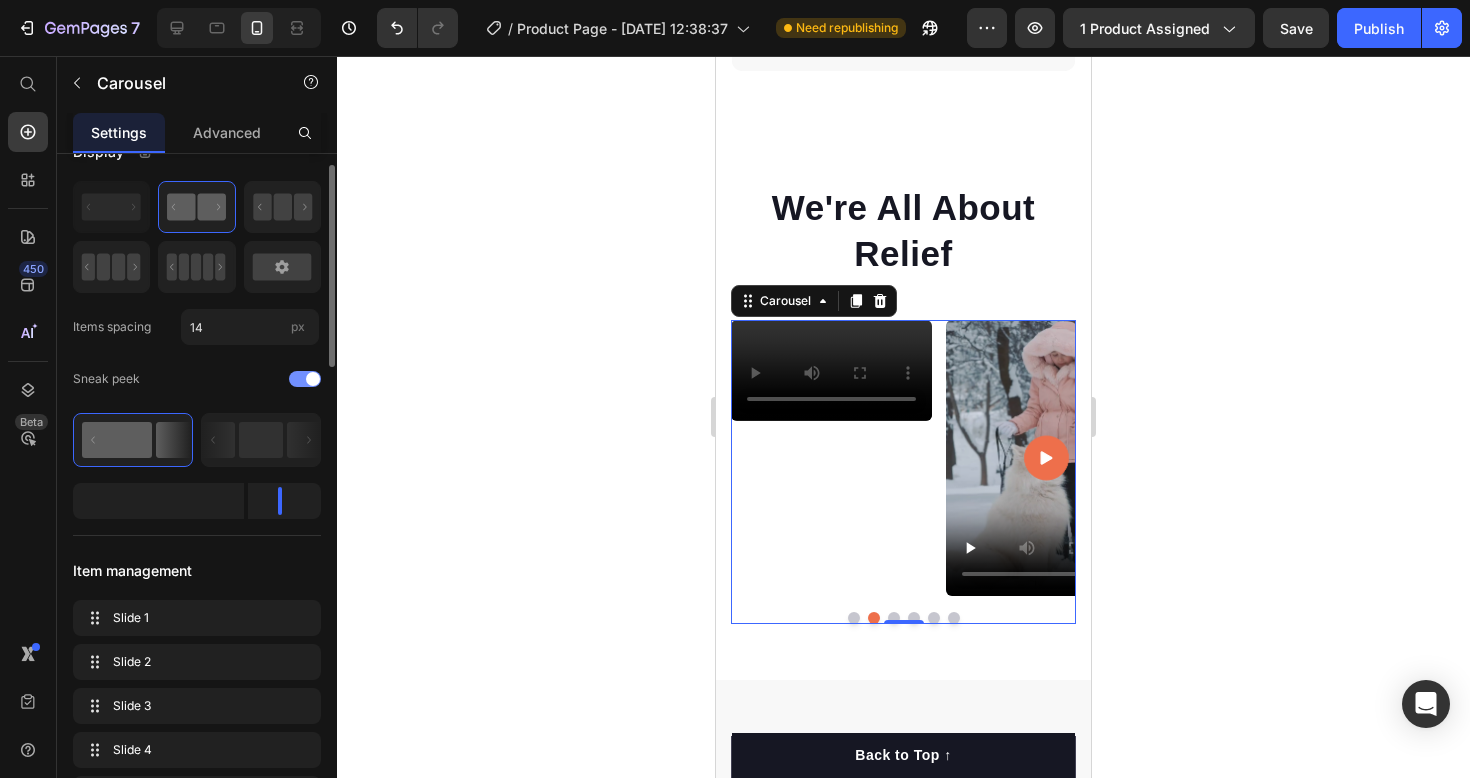 click at bounding box center (305, 379) 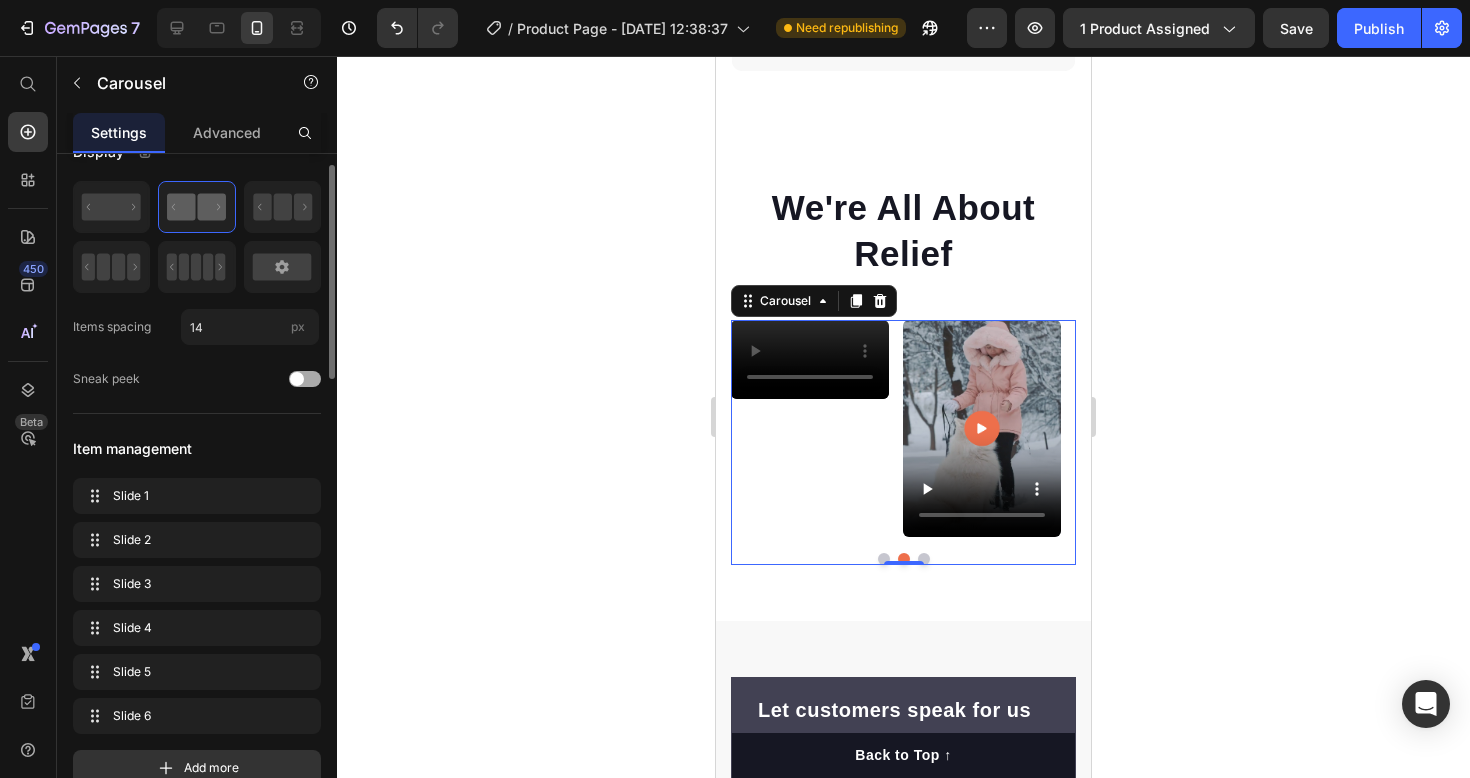 click at bounding box center [297, 379] 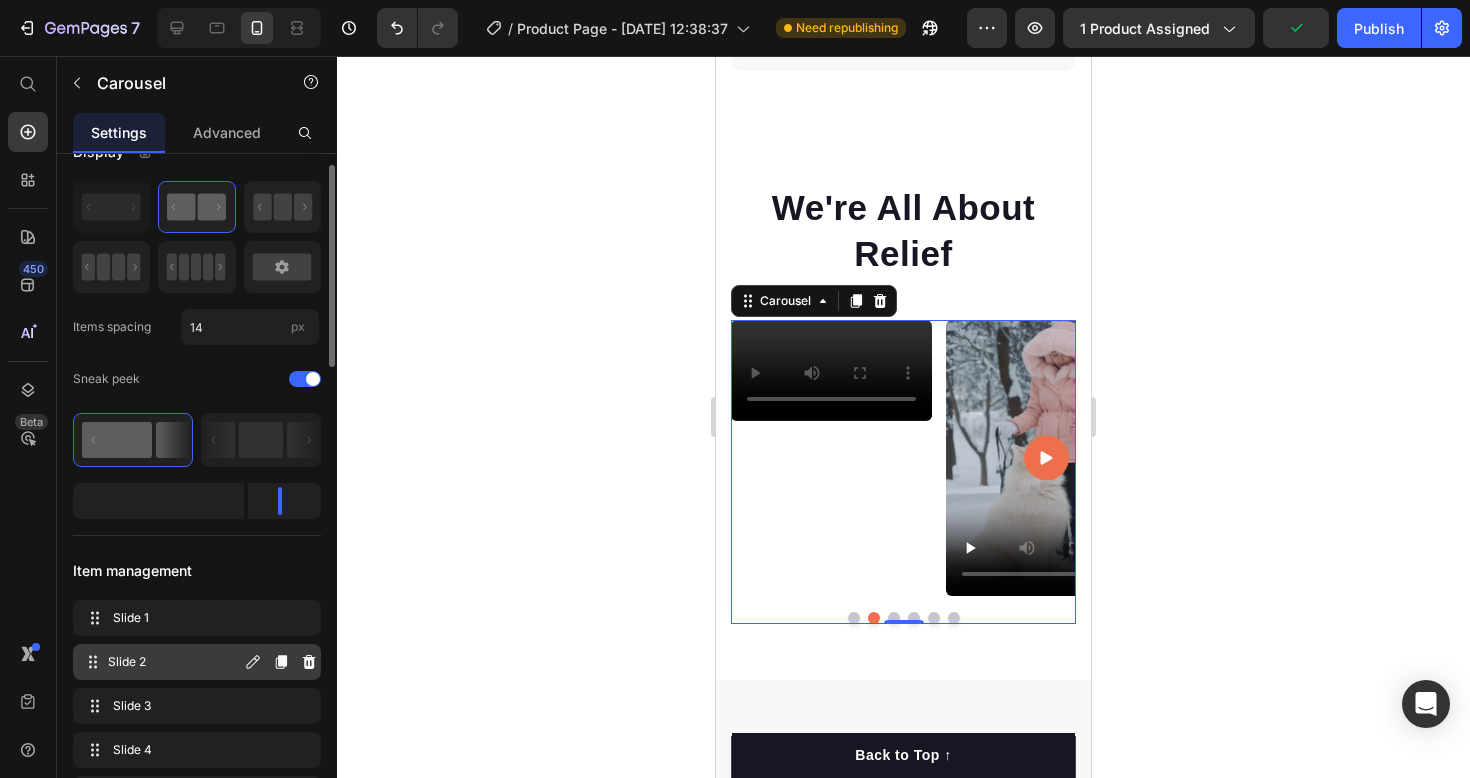 click on "Slide 2" at bounding box center [174, 662] 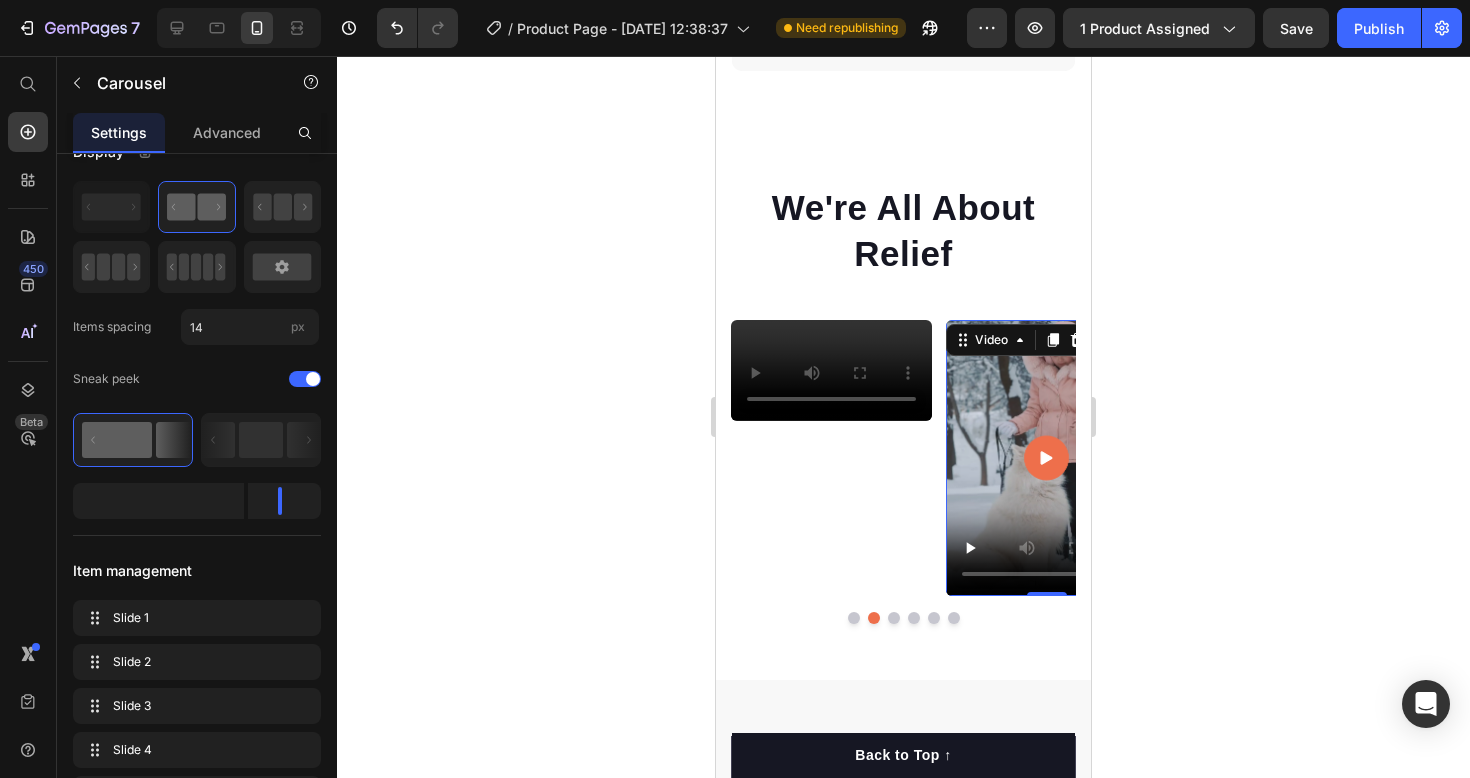 click at bounding box center (1046, 458) 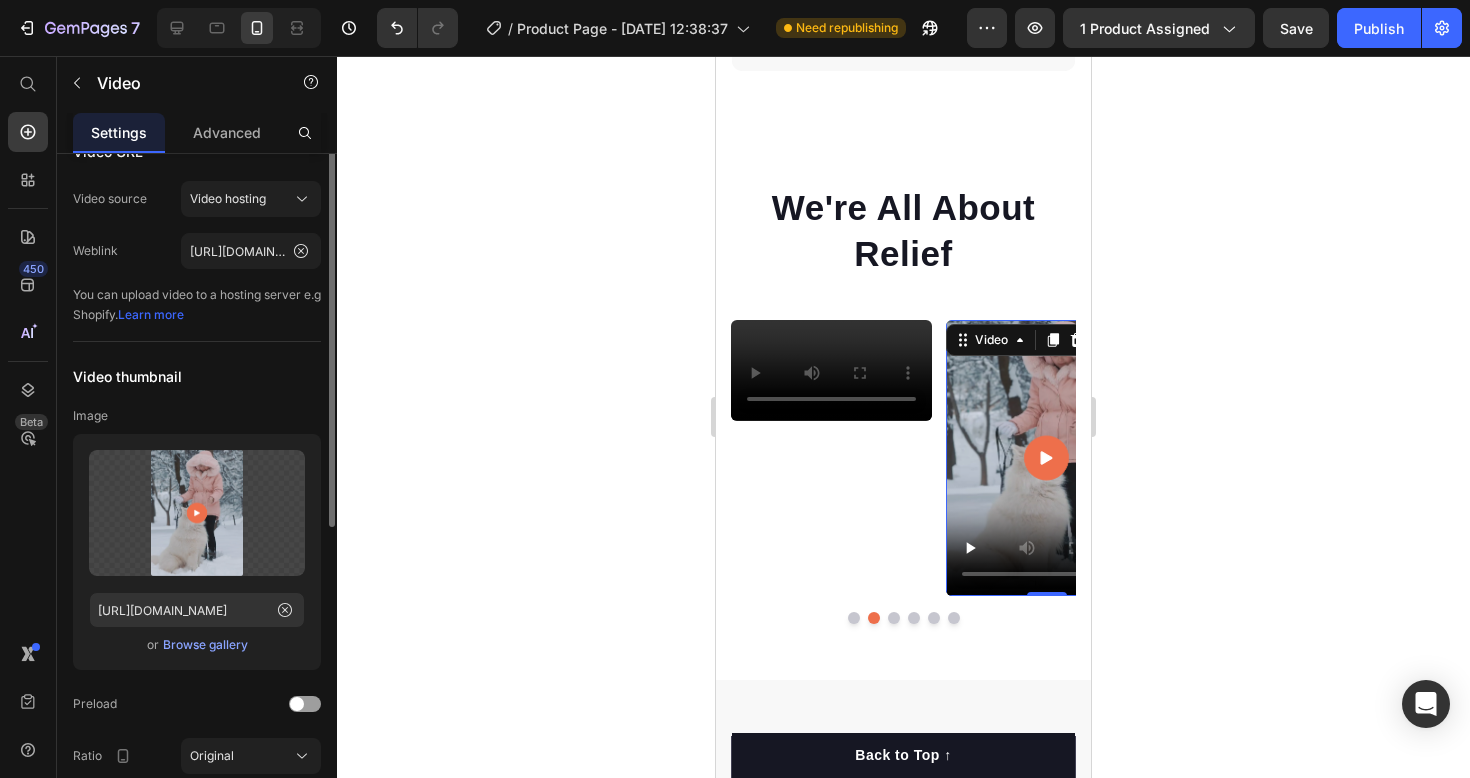 scroll, scrollTop: 0, scrollLeft: 0, axis: both 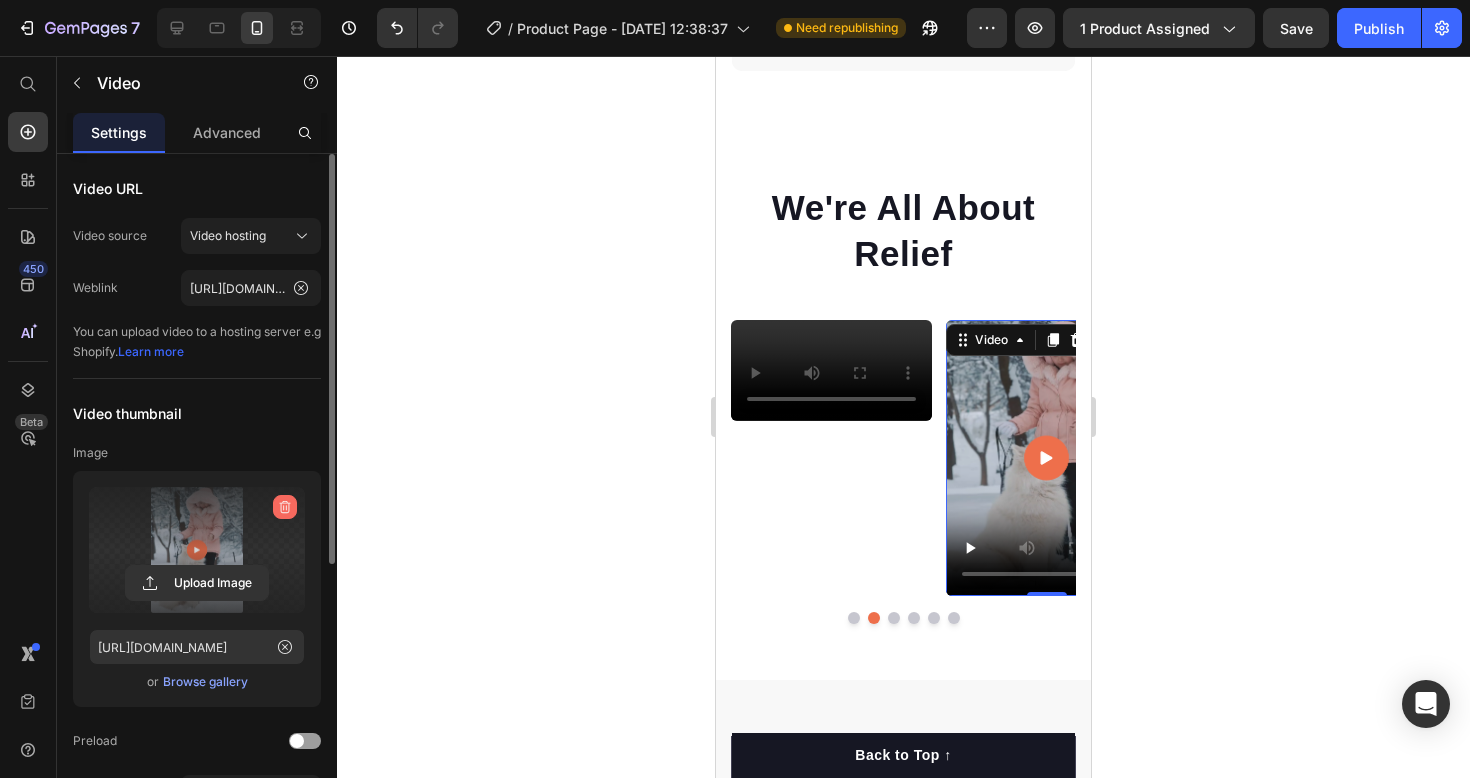click 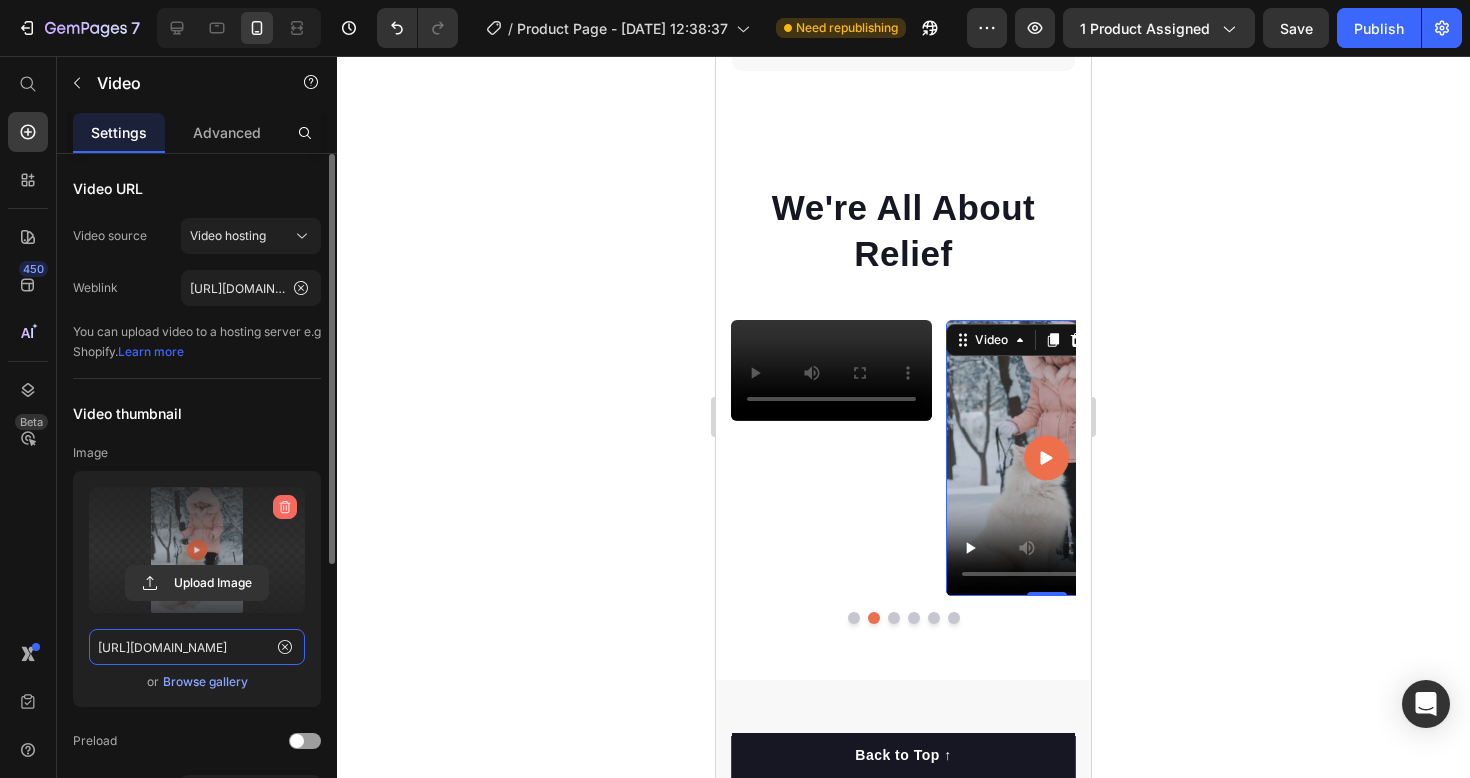 type 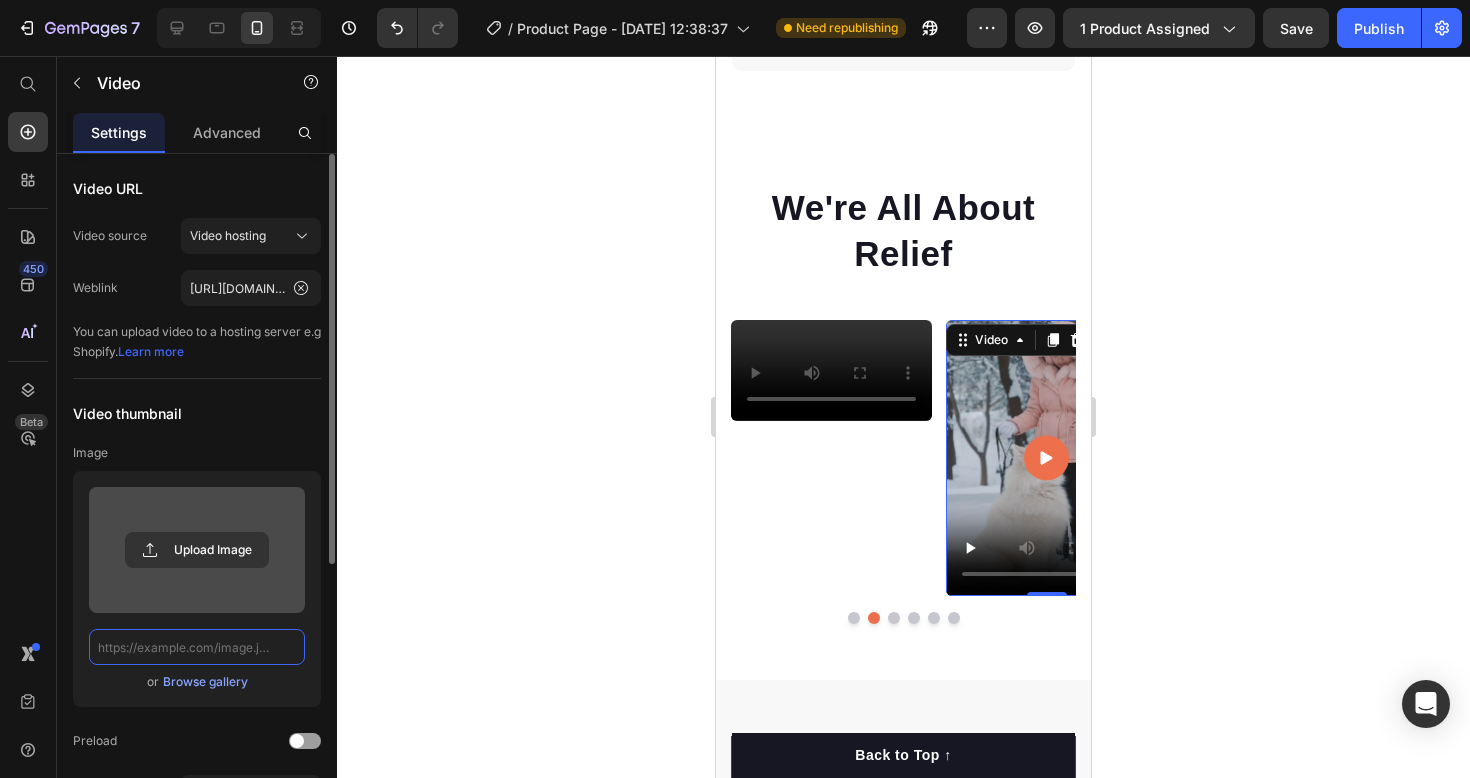 scroll, scrollTop: 0, scrollLeft: 0, axis: both 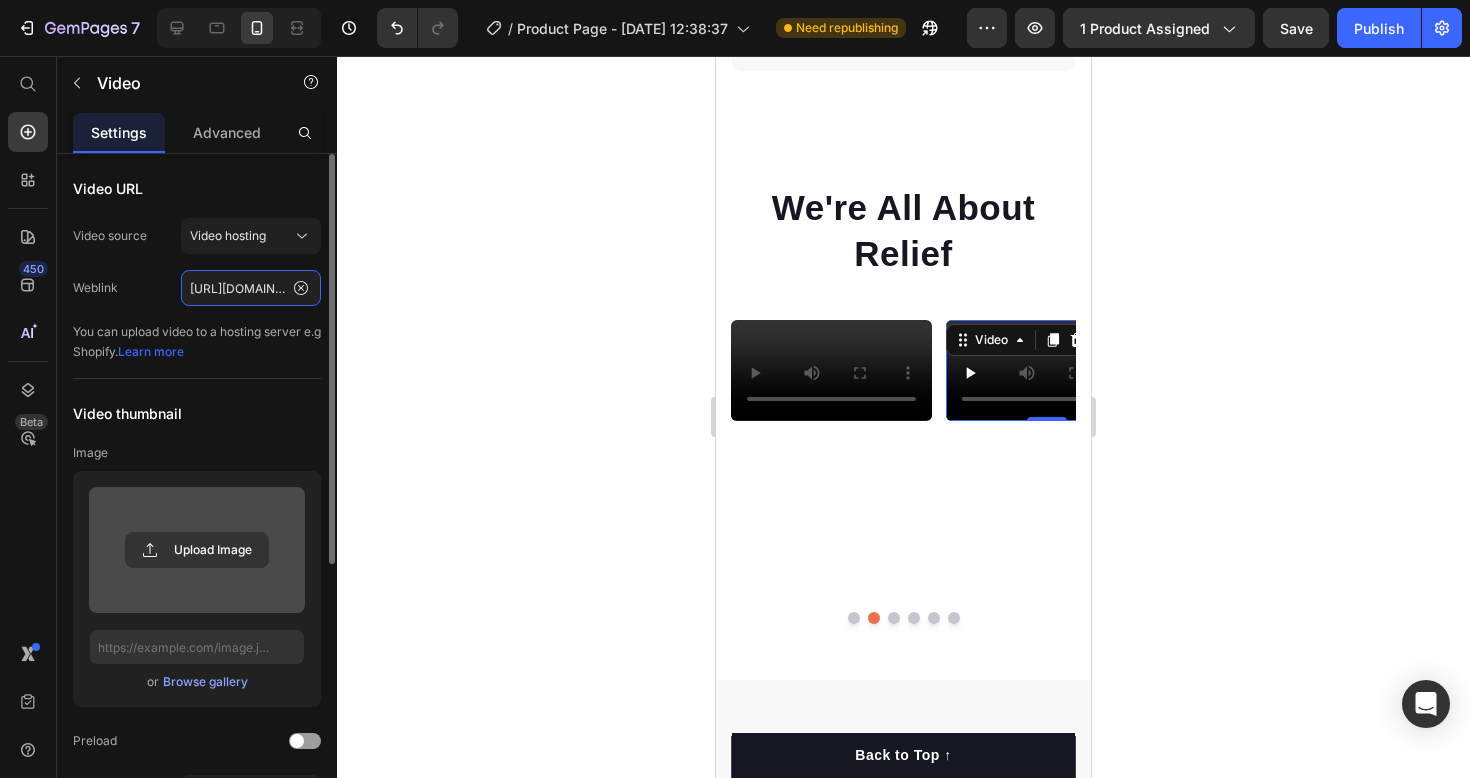 click on "[URL][DOMAIN_NAME]" 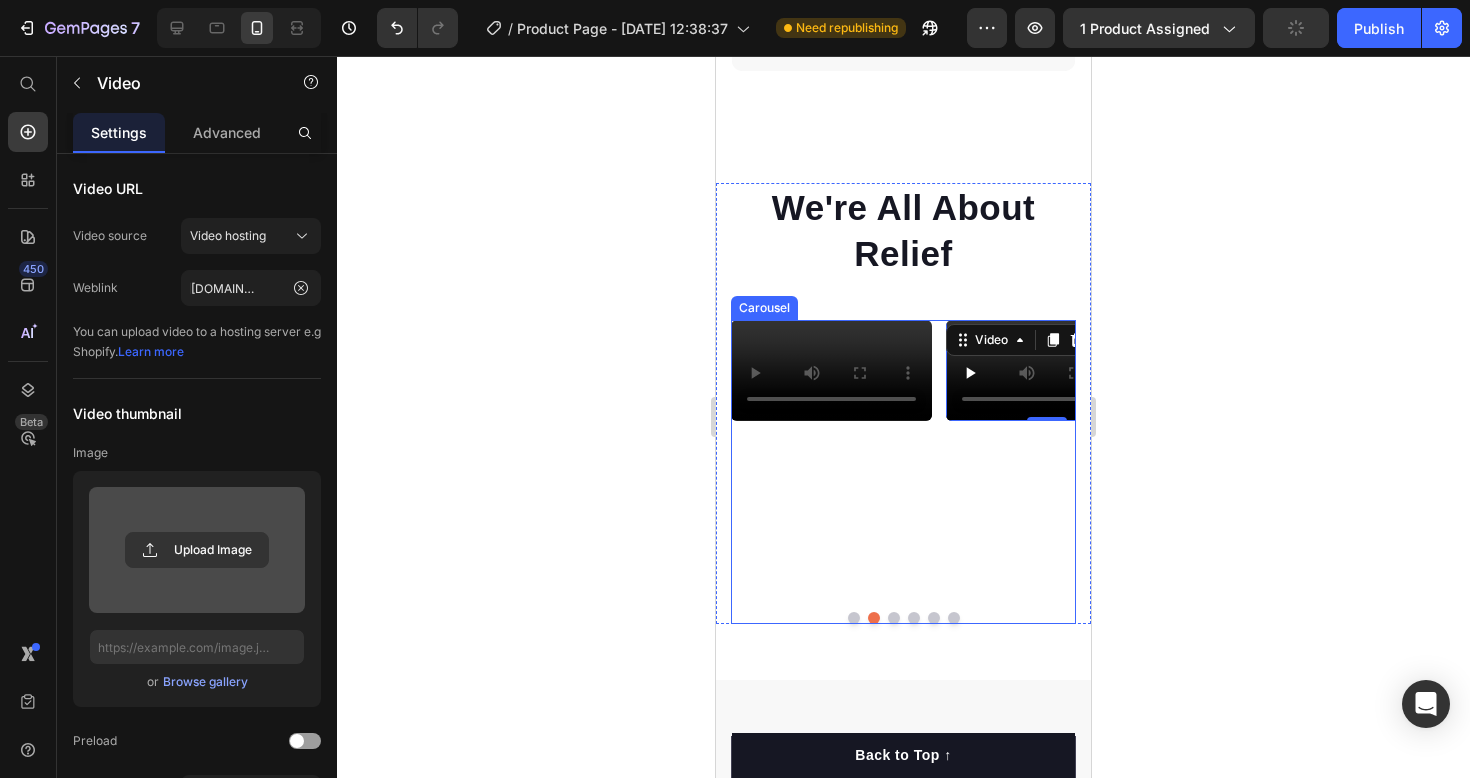 click on "Video Video Video   0 Video Video
Drop element here" at bounding box center (903, 458) 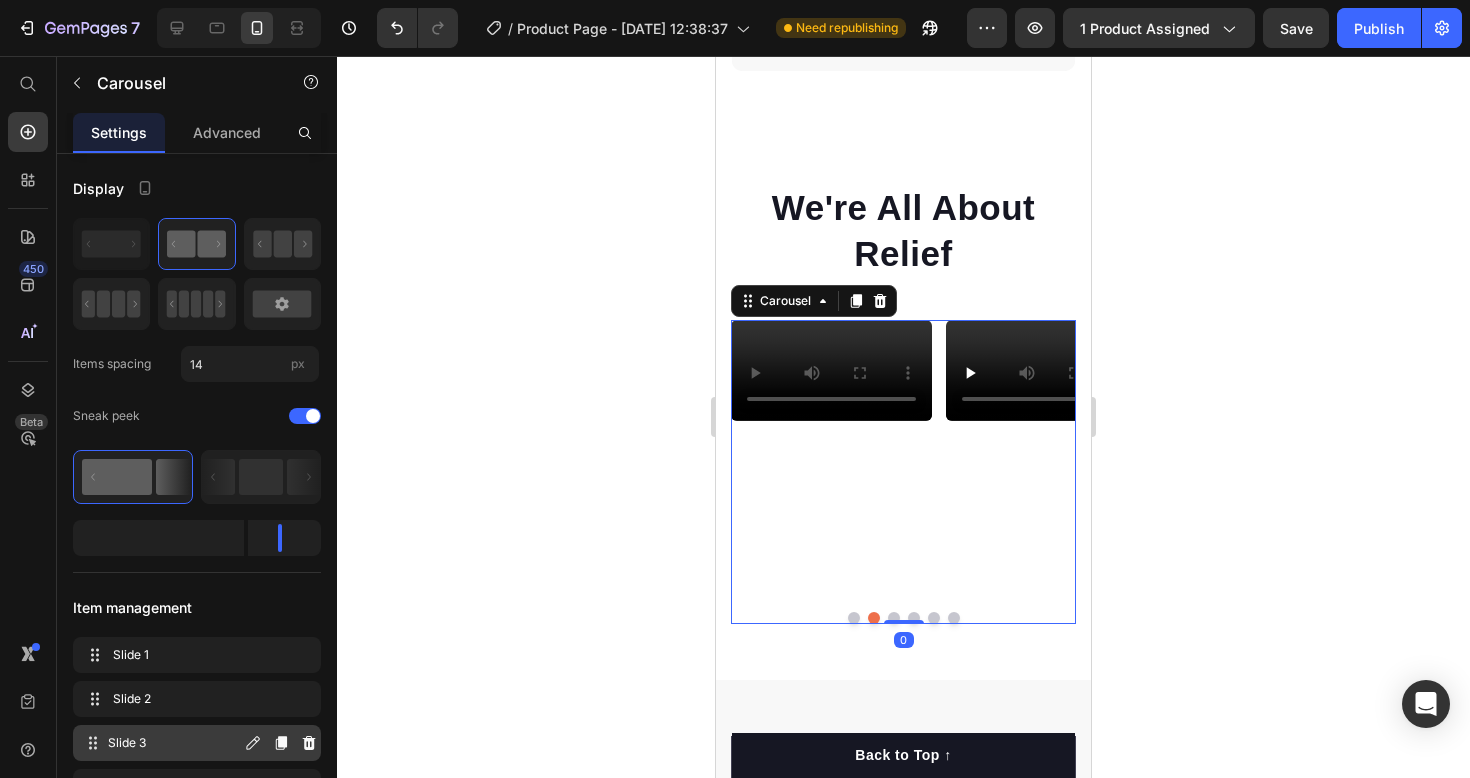 click on "Slide 3 Slide 3" at bounding box center (161, 743) 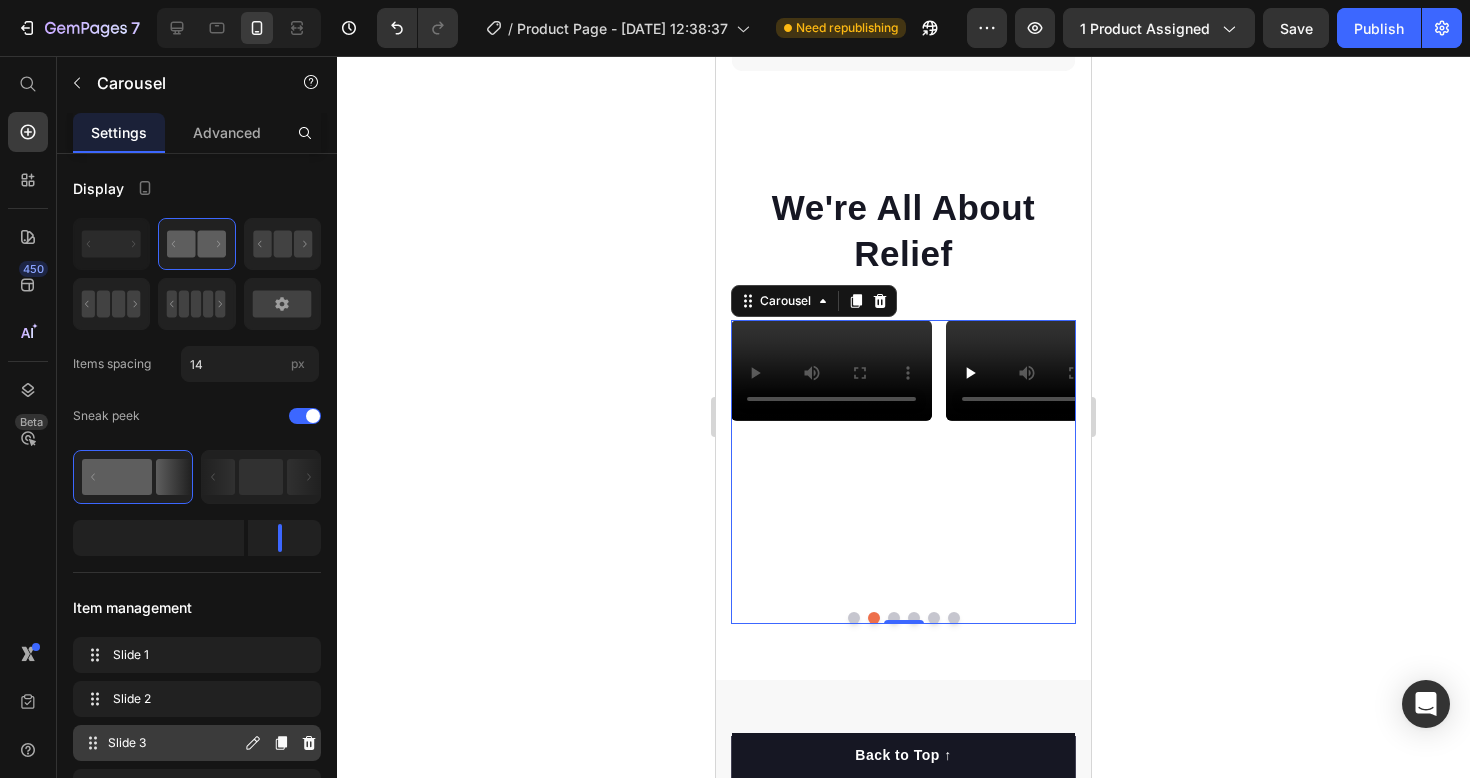 click on "Slide 3" at bounding box center [174, 743] 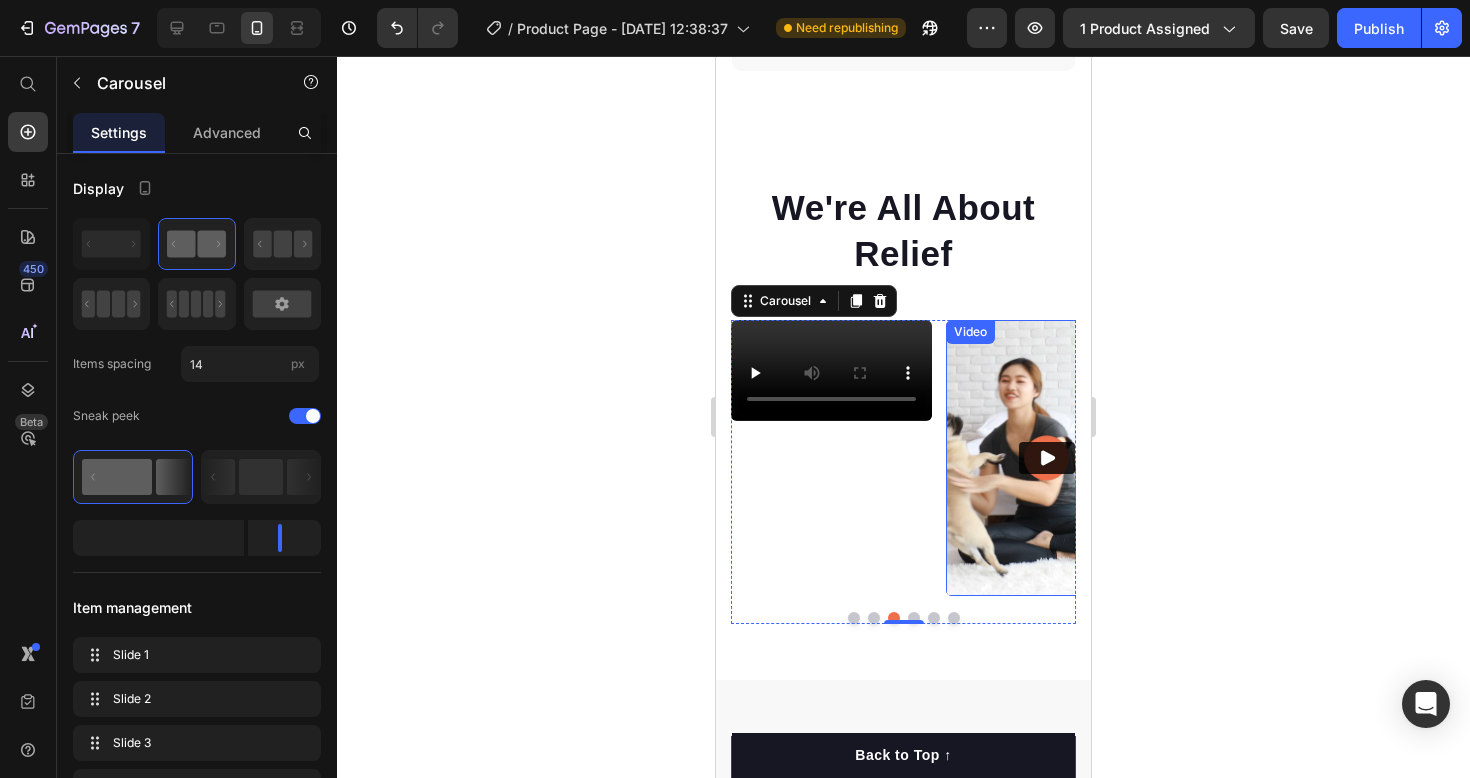 click at bounding box center [1046, 458] 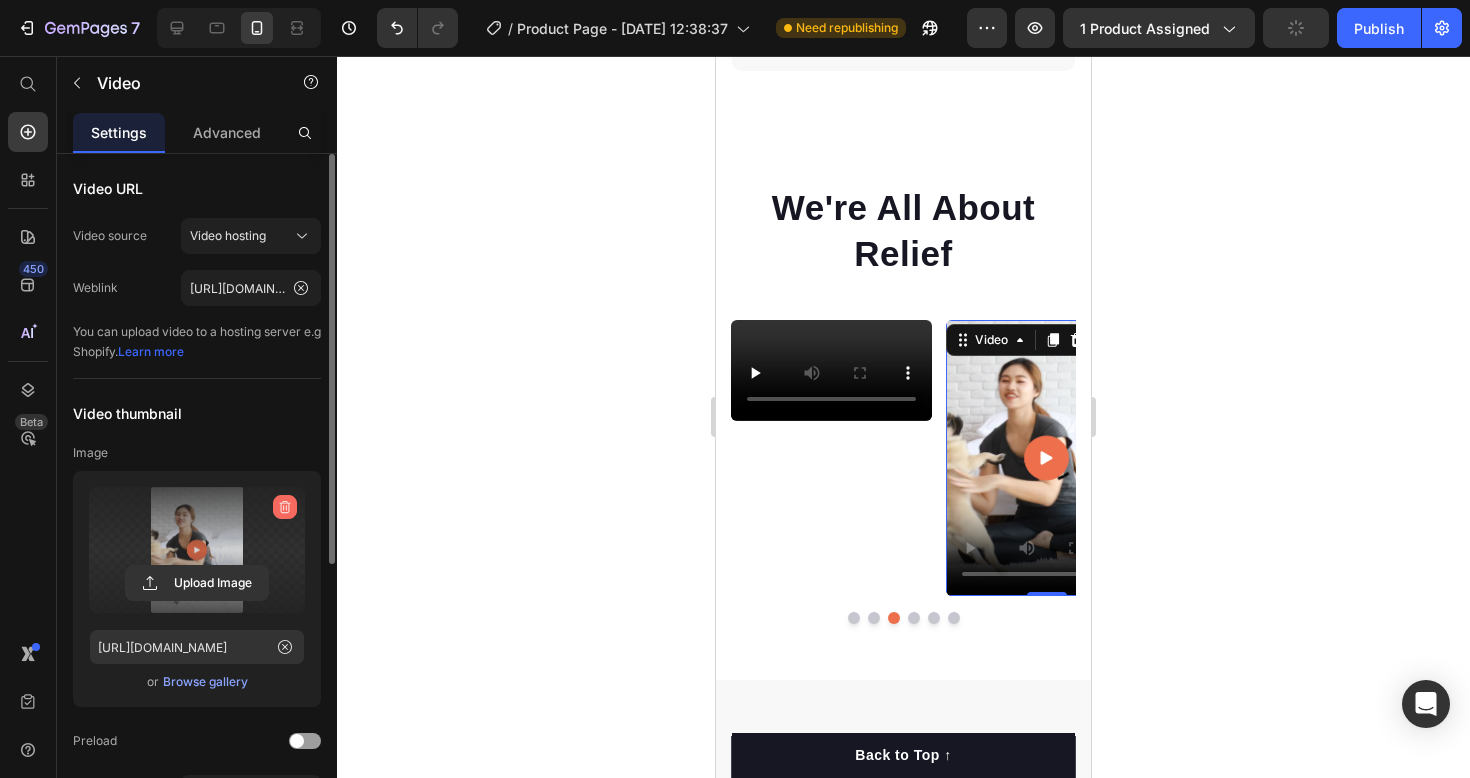 click 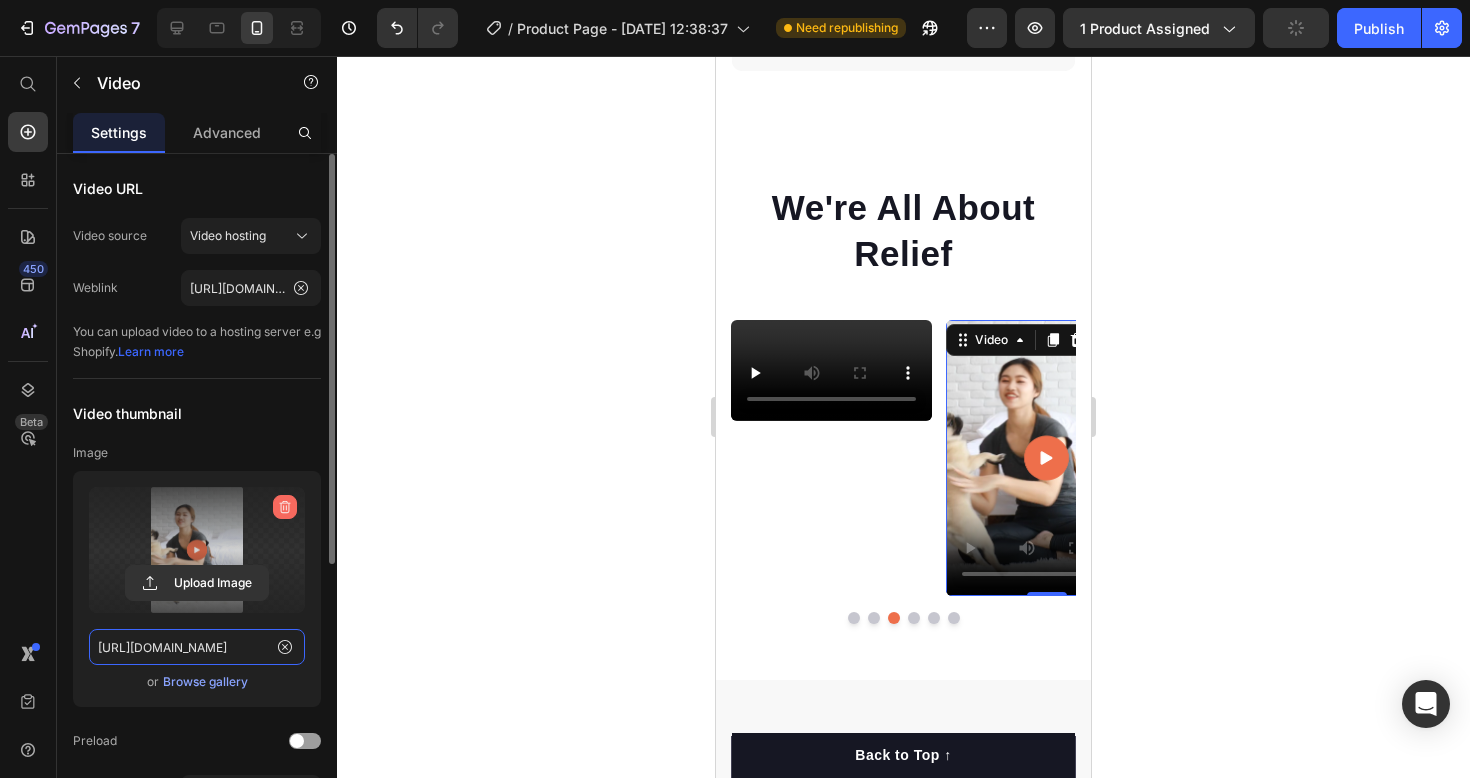 type 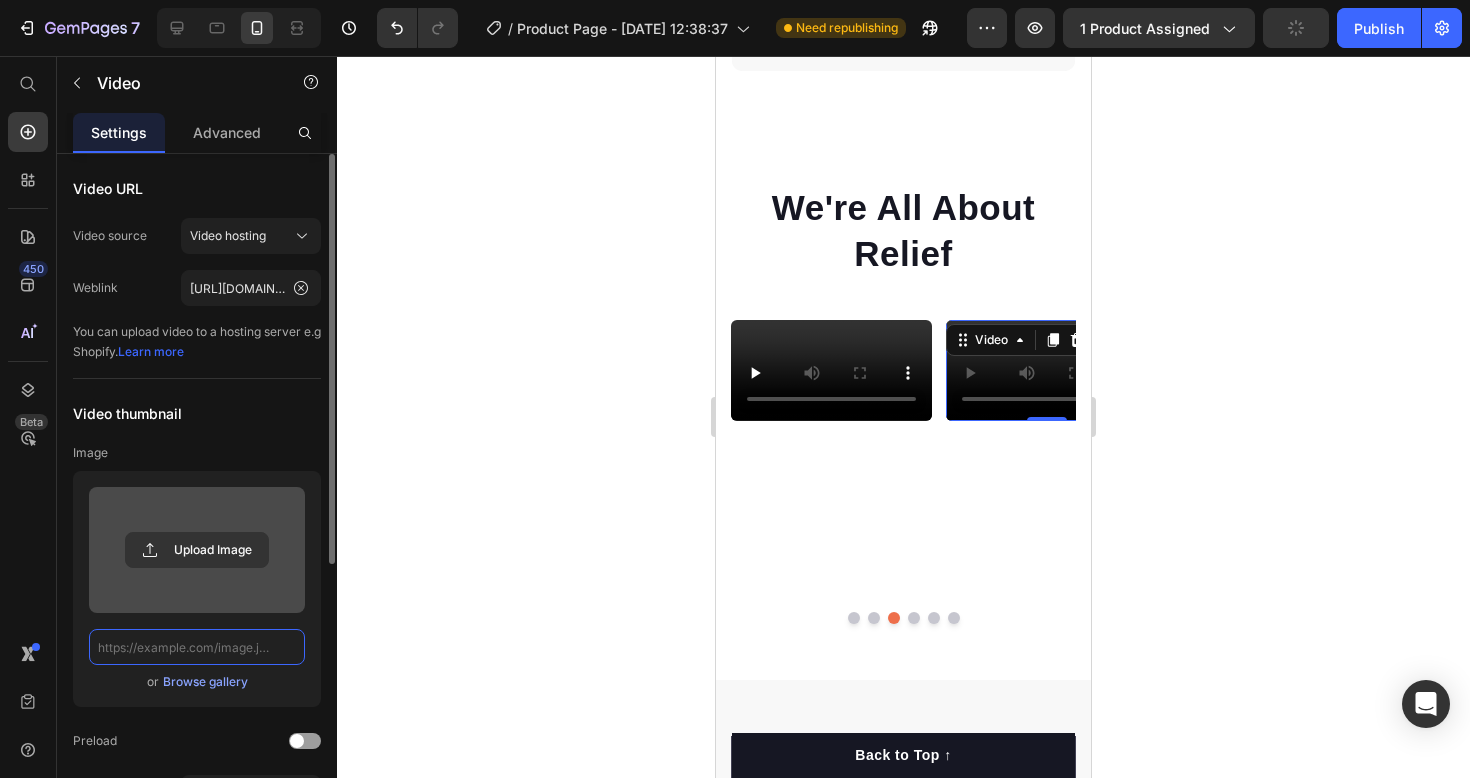scroll, scrollTop: 0, scrollLeft: 0, axis: both 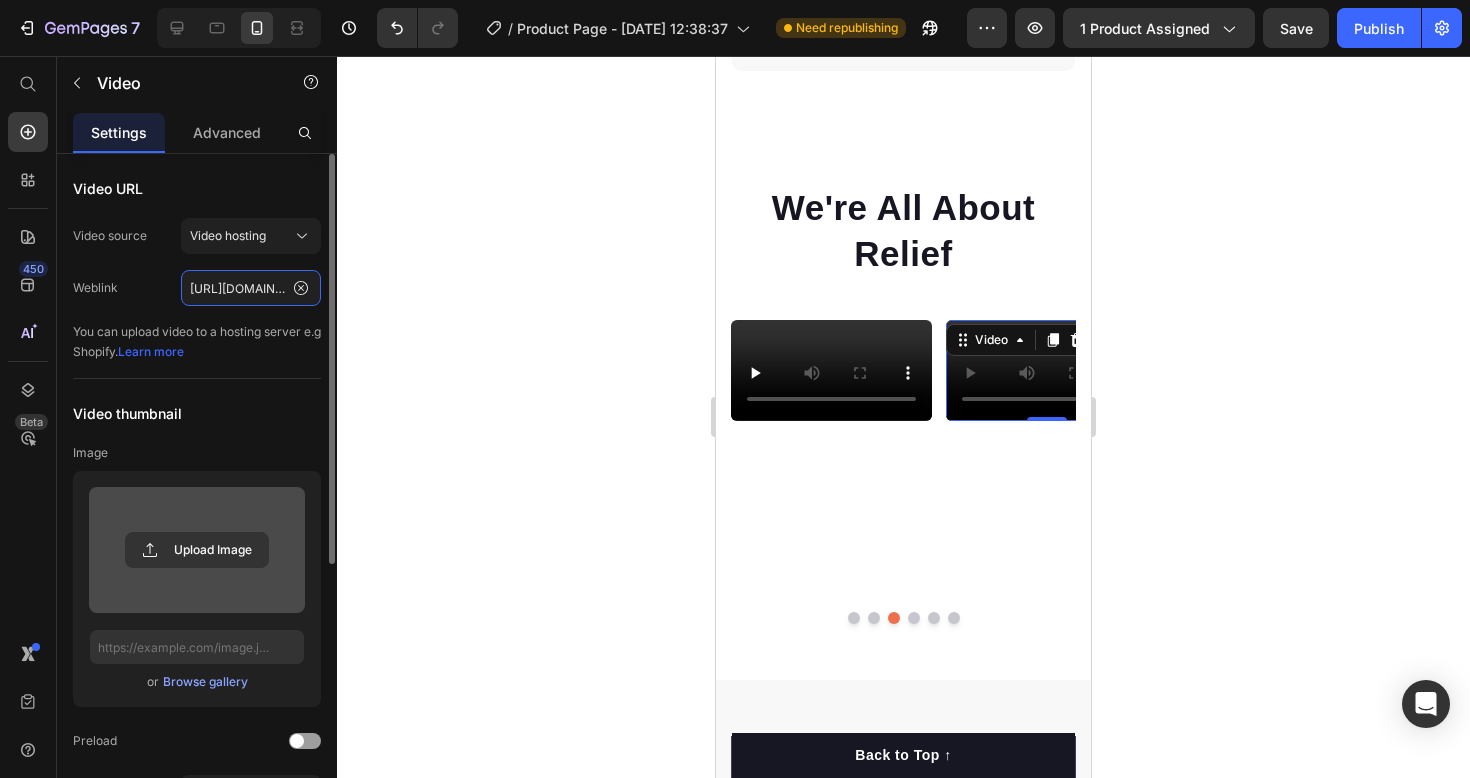click on "[URL][DOMAIN_NAME]" 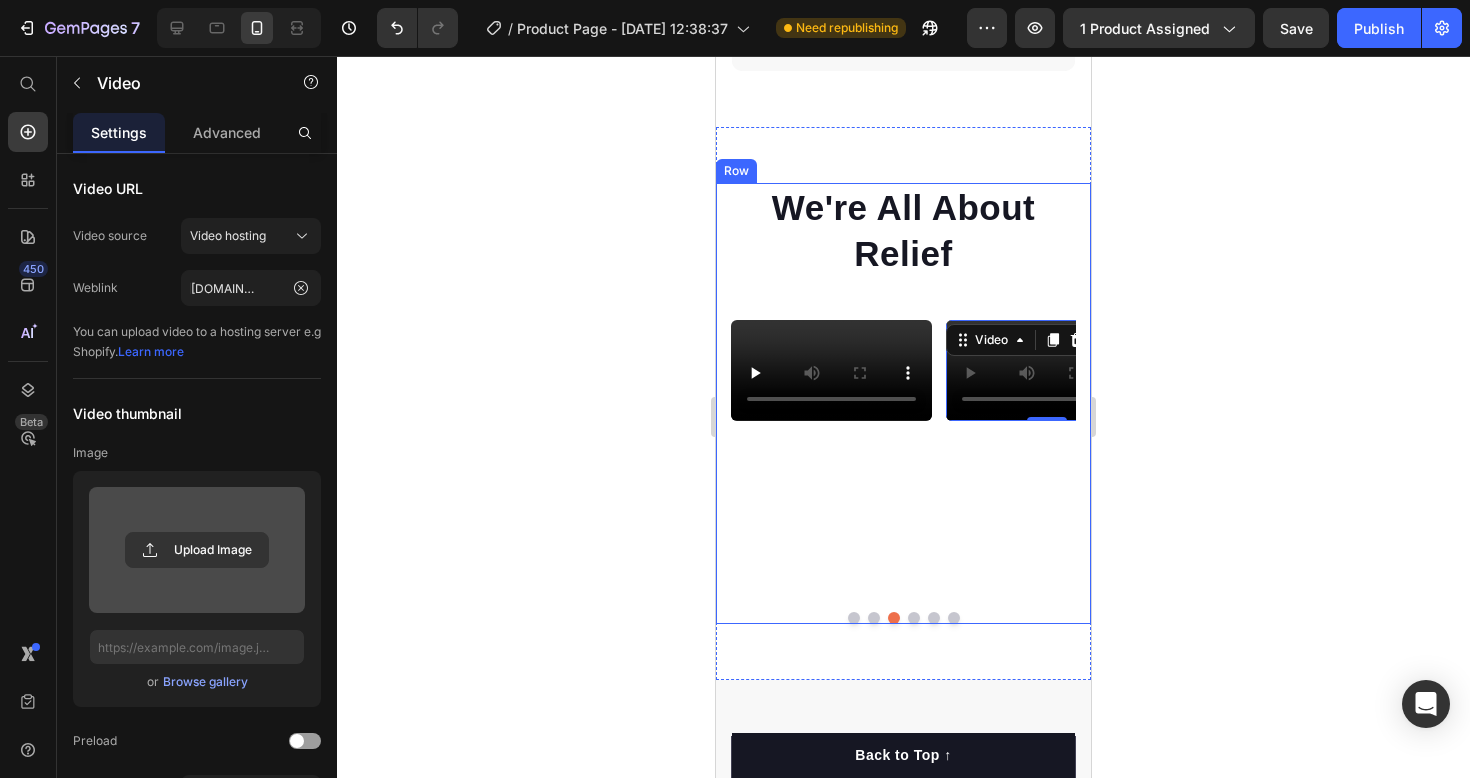 click on "We're All About Relief Heading Video Video Video Video   0 Video
Drop element here Carousel Row" at bounding box center [903, 403] 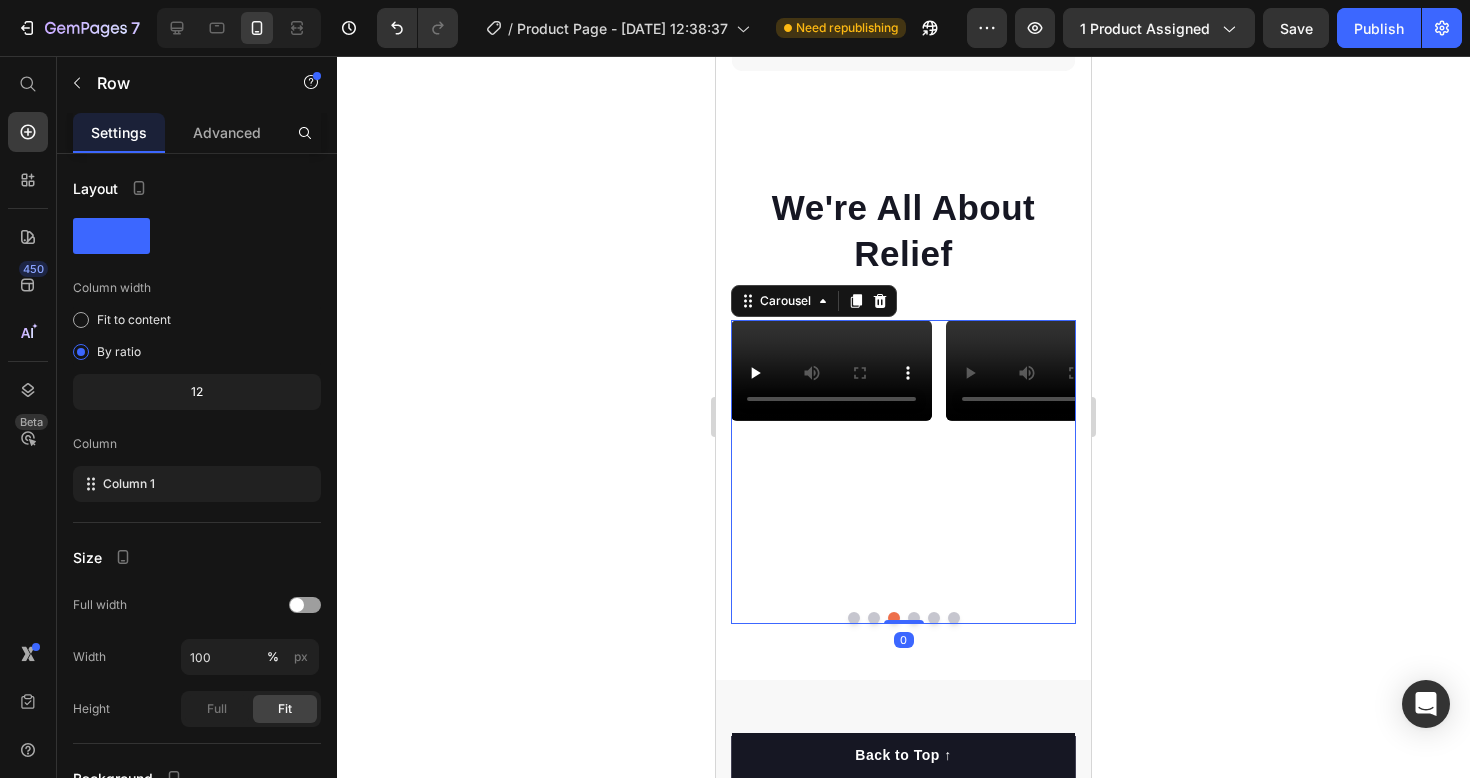 click on "Video Video Video Video Video
Drop element here" at bounding box center [903, 458] 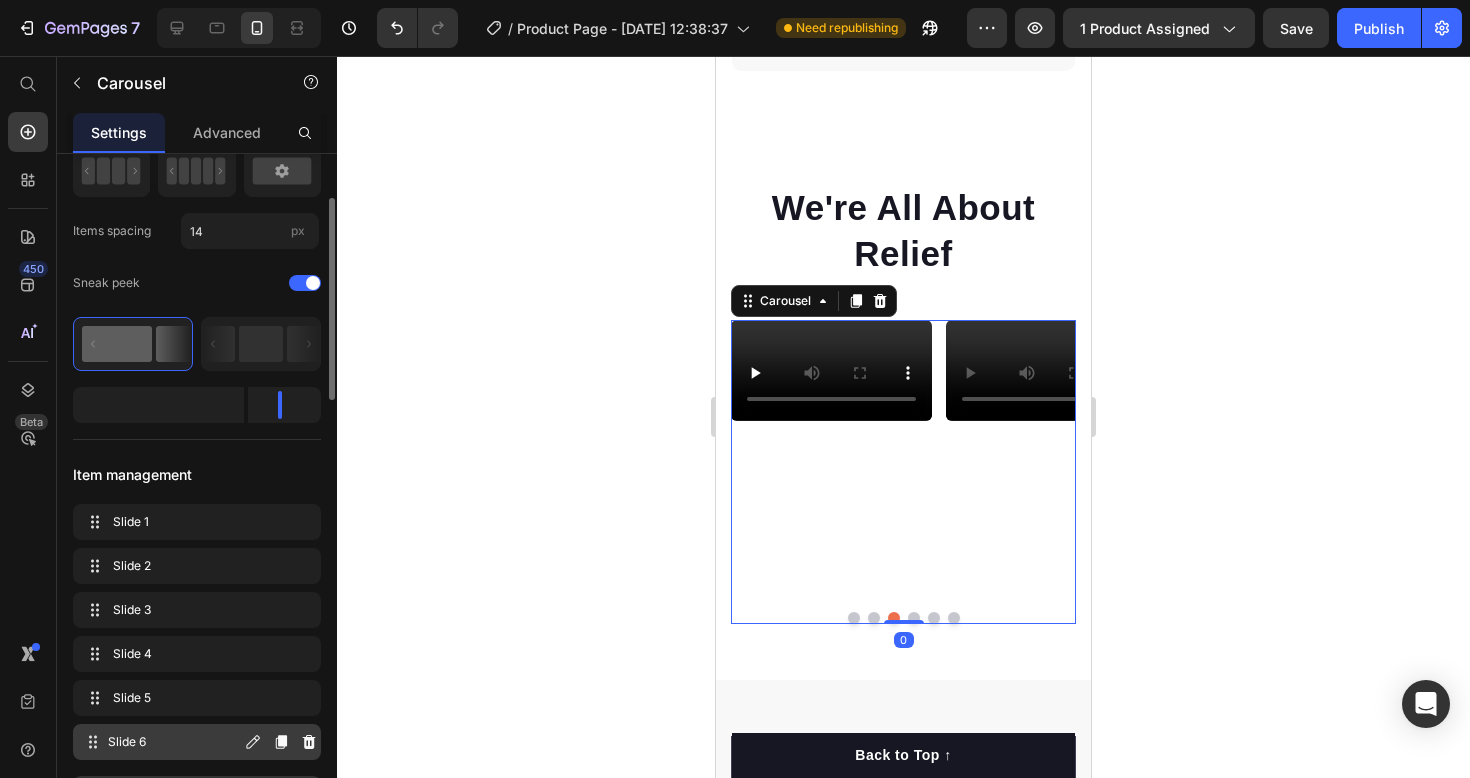 scroll, scrollTop: 137, scrollLeft: 0, axis: vertical 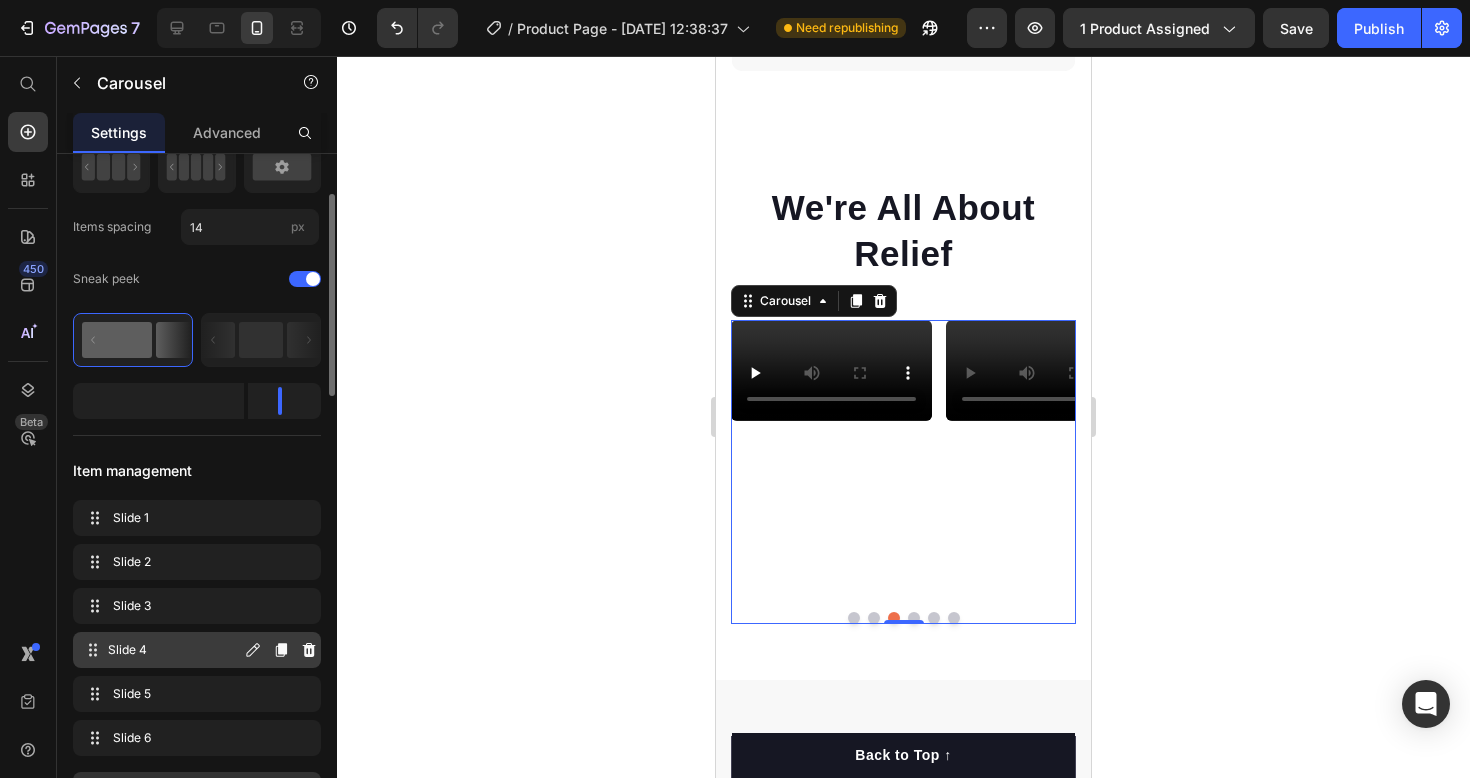 click on "Slide 4" at bounding box center [174, 650] 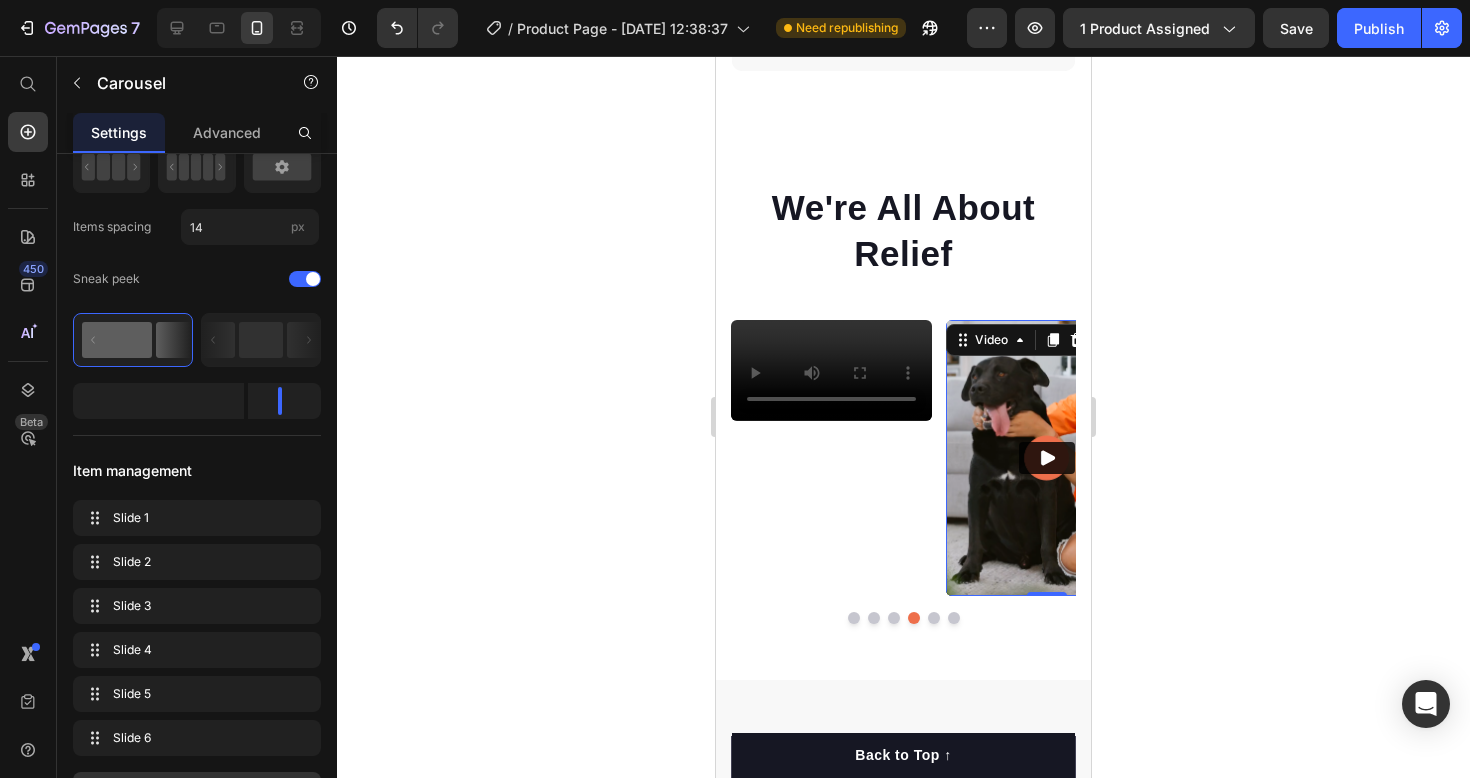 click at bounding box center [1046, 458] 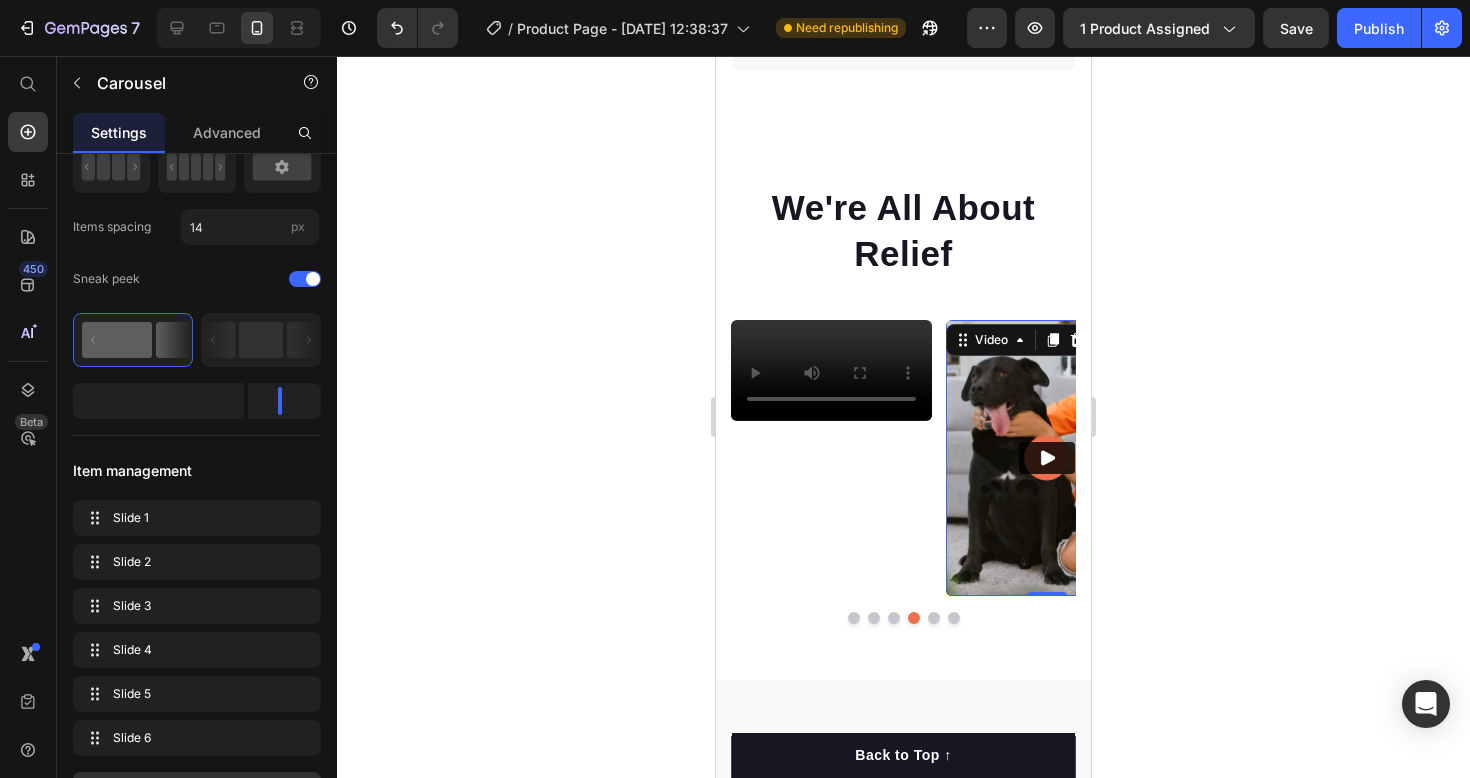 scroll, scrollTop: 0, scrollLeft: 0, axis: both 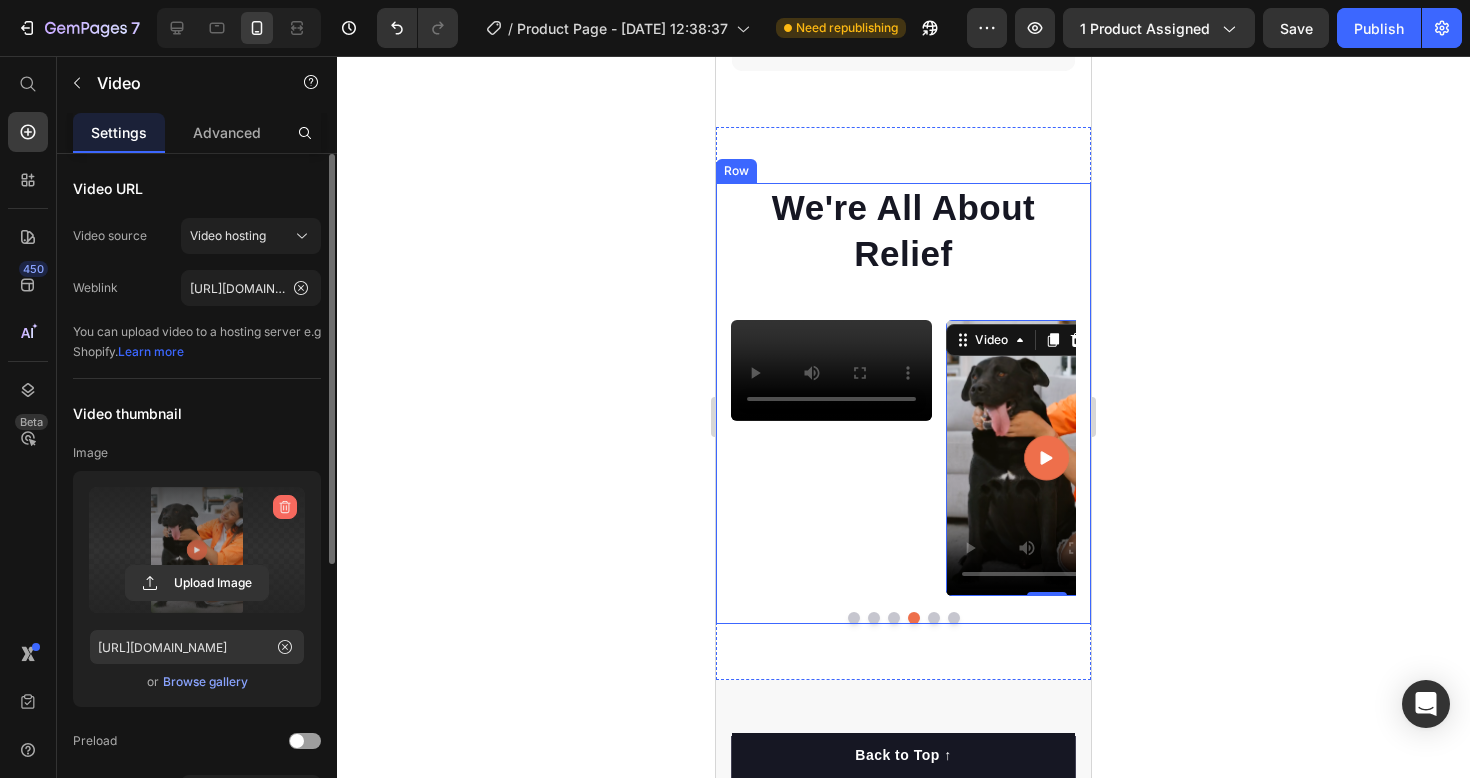 click 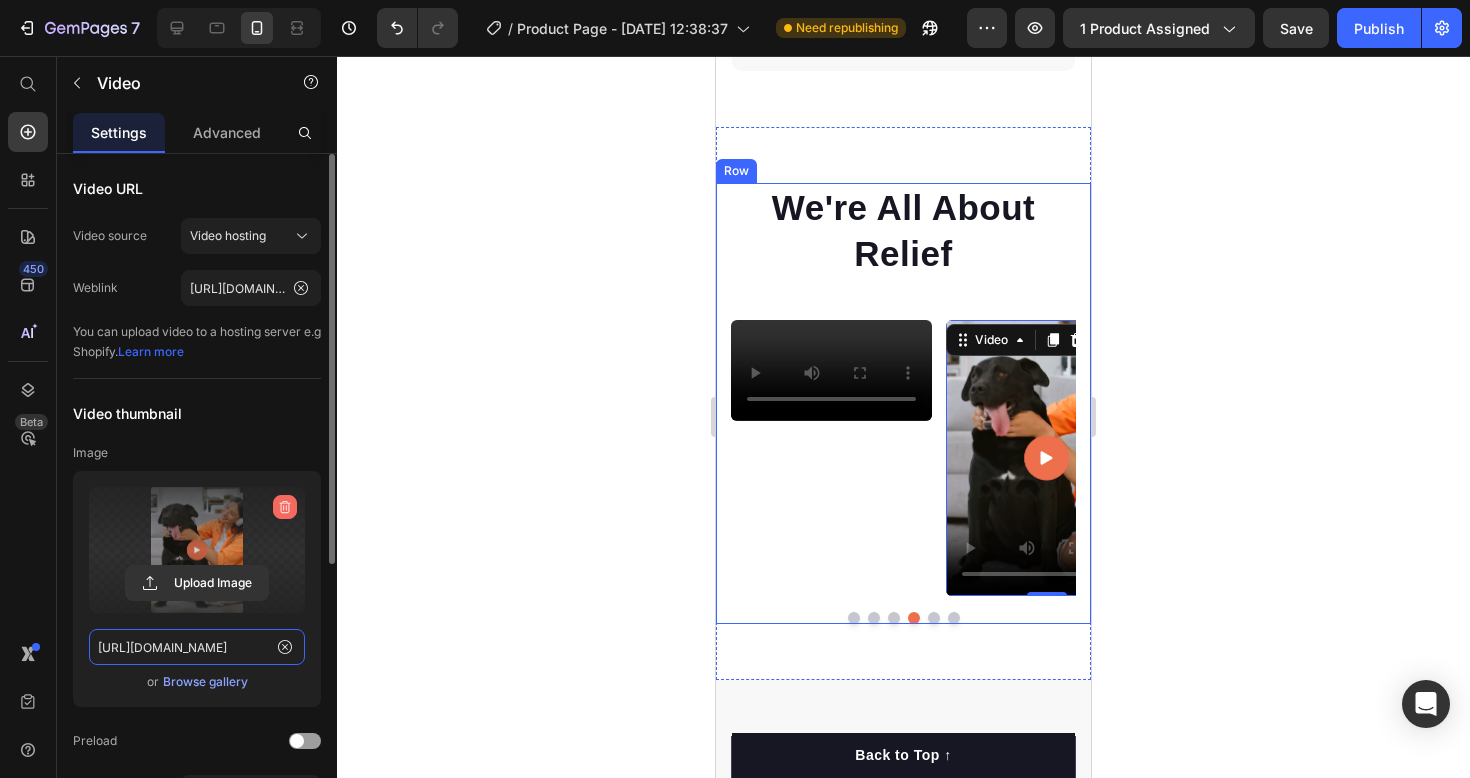type 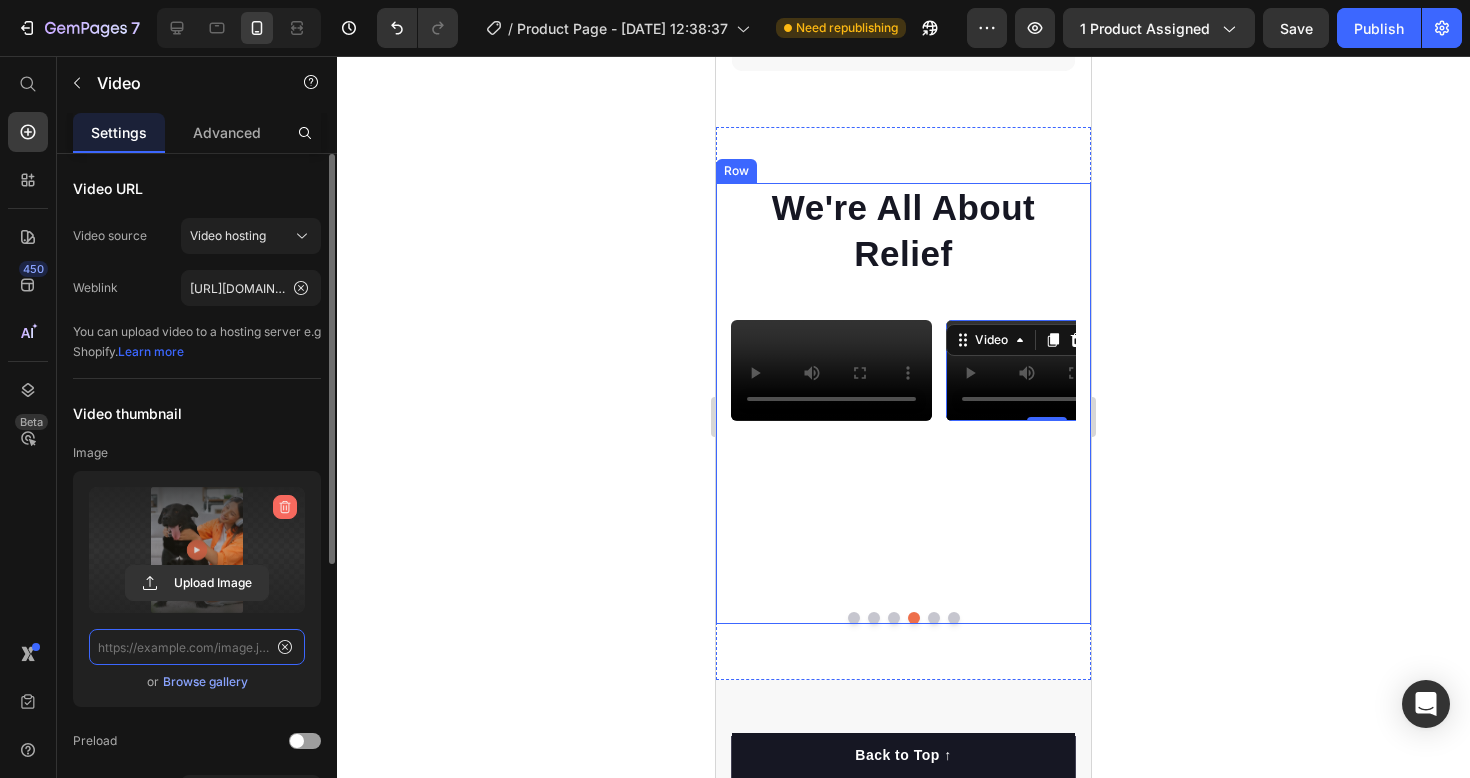 scroll, scrollTop: 0, scrollLeft: 0, axis: both 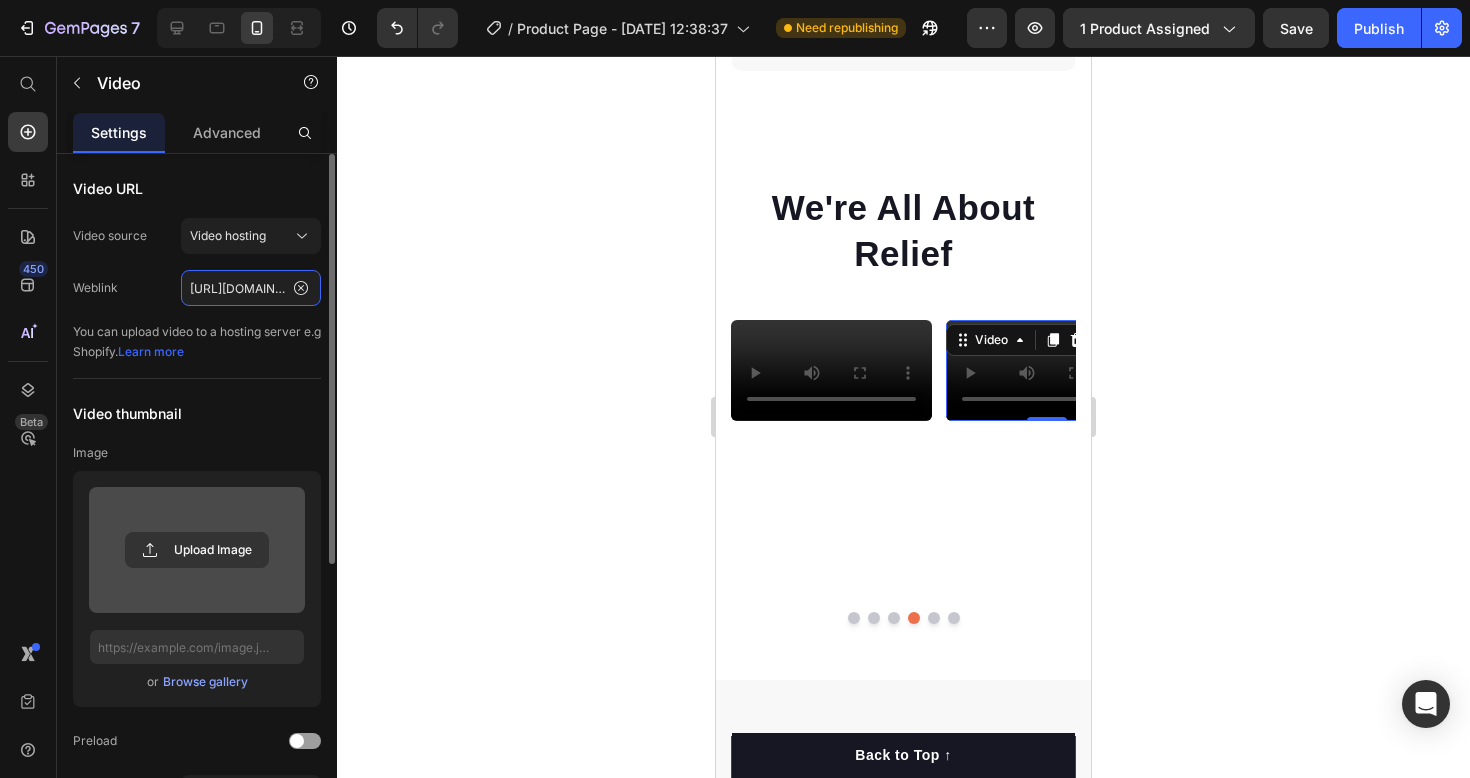 click on "[URL][DOMAIN_NAME]" 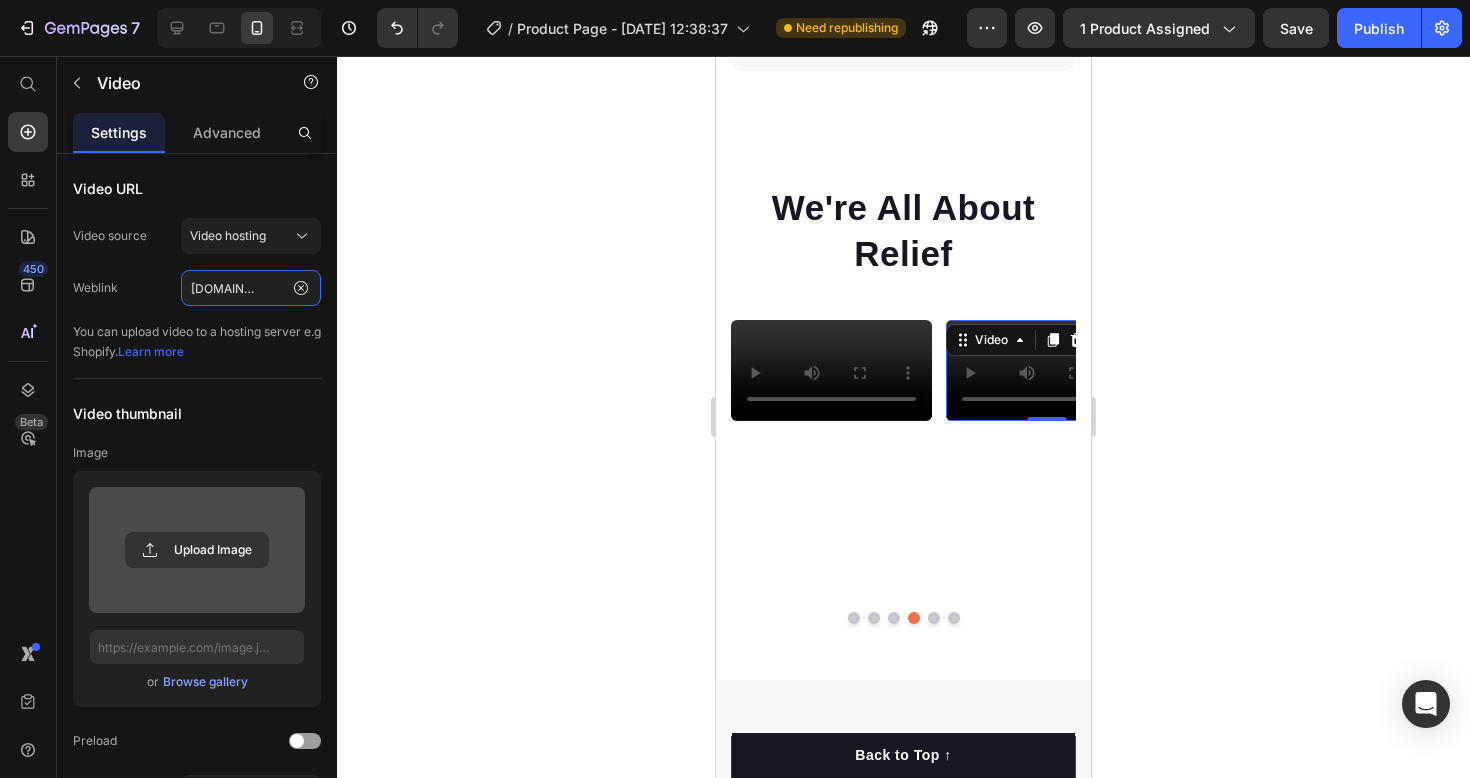 type on "[URL][DOMAIN_NAME]" 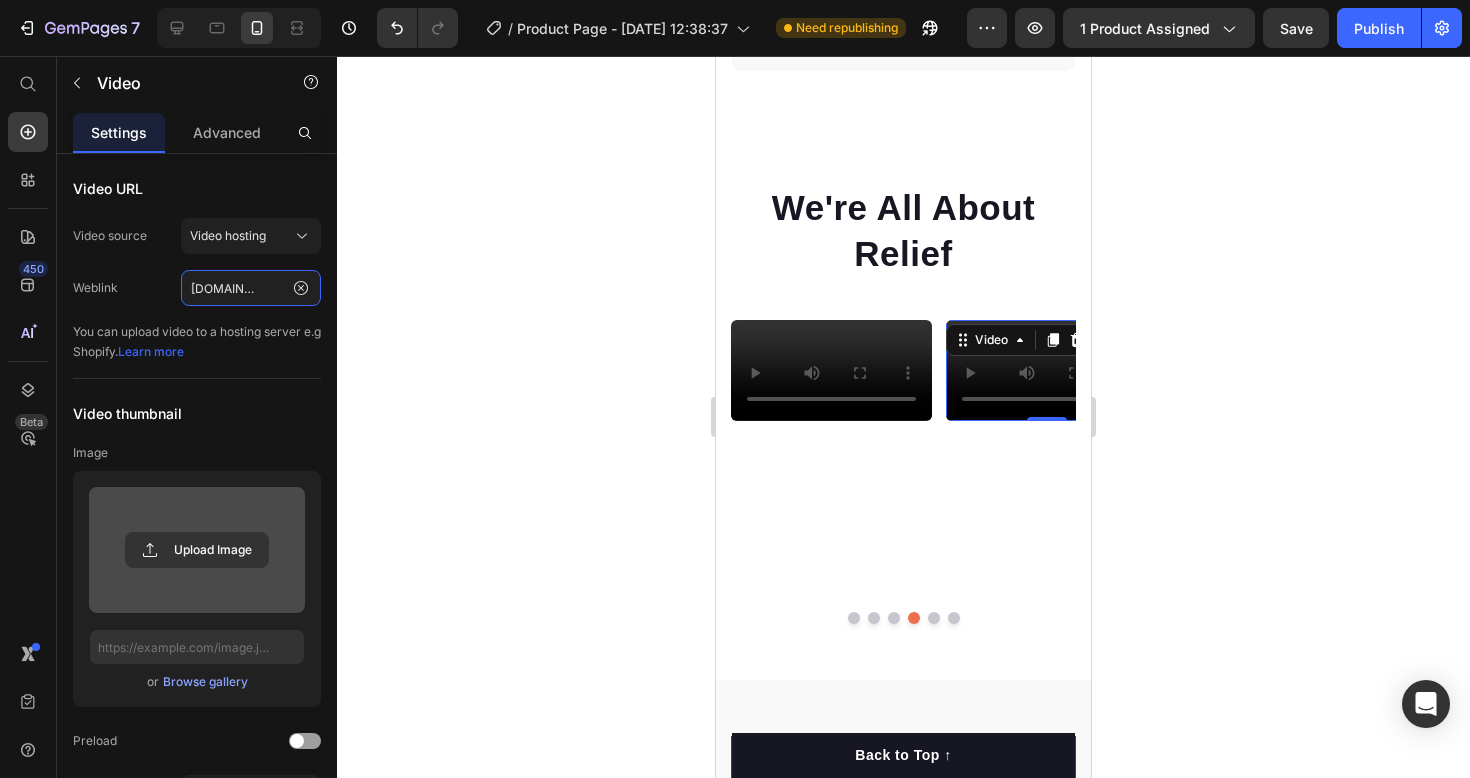 scroll, scrollTop: 0, scrollLeft: 0, axis: both 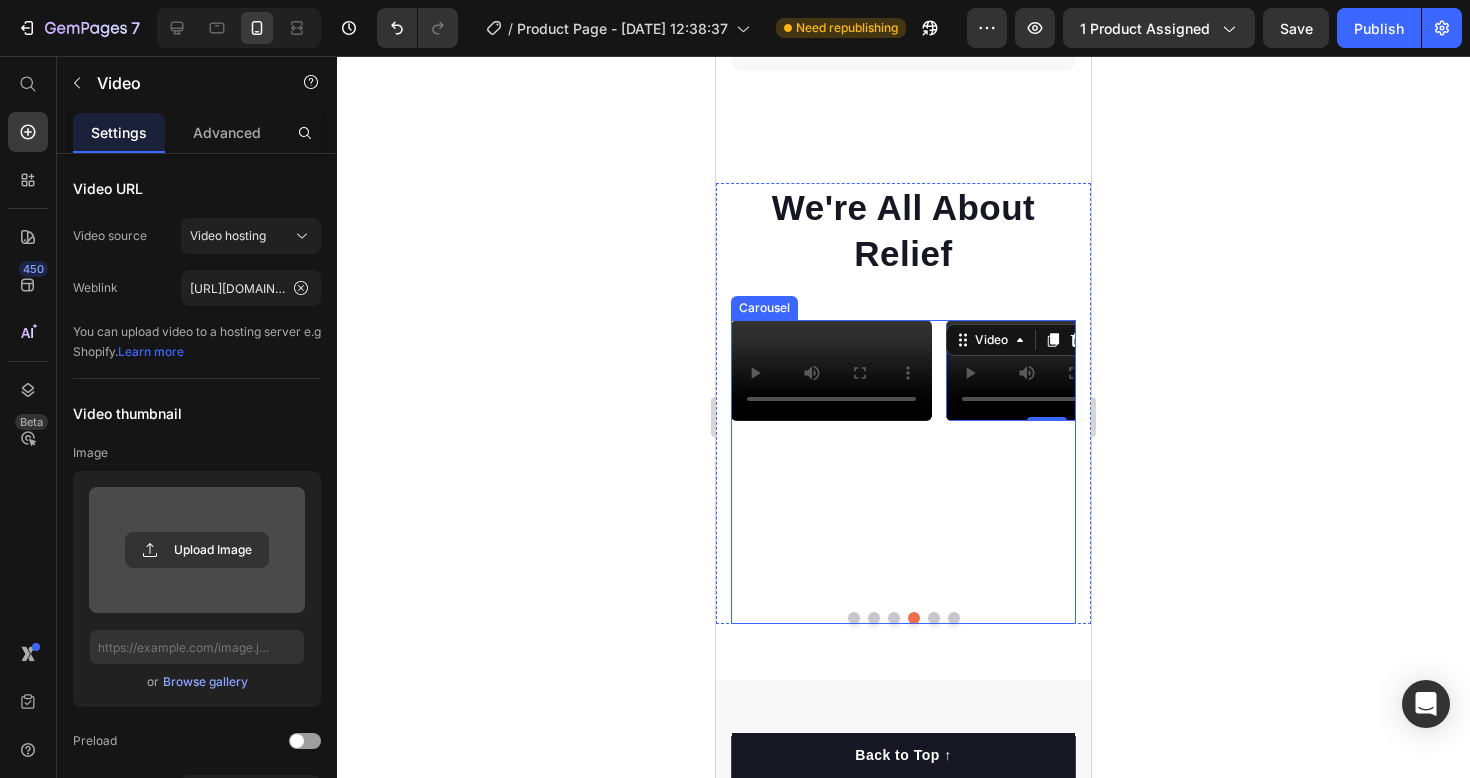 click on "Video Video Video Video Video   0
Drop element here" at bounding box center [903, 458] 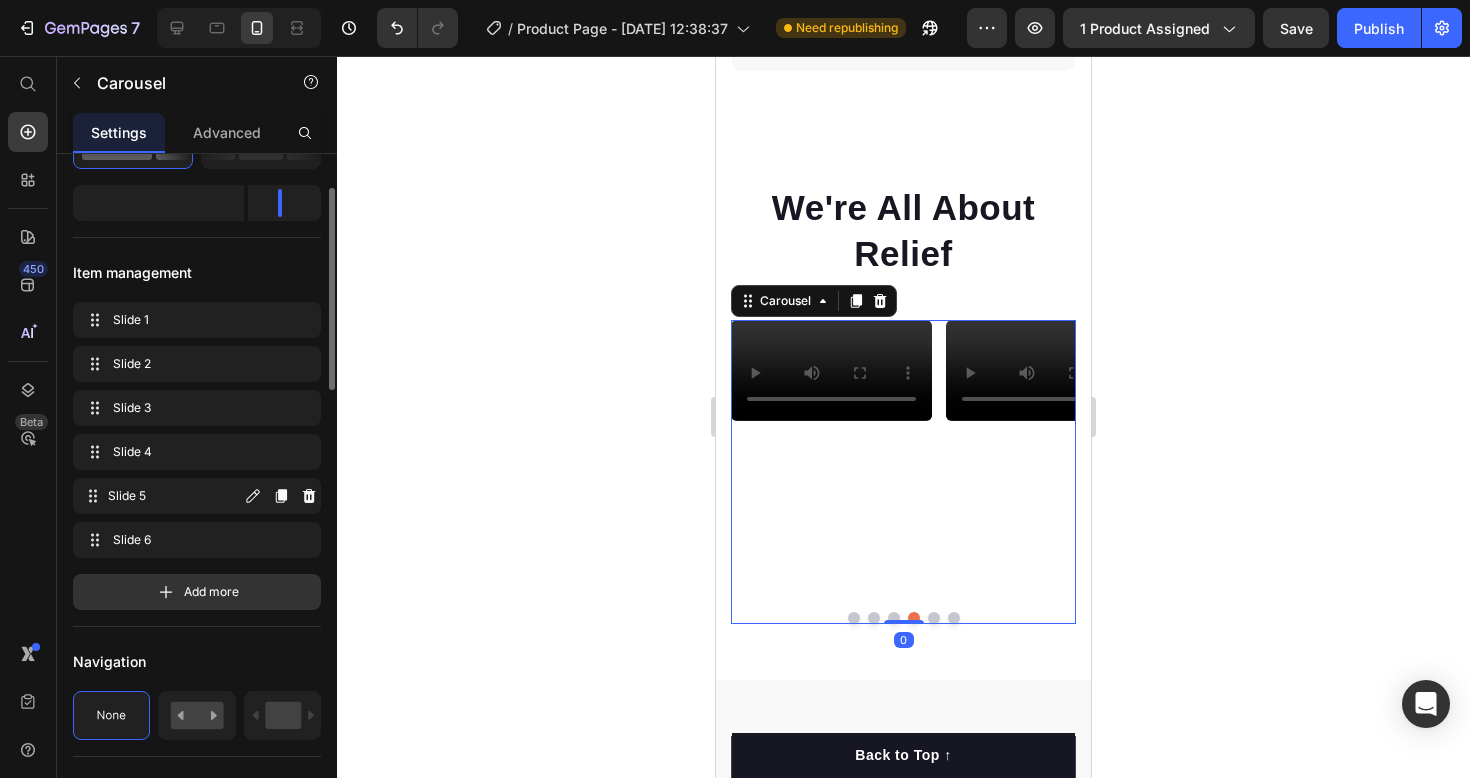 scroll, scrollTop: 342, scrollLeft: 0, axis: vertical 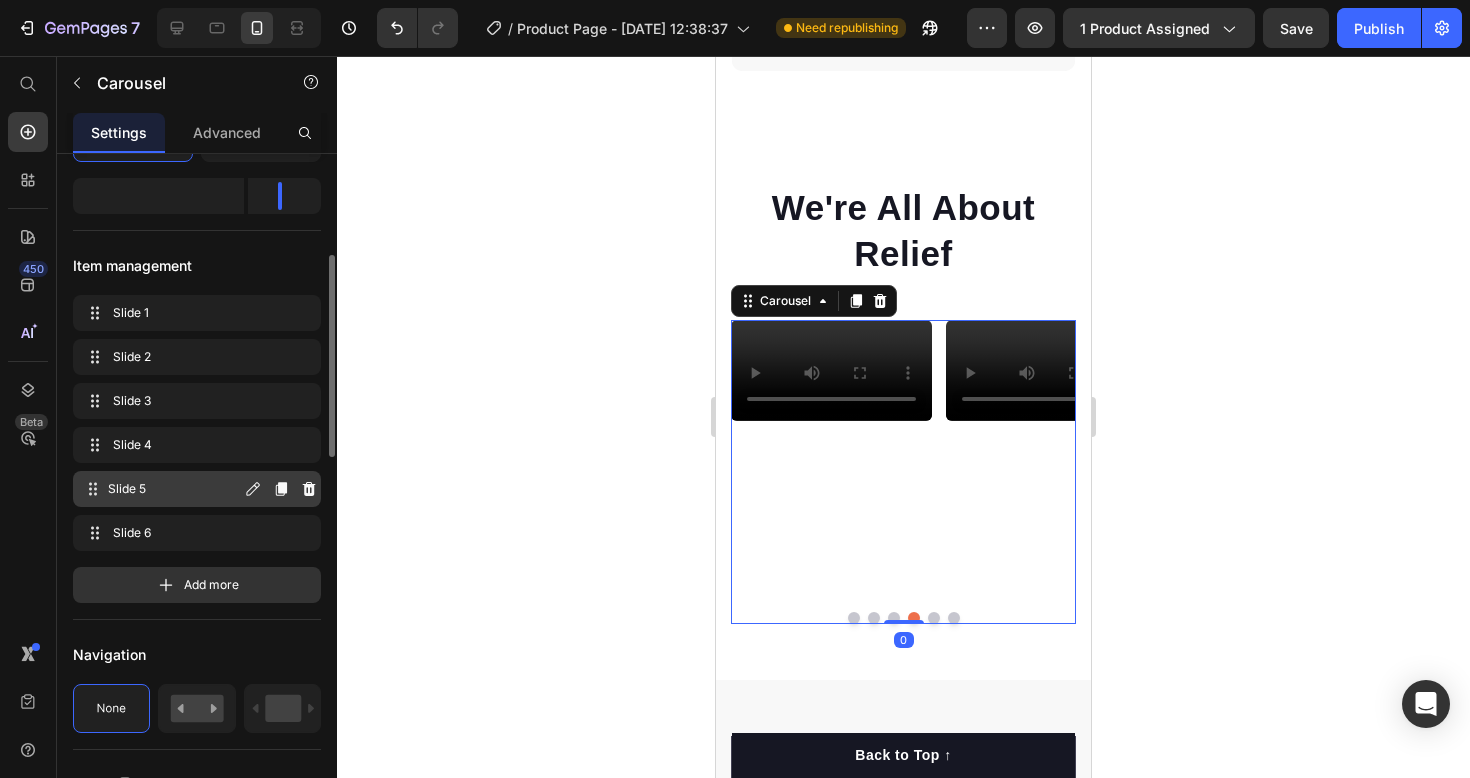 click on "Slide 5" at bounding box center [174, 489] 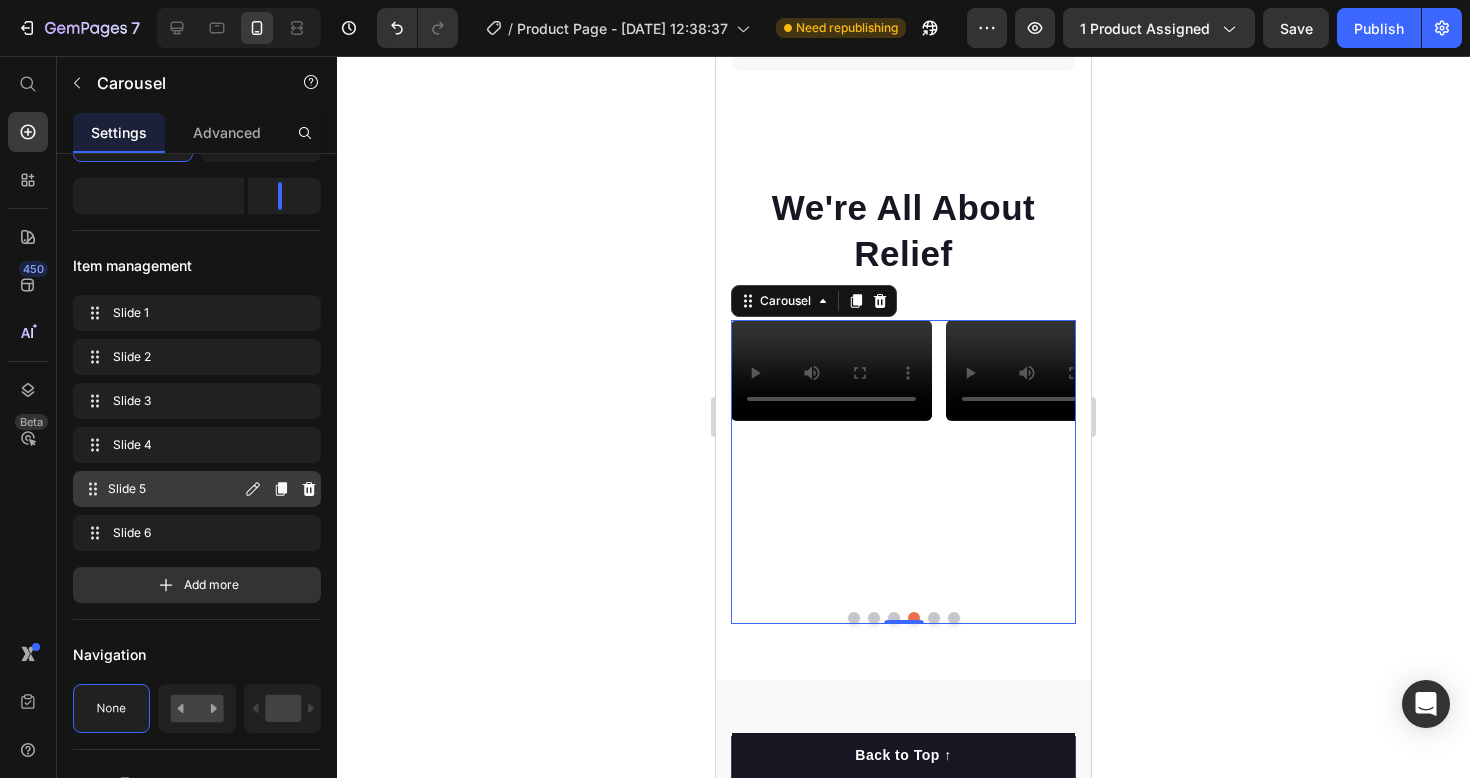 click on "Slide 5" at bounding box center [174, 489] 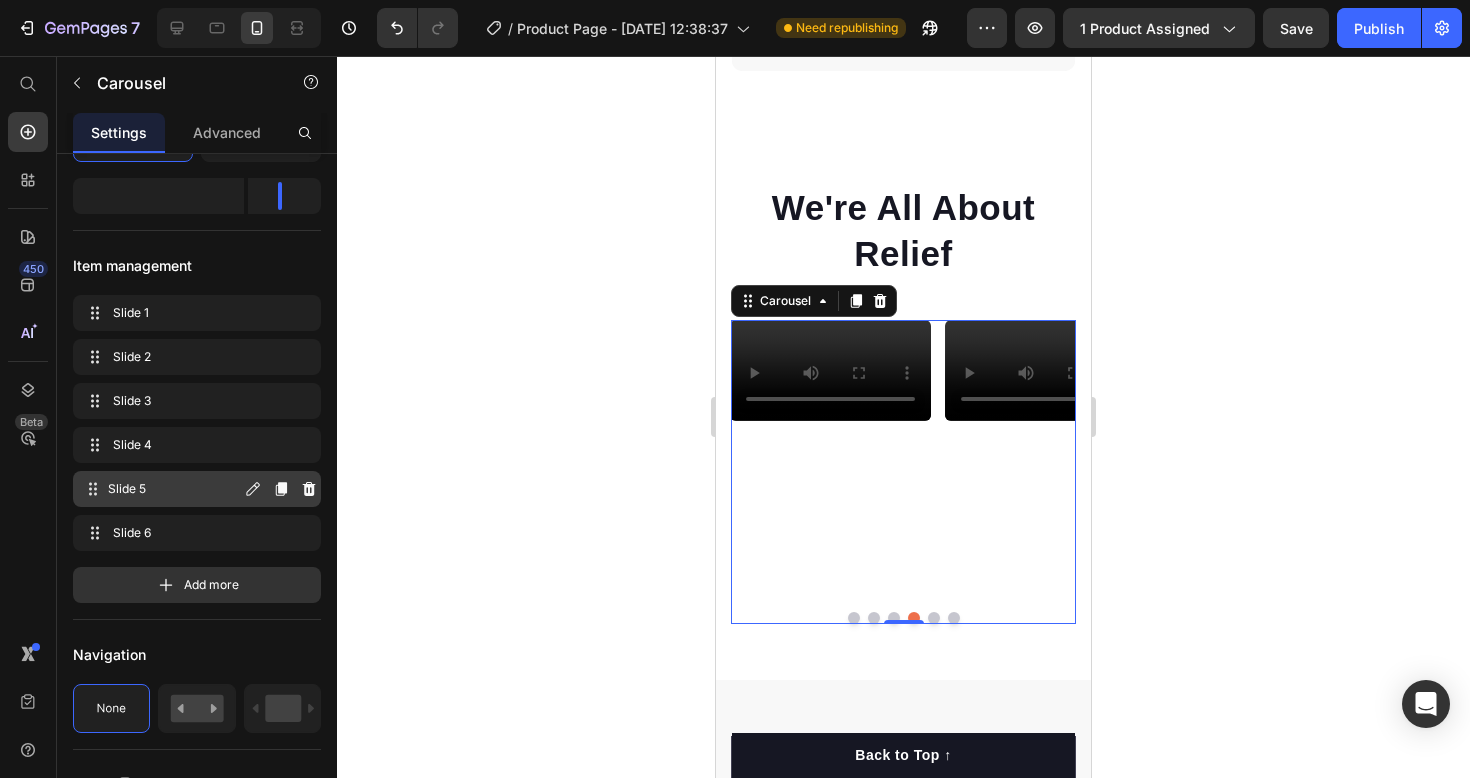 click on "Slide 5" at bounding box center (174, 489) 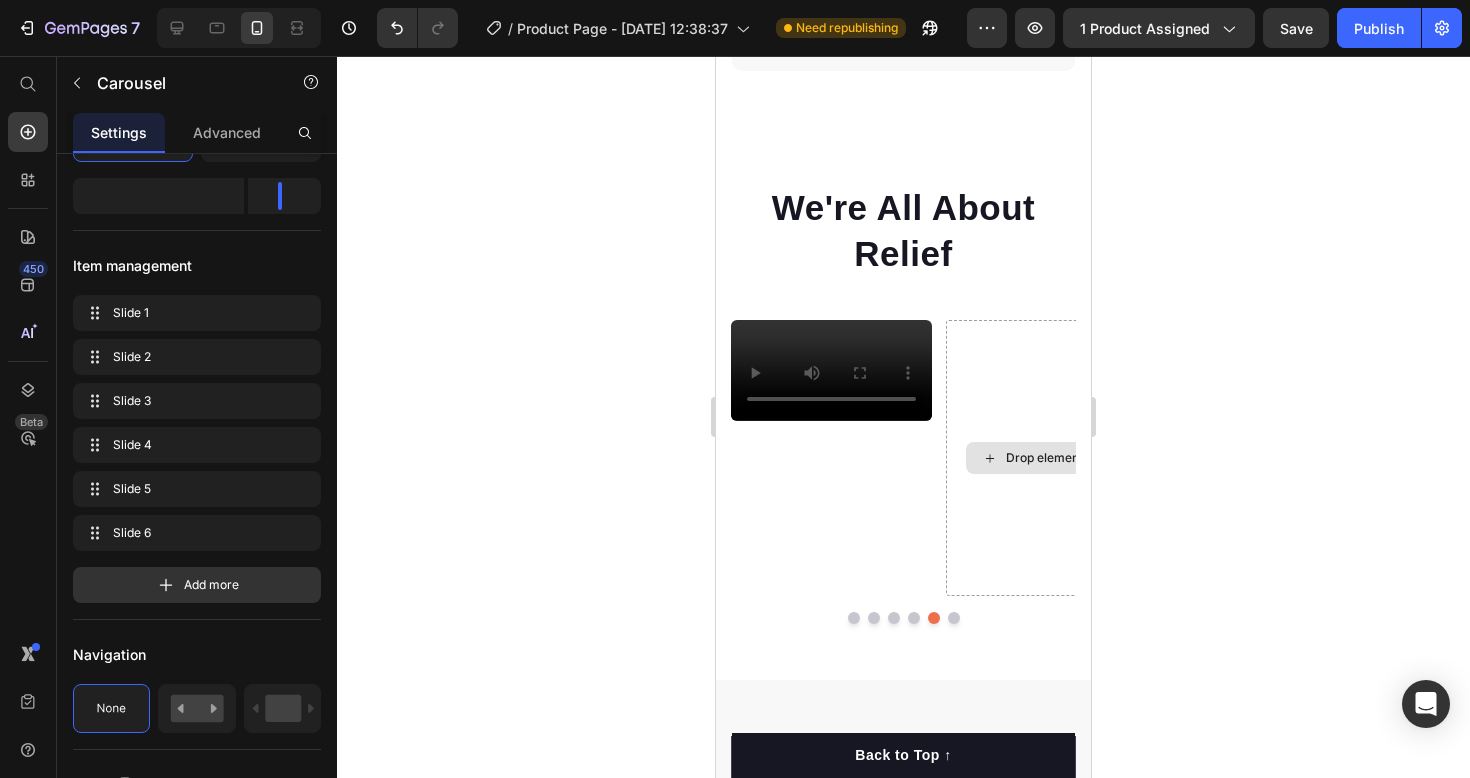 click on "Drop element here" at bounding box center [1059, 458] 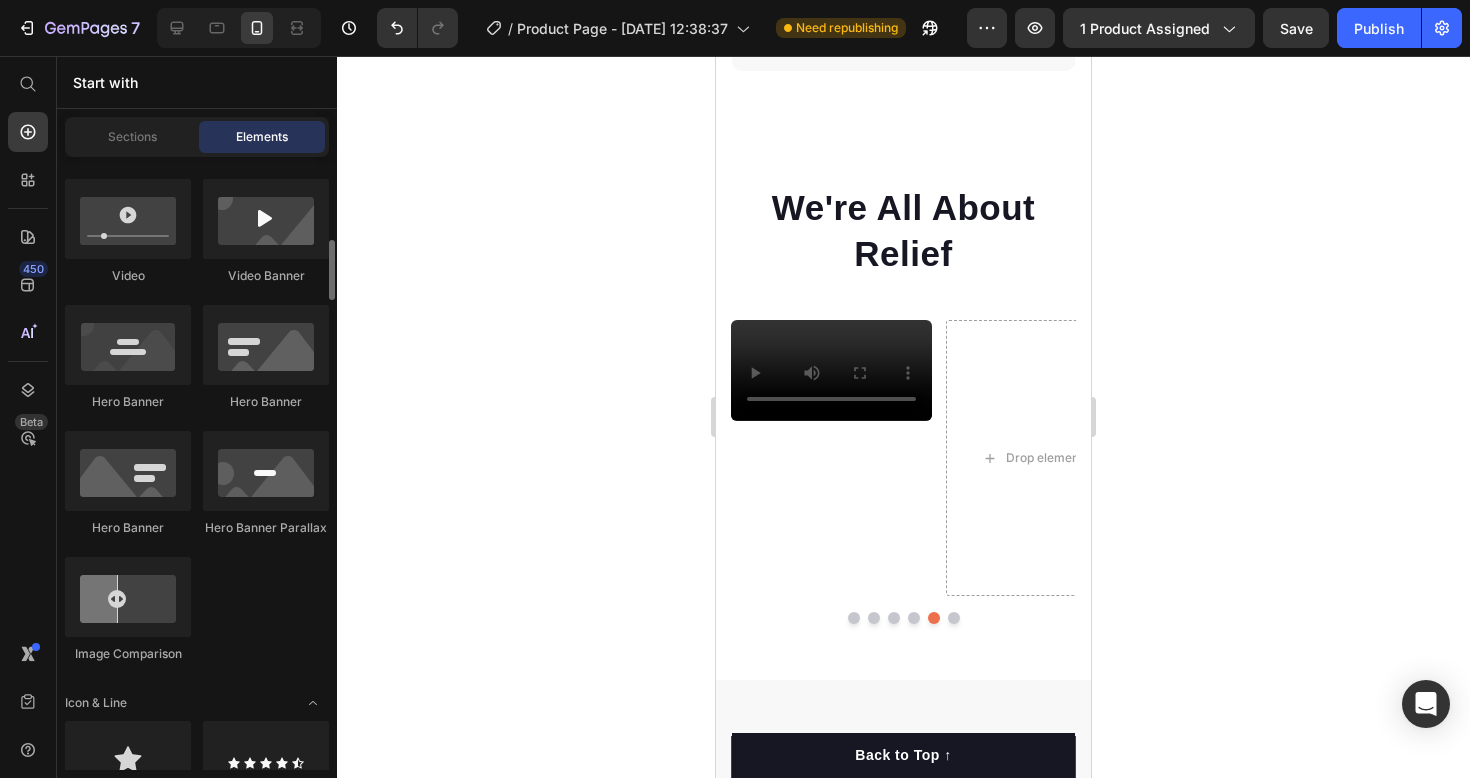 scroll, scrollTop: 878, scrollLeft: 0, axis: vertical 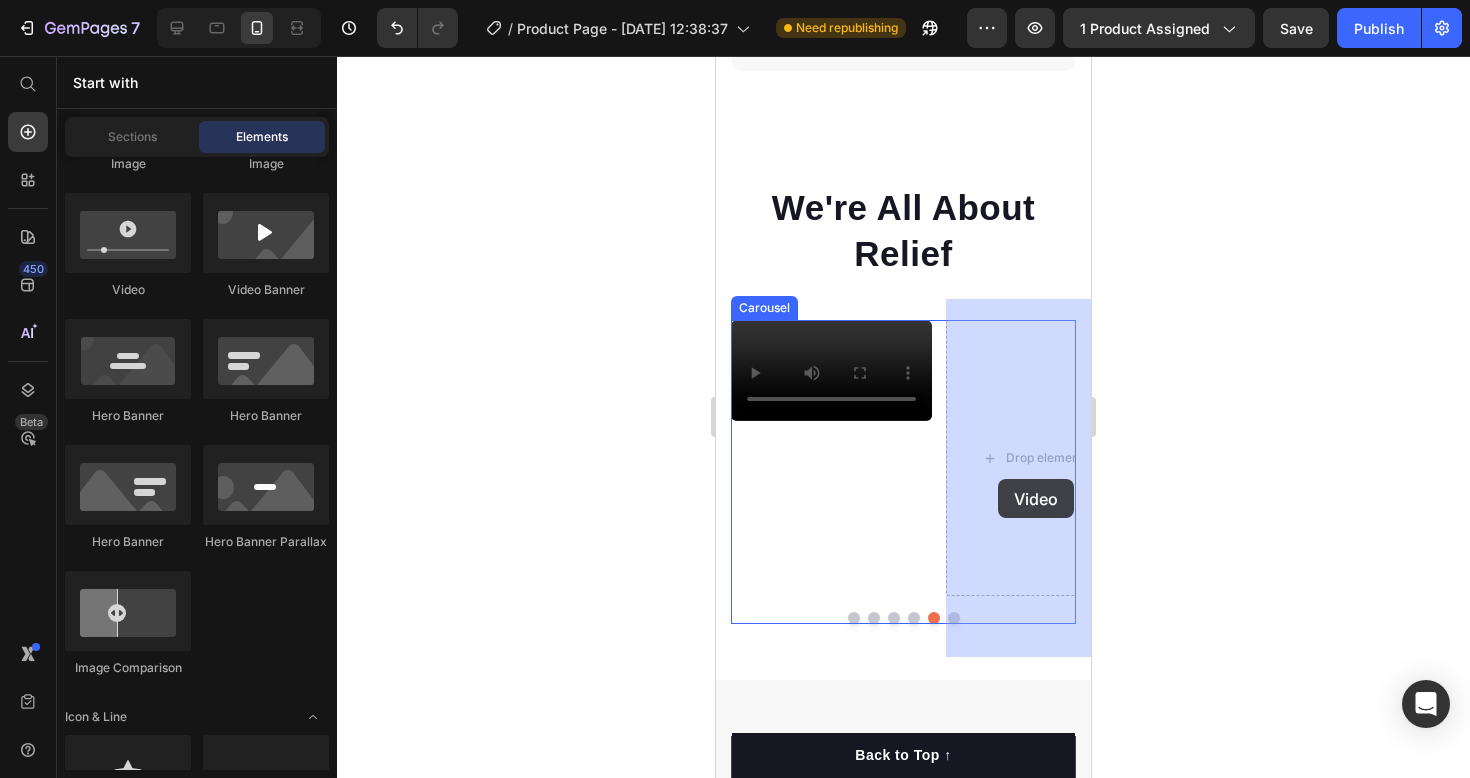 drag, startPoint x: 855, startPoint y: 318, endPoint x: 998, endPoint y: 479, distance: 215.33694 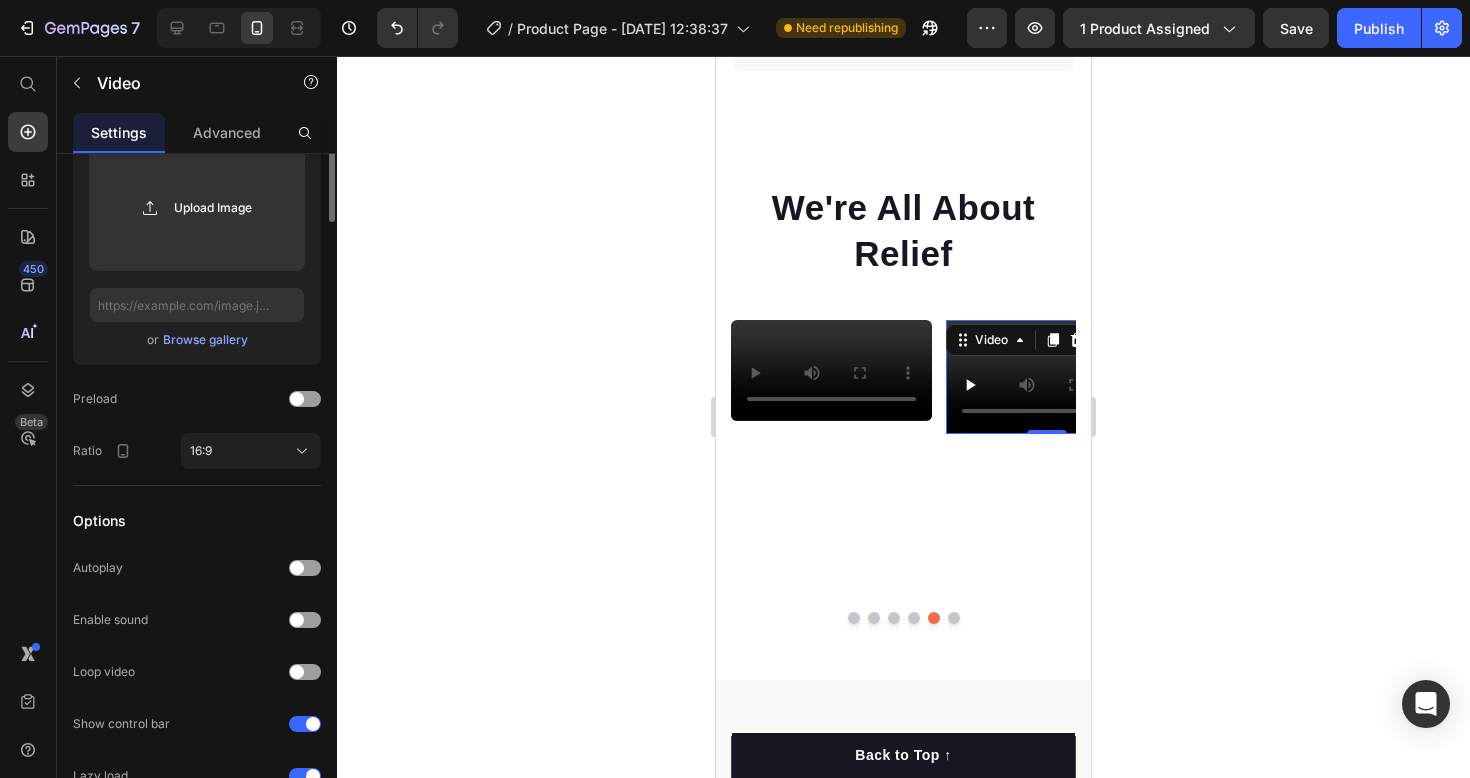 scroll, scrollTop: 0, scrollLeft: 0, axis: both 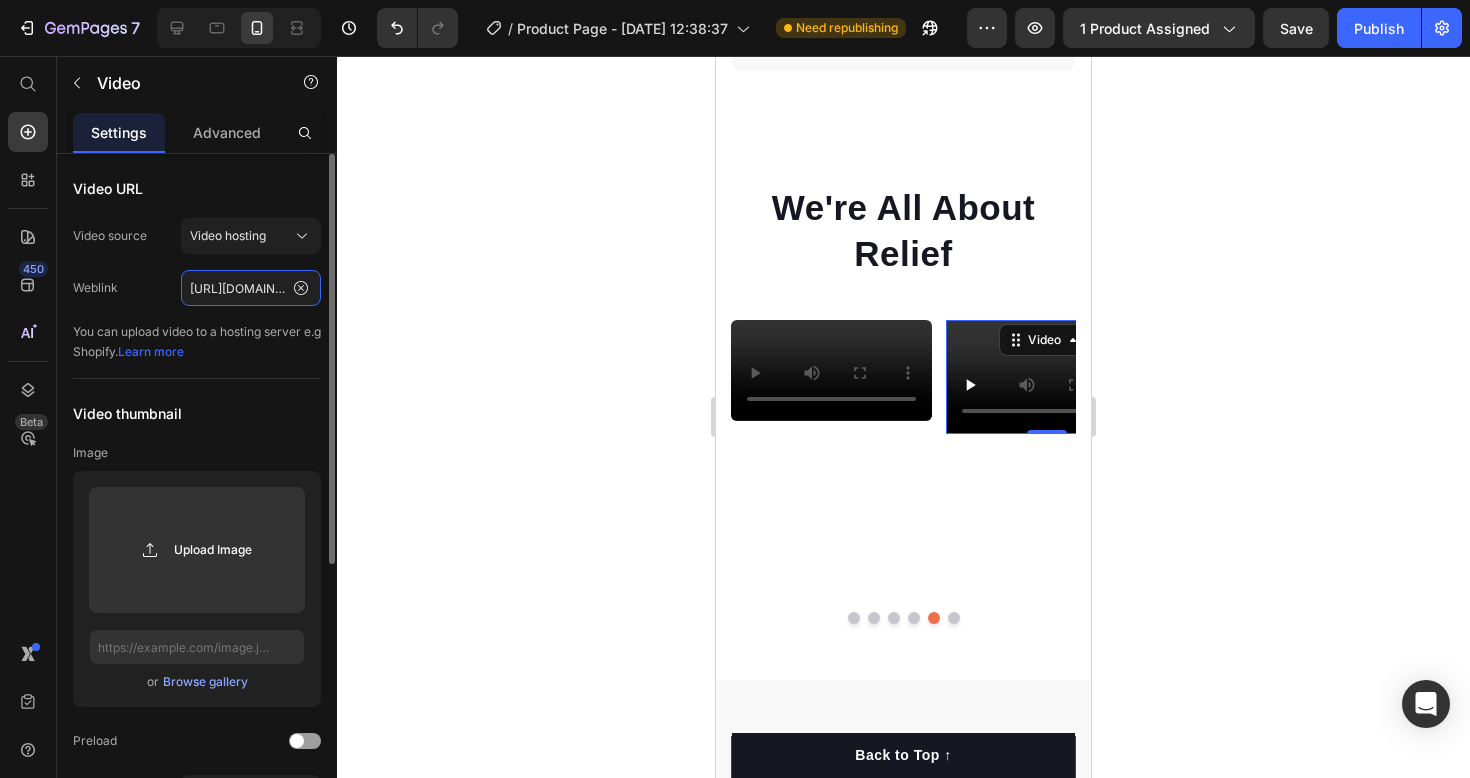 click on "[URL][DOMAIN_NAME]" 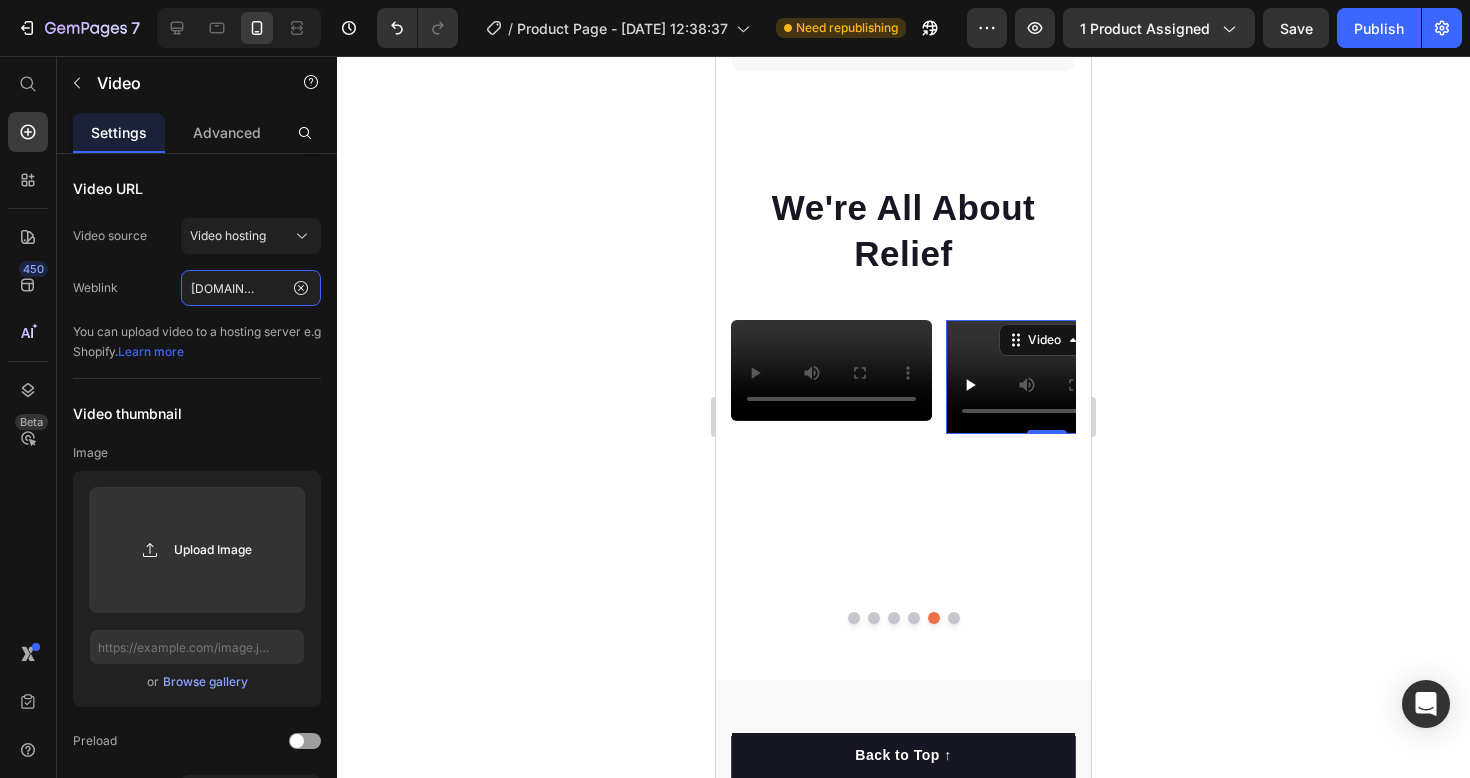 type on "[URL][DOMAIN_NAME]" 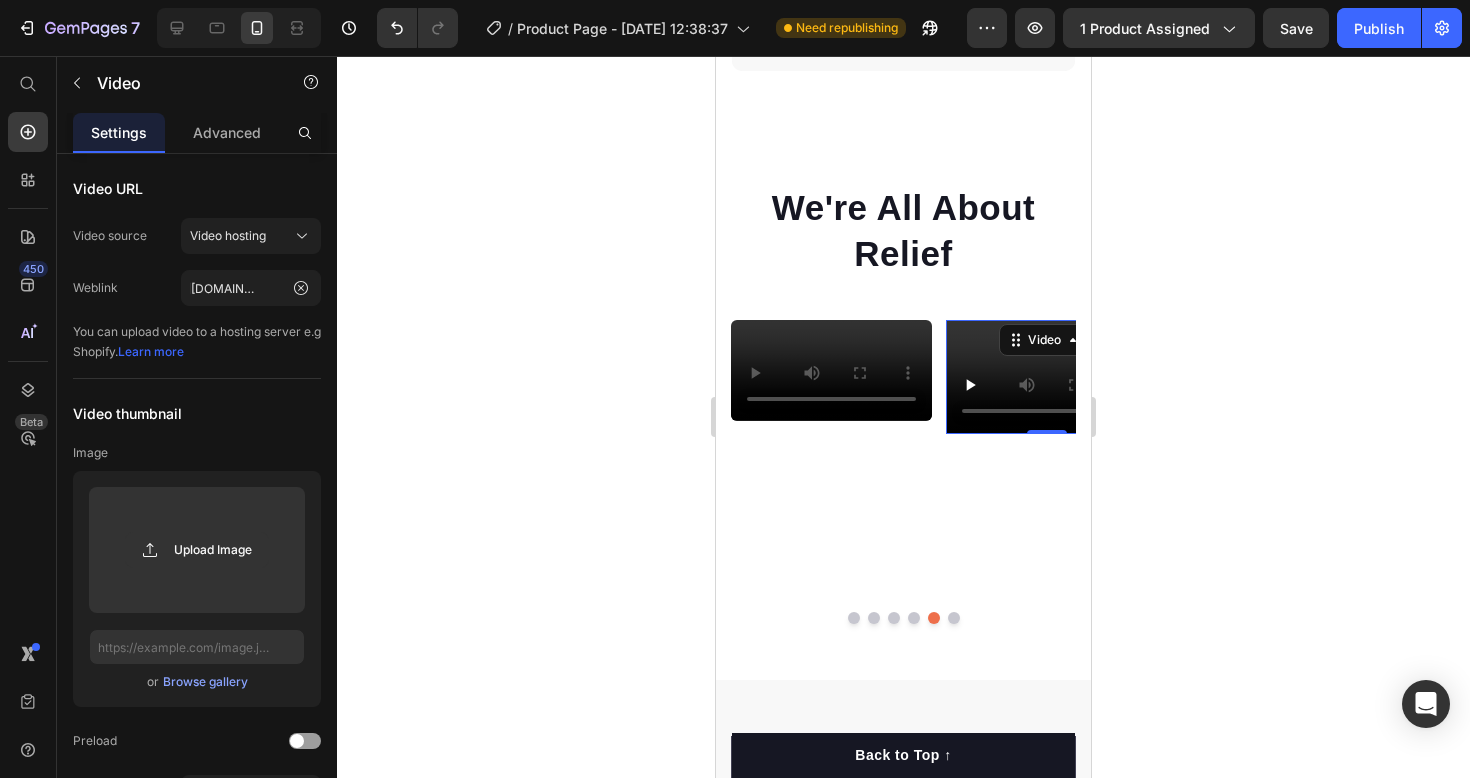 click at bounding box center (1046, 376) 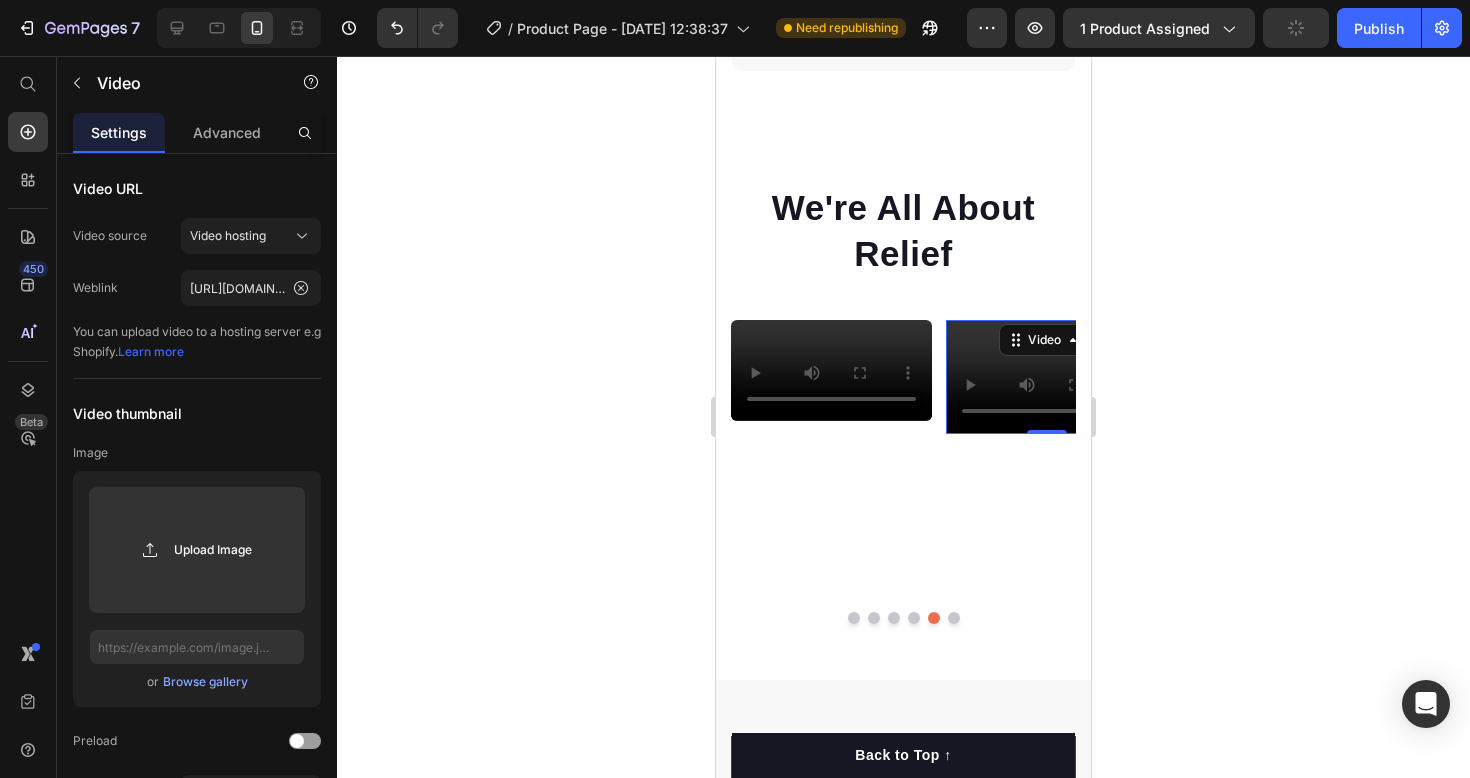 click at bounding box center [1046, 376] 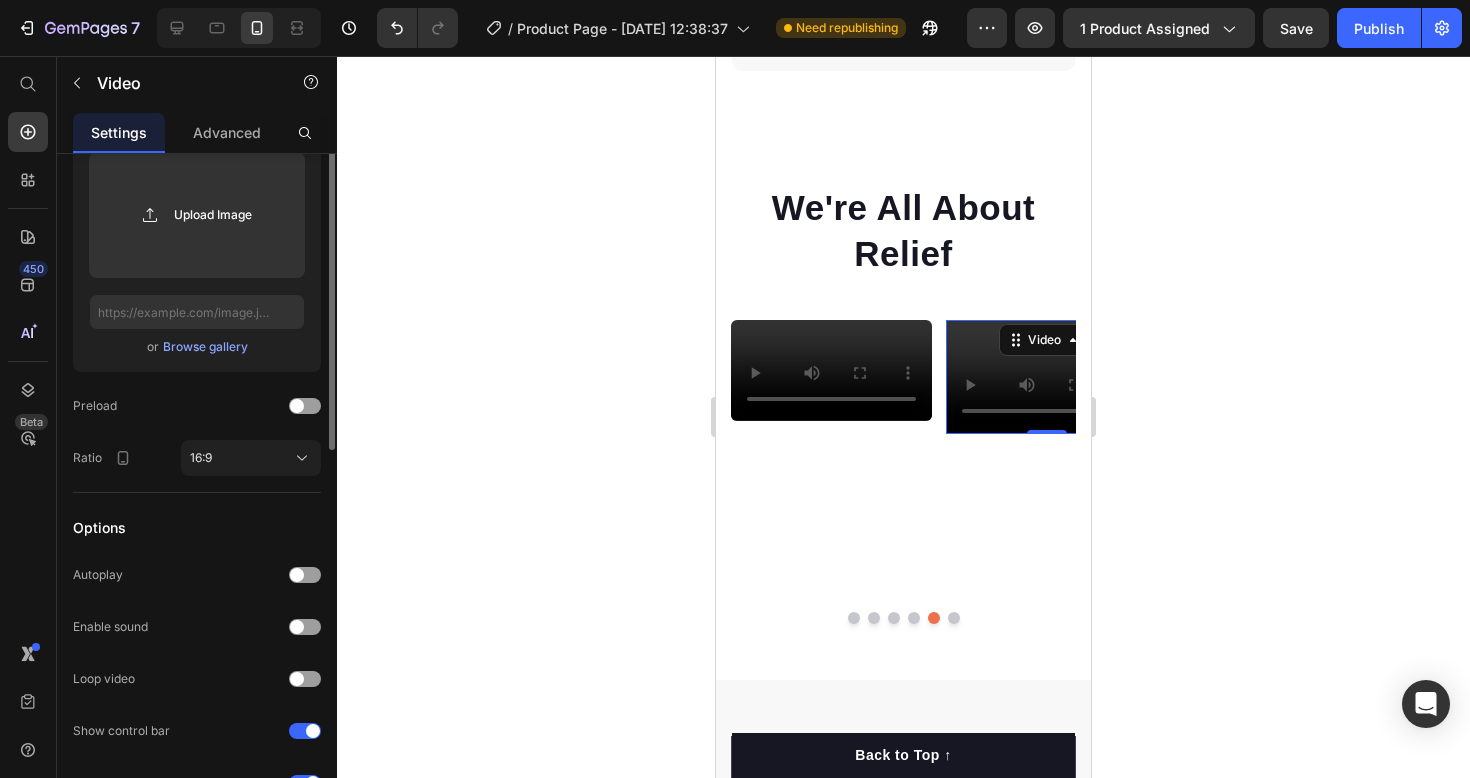 scroll, scrollTop: 449, scrollLeft: 0, axis: vertical 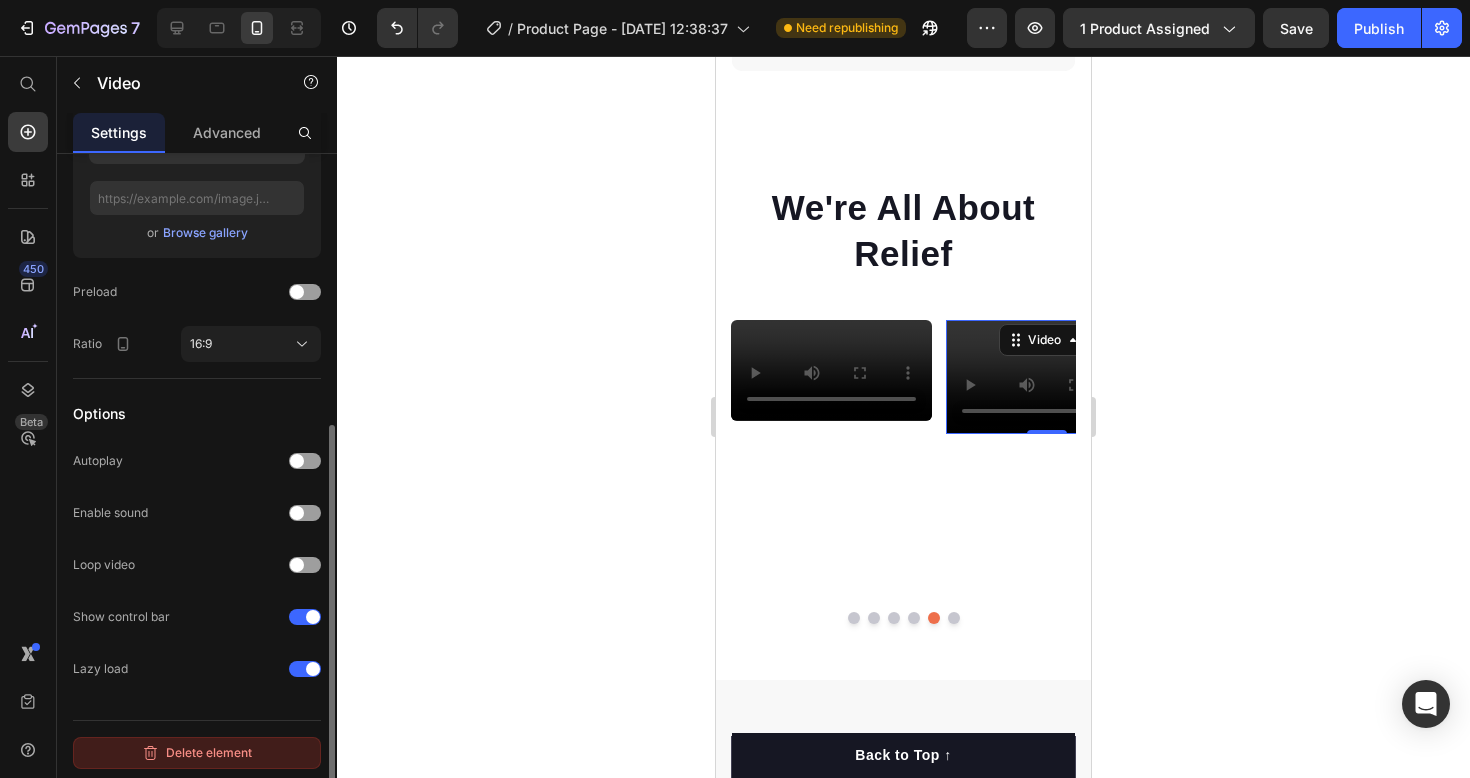 click on "Delete element" at bounding box center (197, 753) 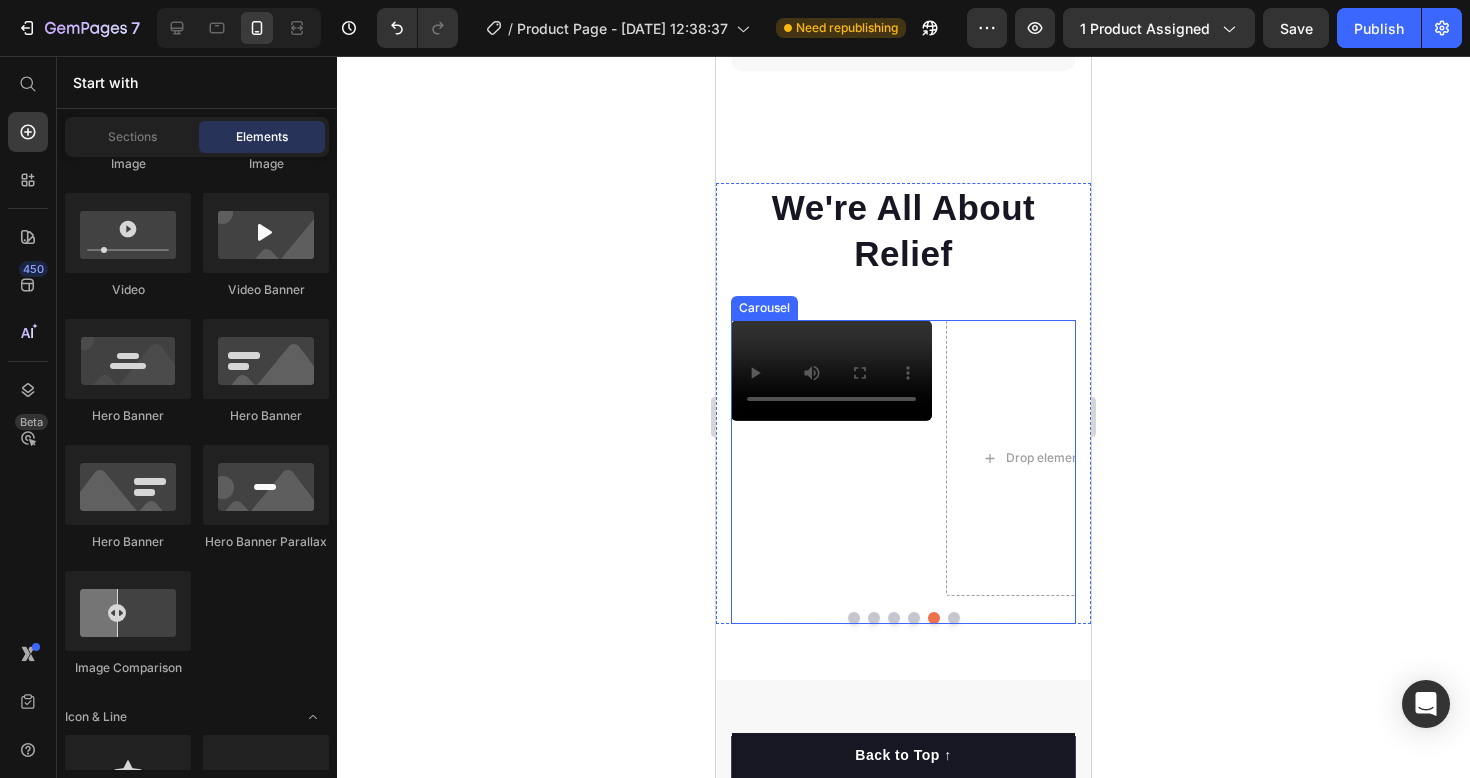 click on "Video Video Video Video Video
Drop element here" at bounding box center (903, 458) 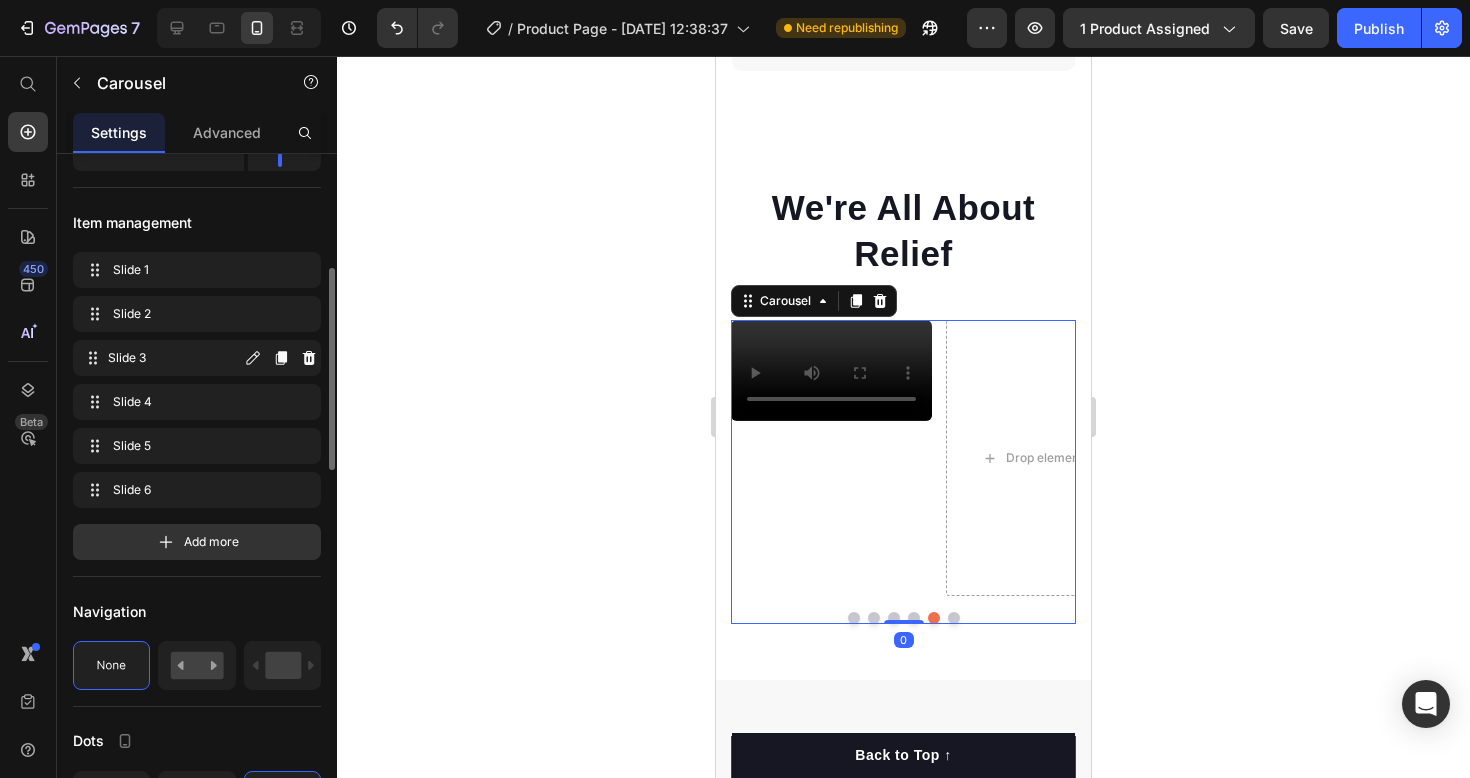 scroll, scrollTop: 406, scrollLeft: 0, axis: vertical 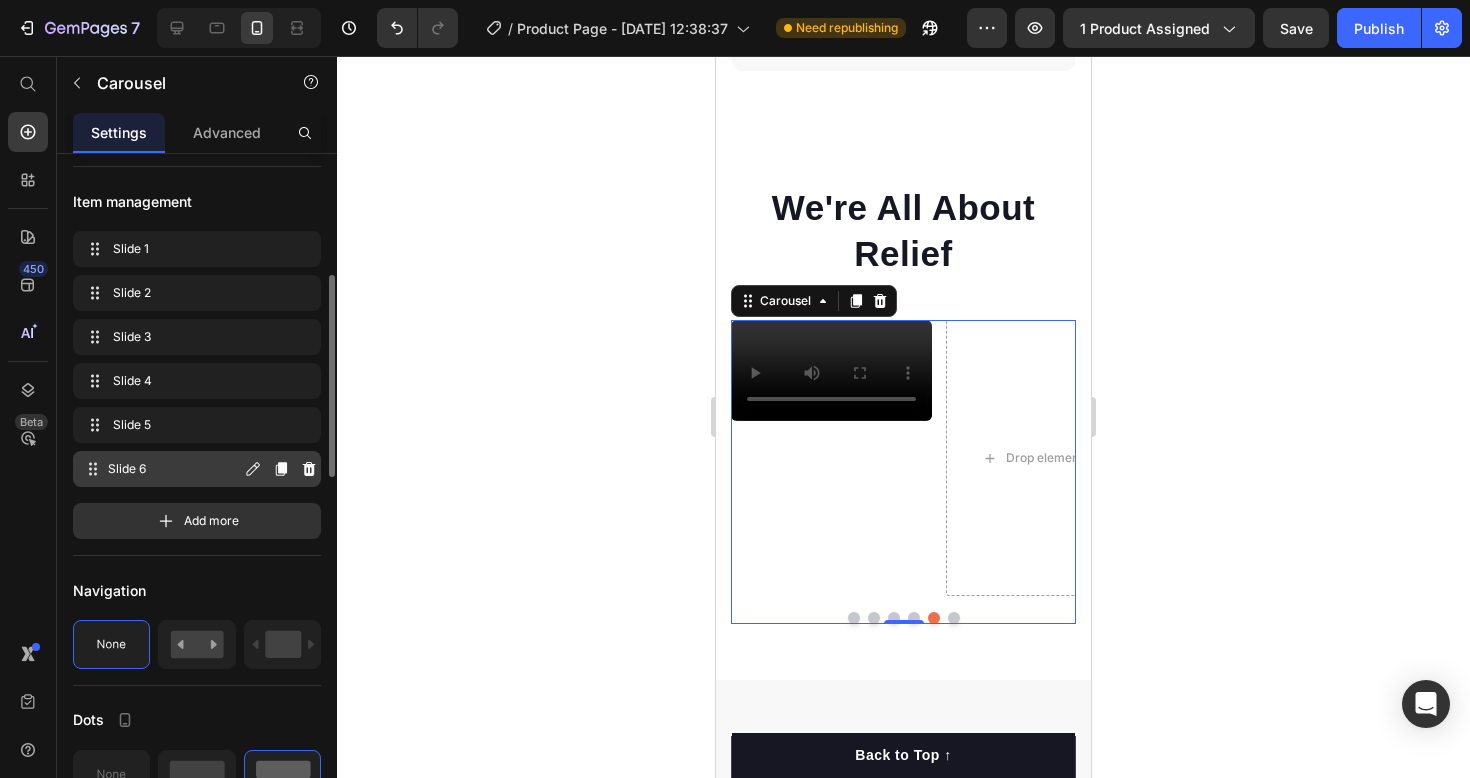 click on "Slide 6" at bounding box center [174, 469] 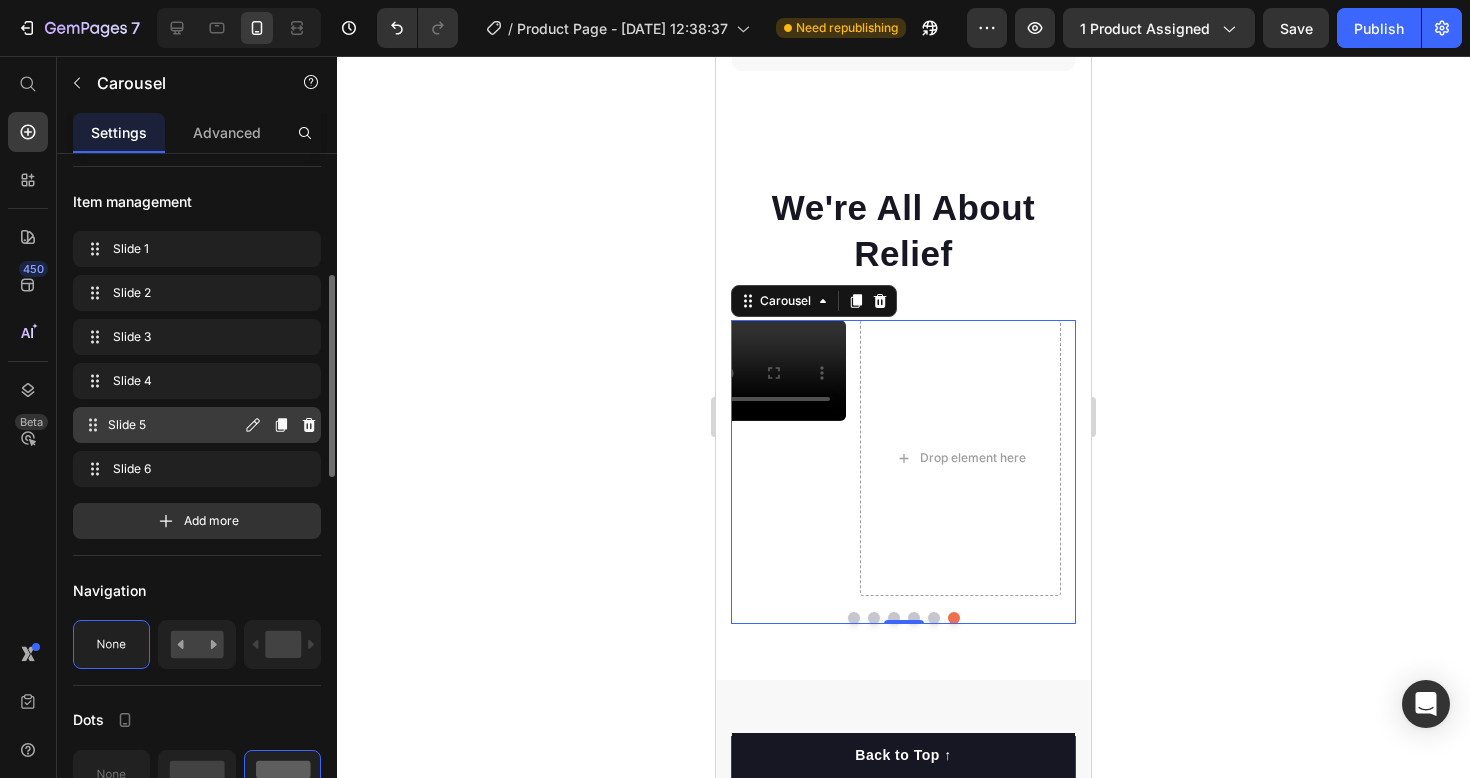 click on "Slide 5" at bounding box center (174, 425) 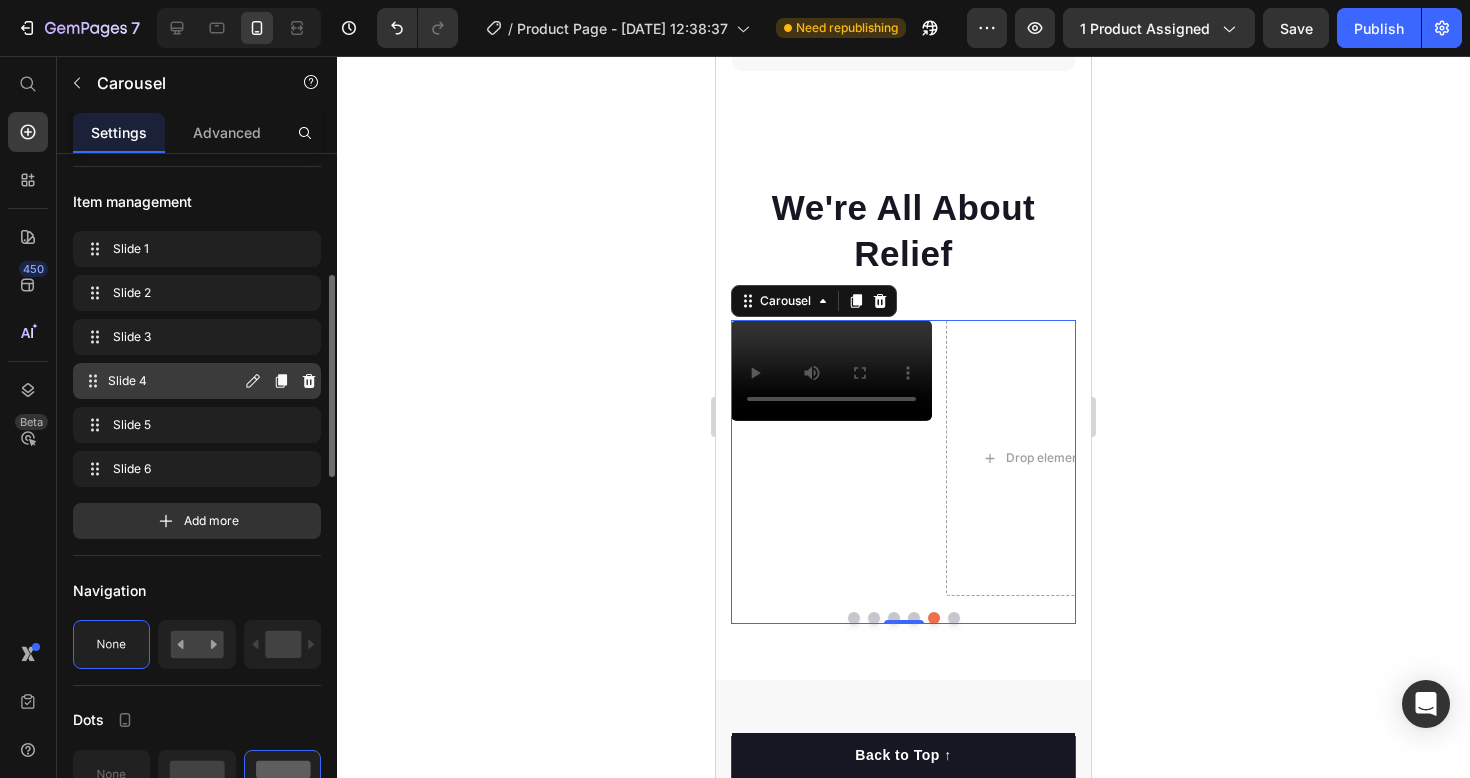 click on "Slide 4 Slide 4" at bounding box center [161, 381] 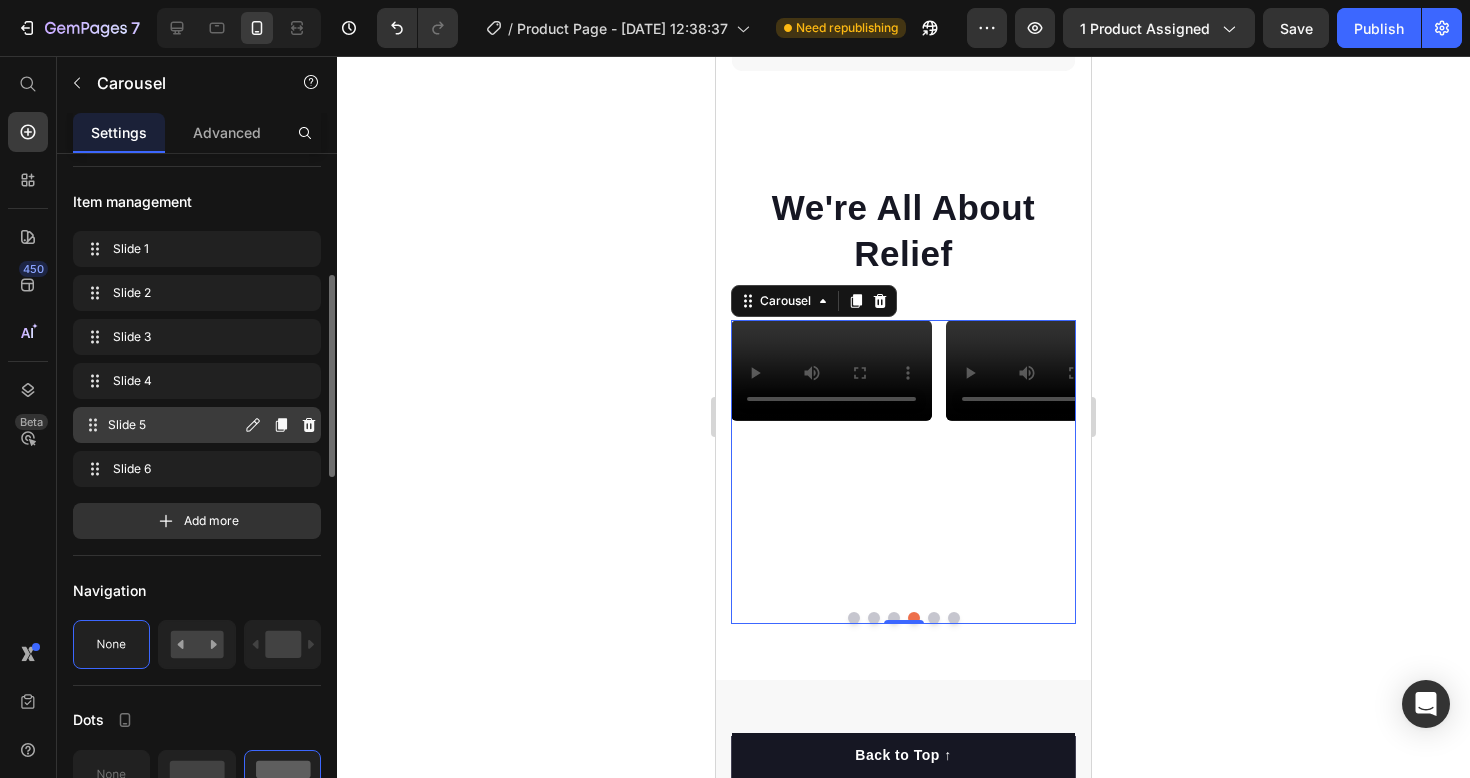click on "Slide 5" at bounding box center (174, 425) 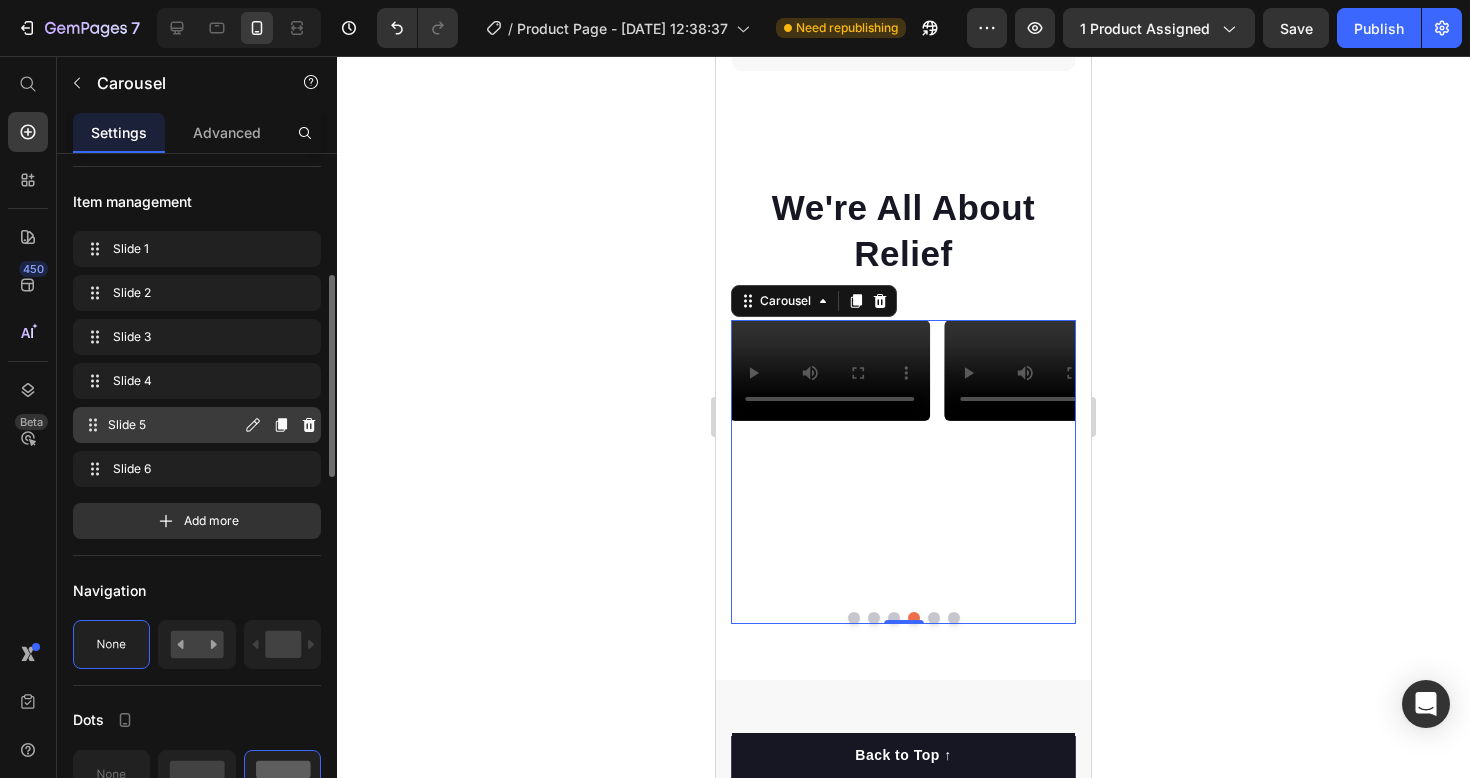 click on "Slide 5" at bounding box center [174, 425] 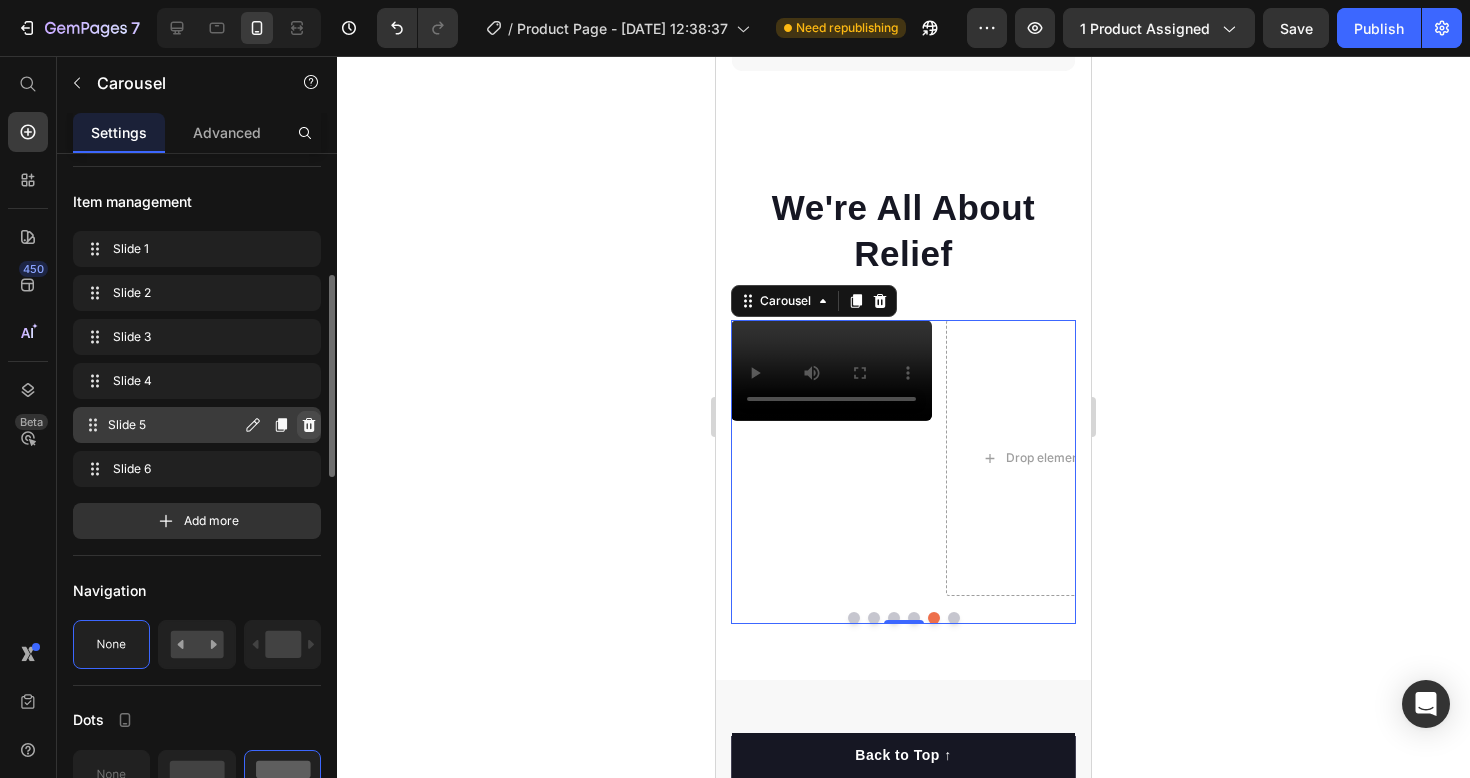 click 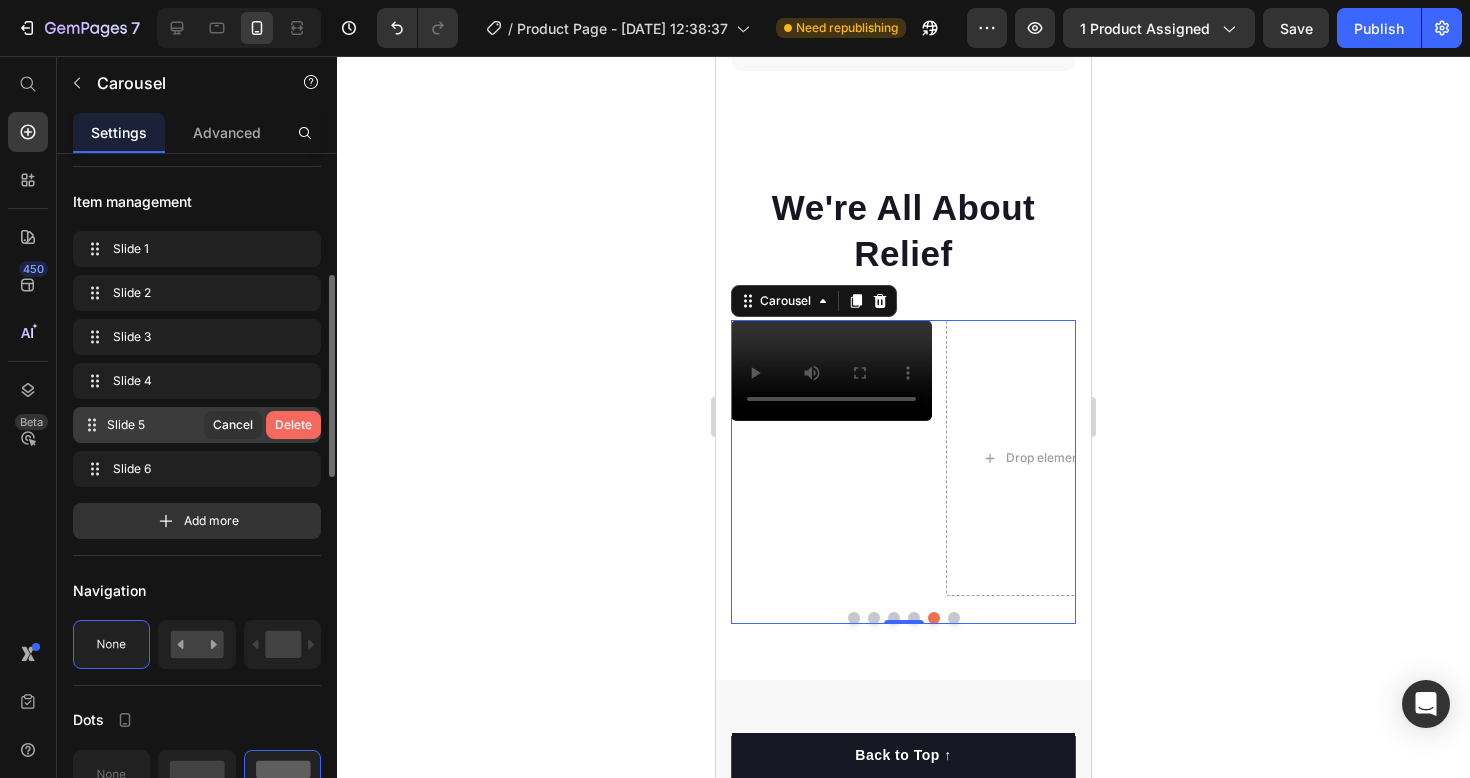 click on "Delete" at bounding box center [293, 425] 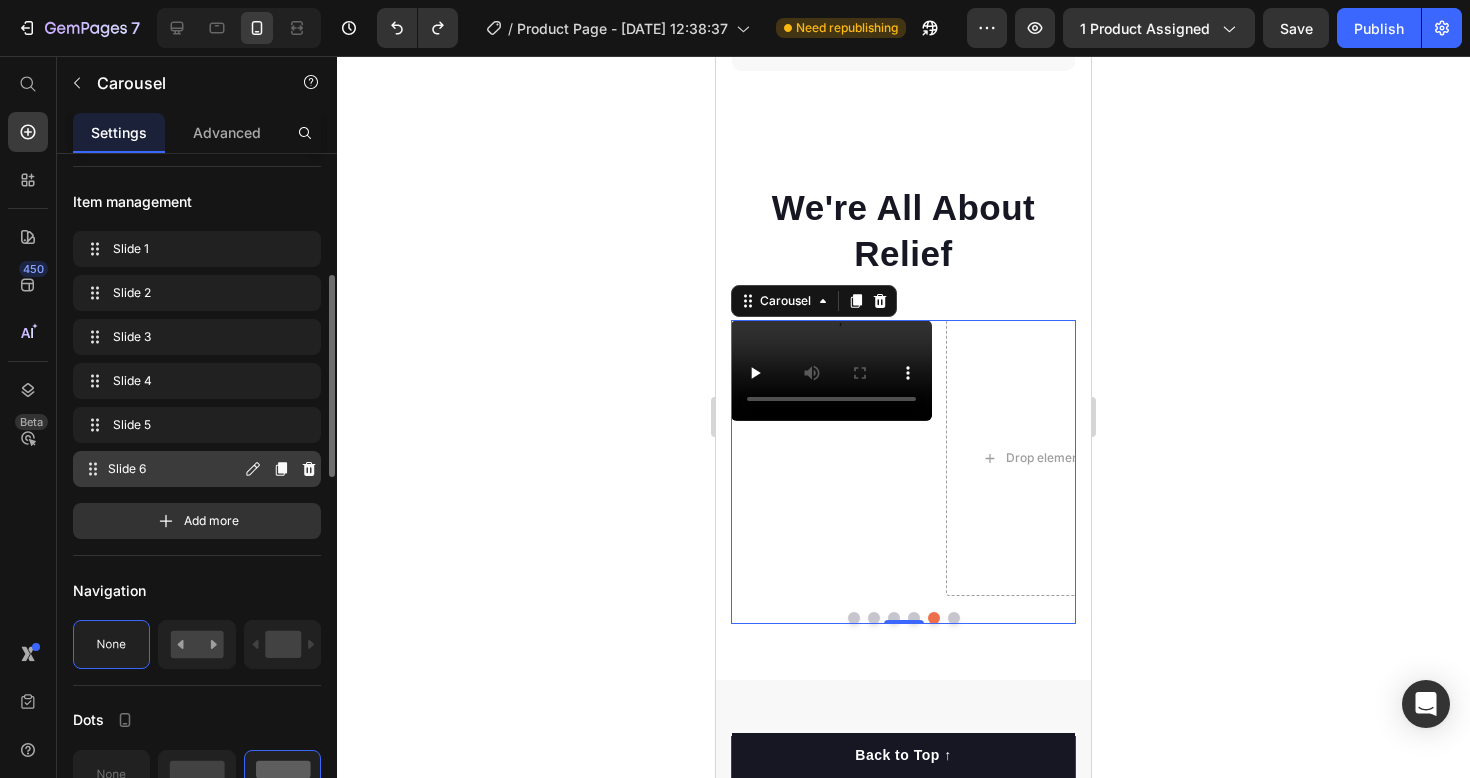 click on "Slide 6 Slide 6" at bounding box center (161, 469) 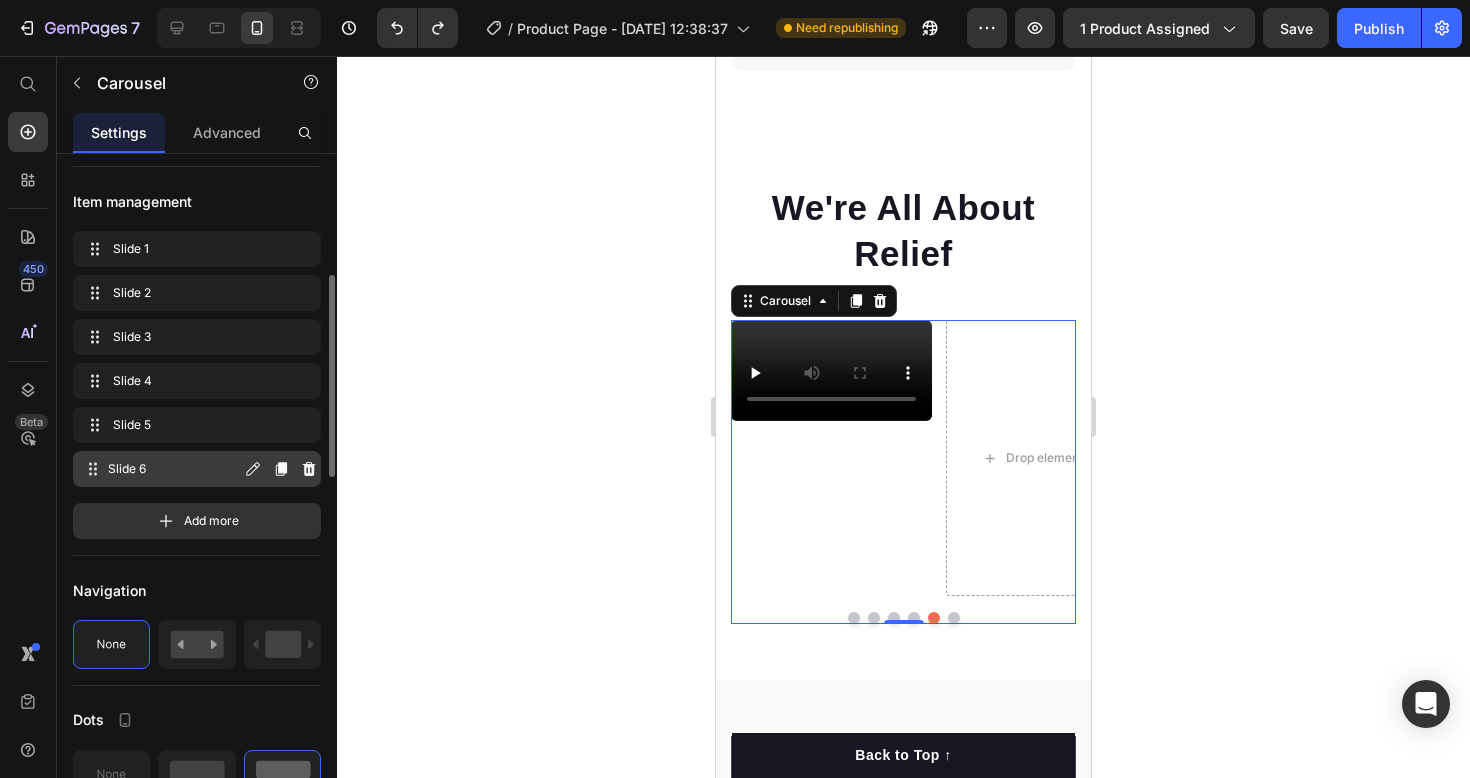 click on "Slide 6" at bounding box center [174, 469] 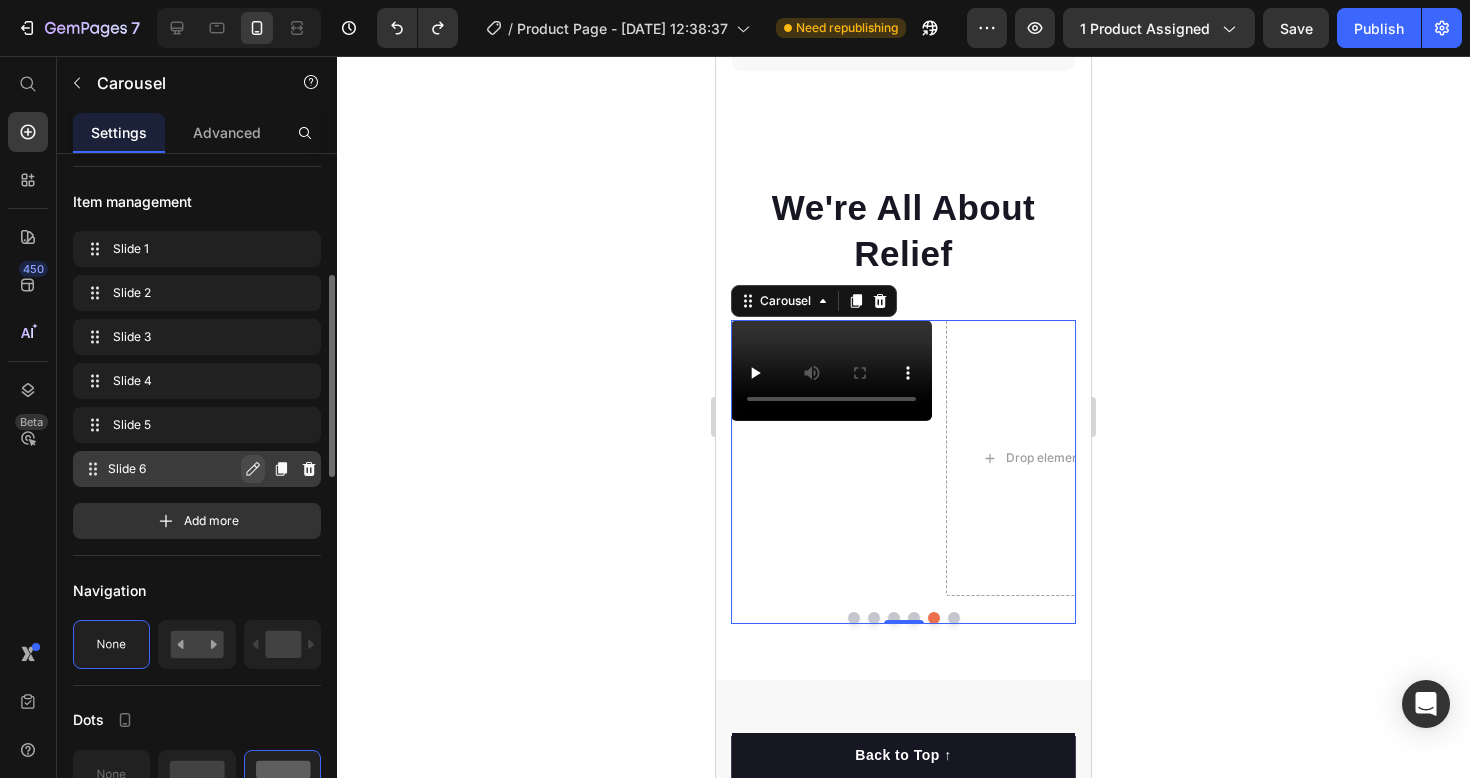 click 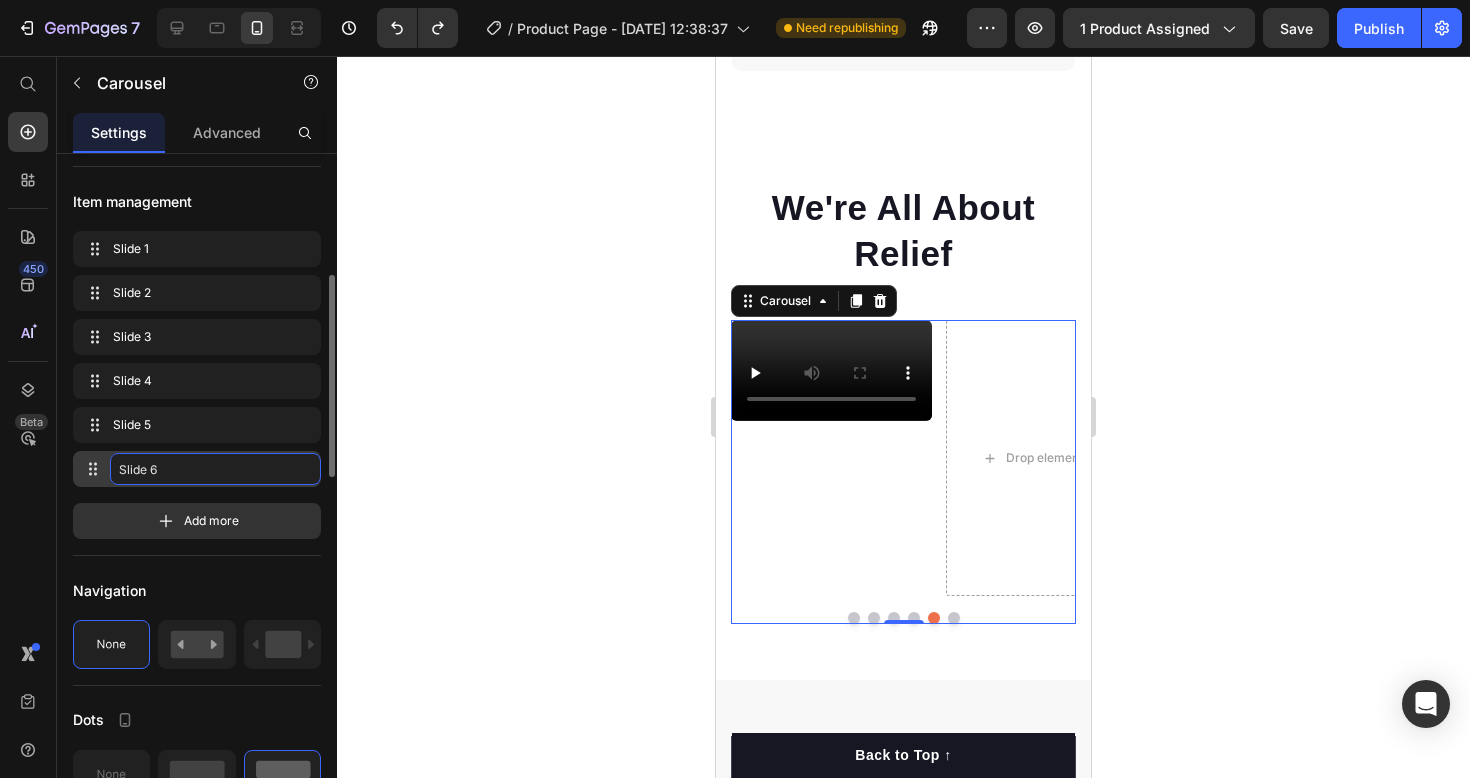 click on "Slide 6" 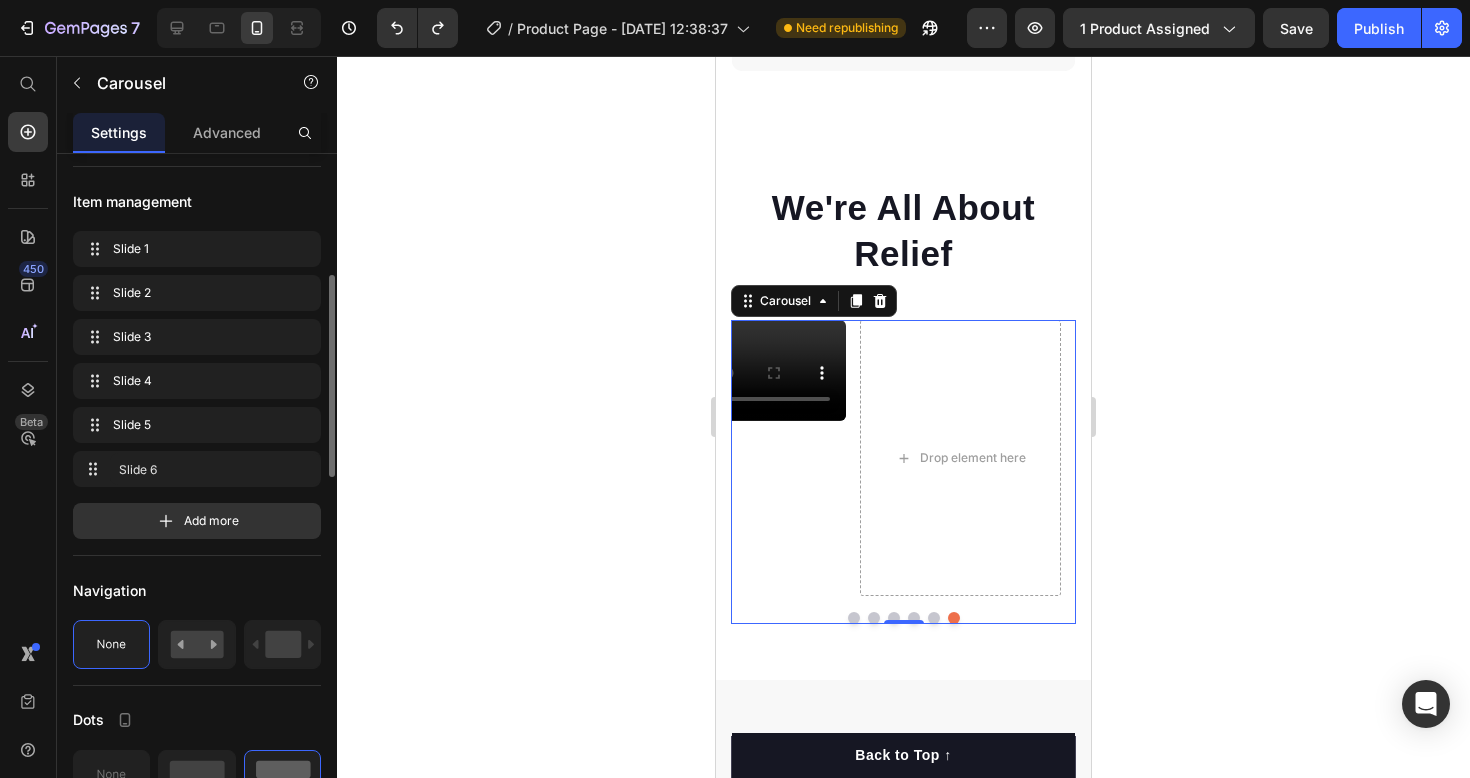 click on "Slide 1 Slide 1 Slide 2 Slide 2 Slide 3 Slide 3 Slide 4 Slide 4 Slide 5 Slide 5 Slide 6 Slide 6 Add more" 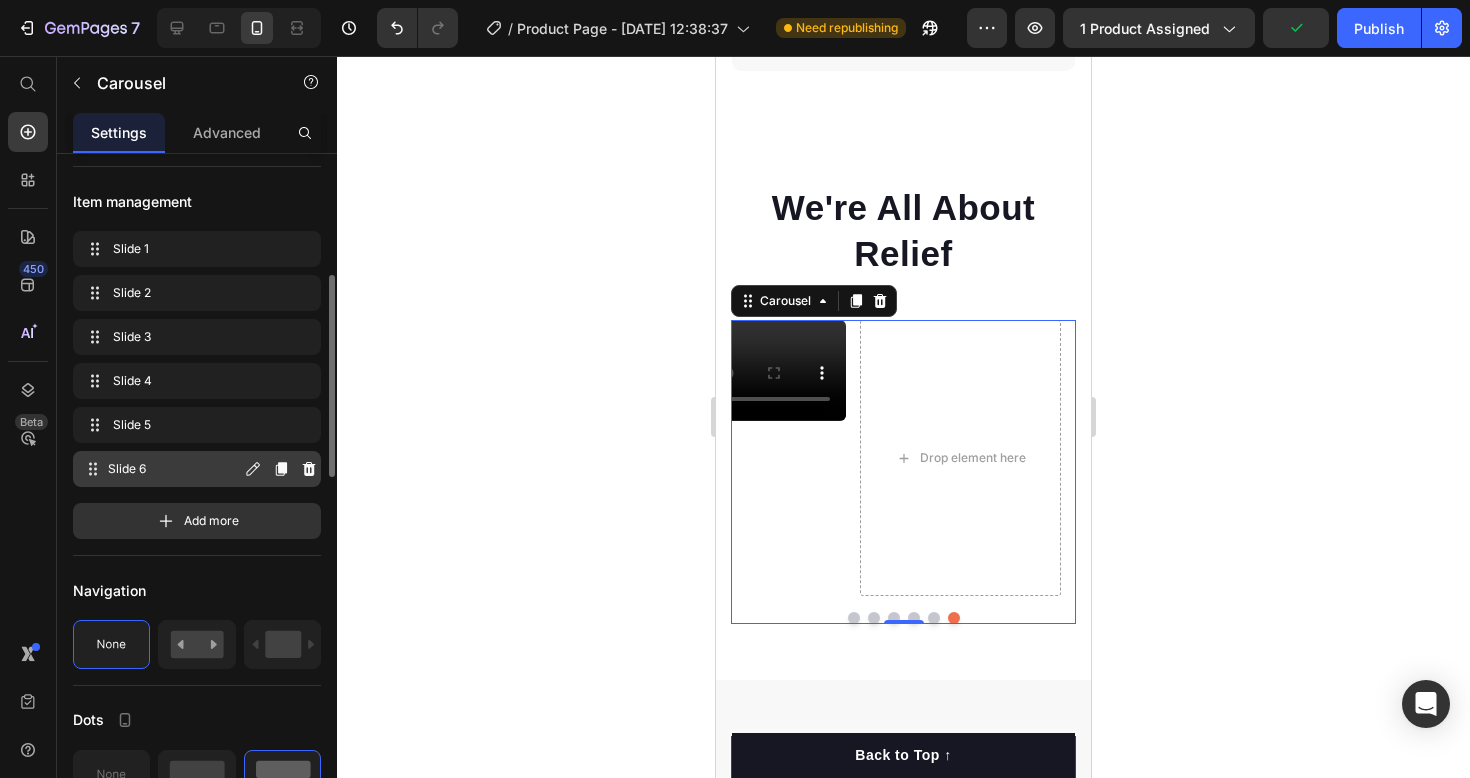 click on "Slide 6" at bounding box center [174, 469] 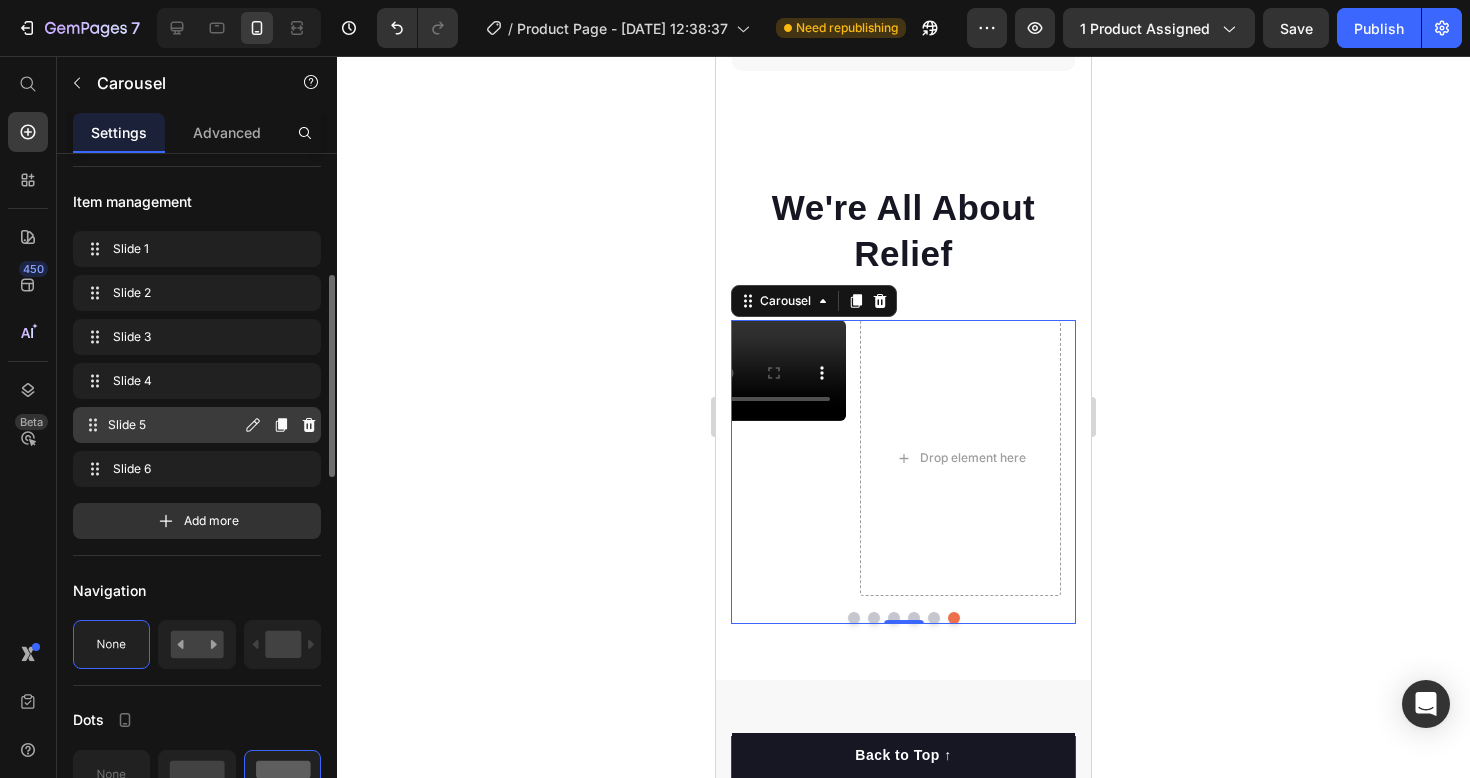 click on "Slide 5" at bounding box center [174, 425] 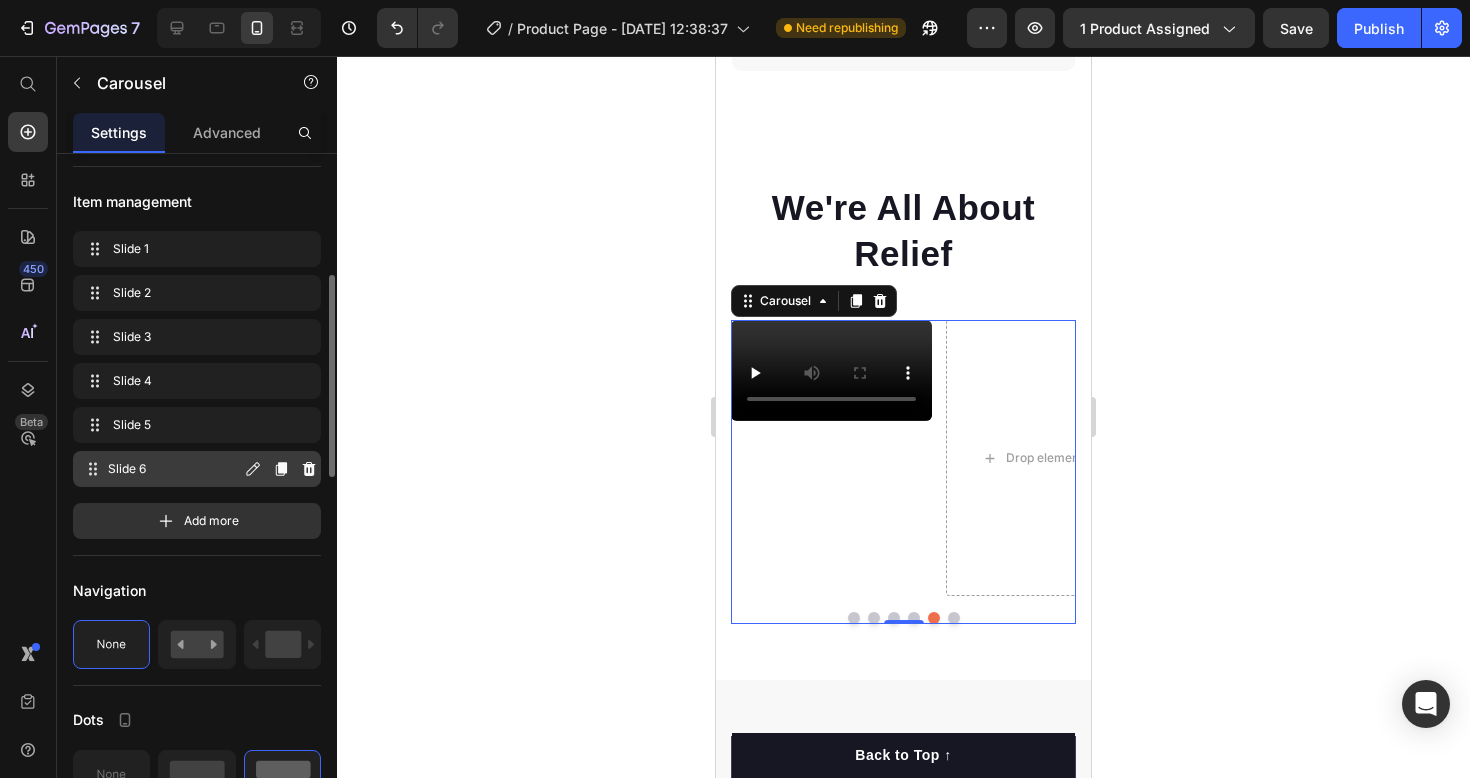 click on "Slide 6" at bounding box center [174, 469] 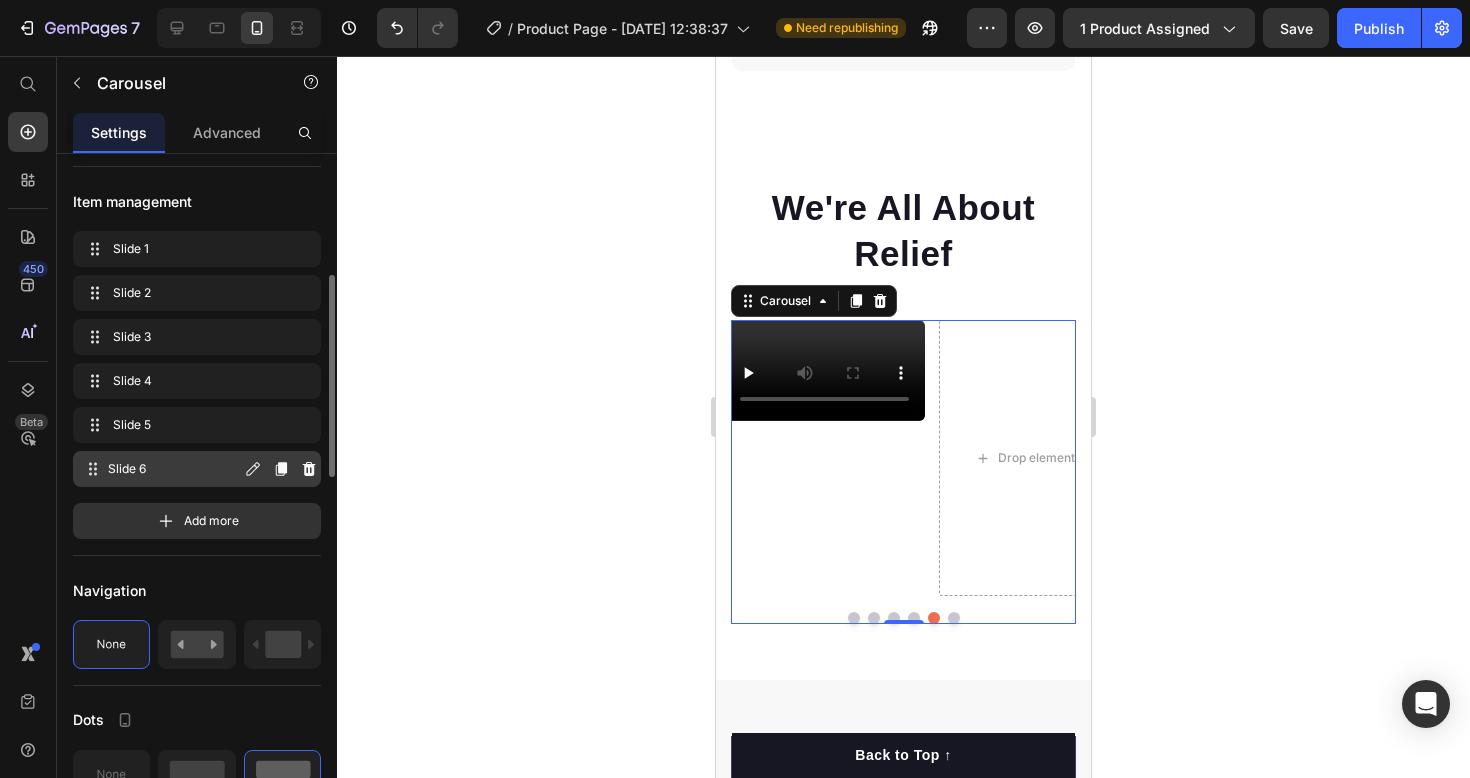 click on "Slide 6" at bounding box center (174, 469) 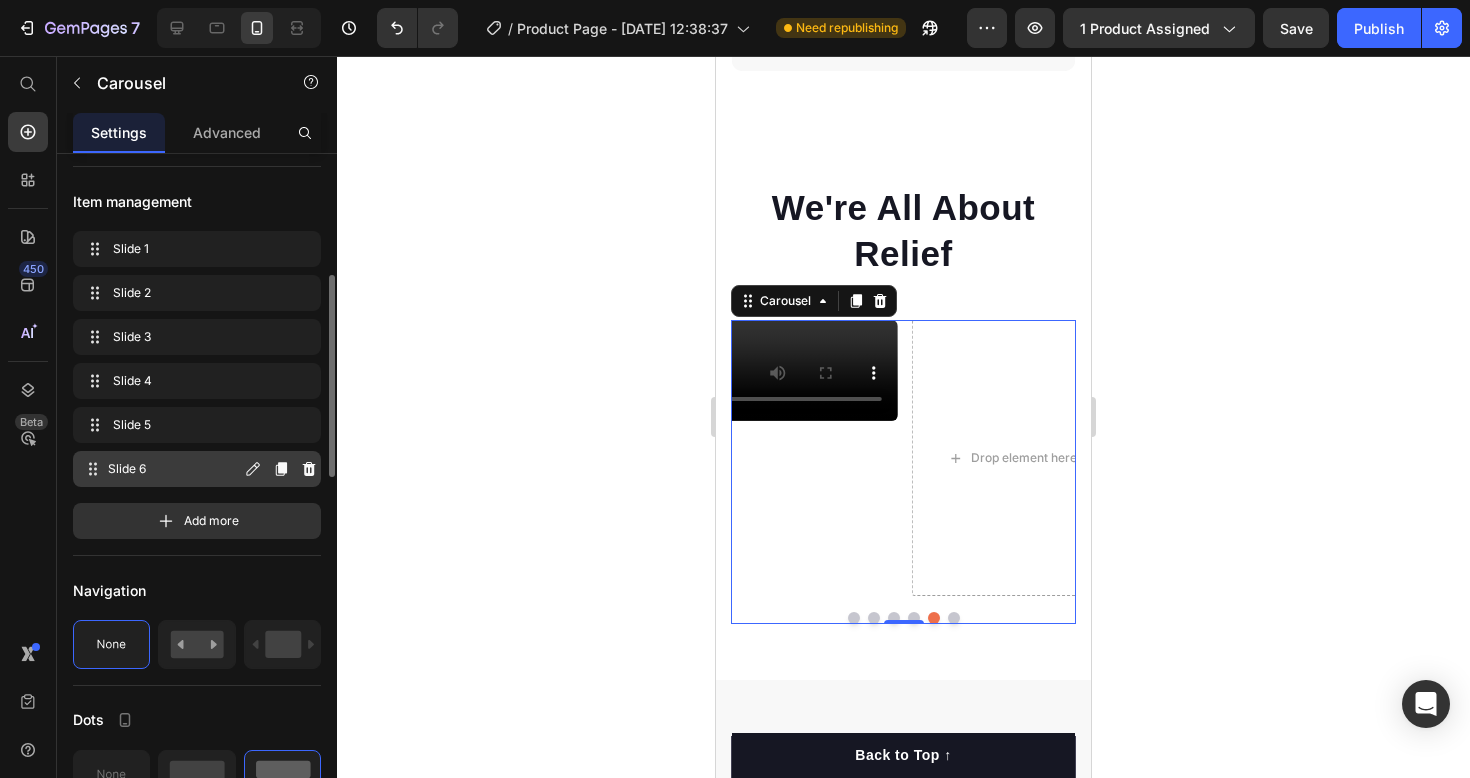 click on "Slide 6" at bounding box center (174, 469) 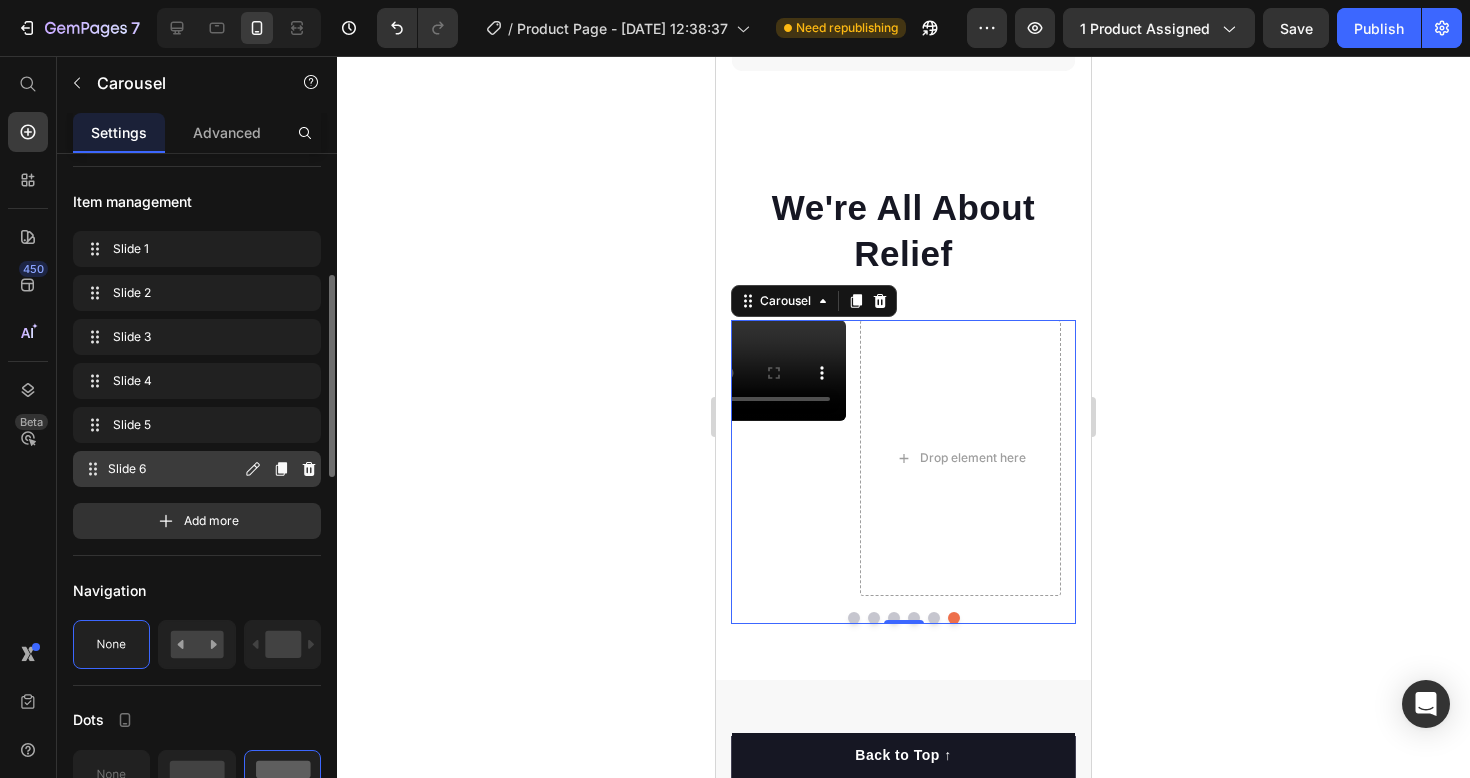 click on "Slide 6" at bounding box center (174, 469) 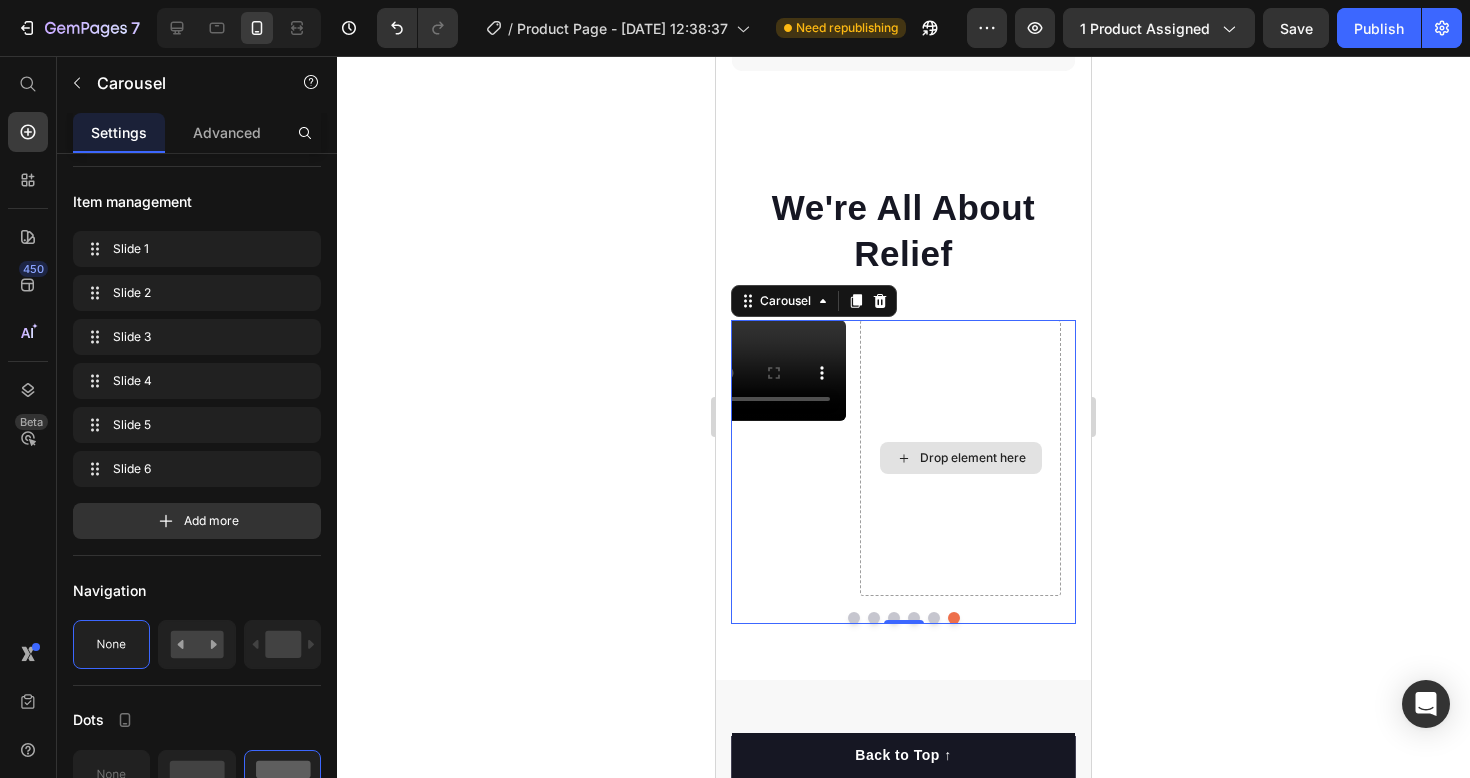 click on "Drop element here" at bounding box center [973, 458] 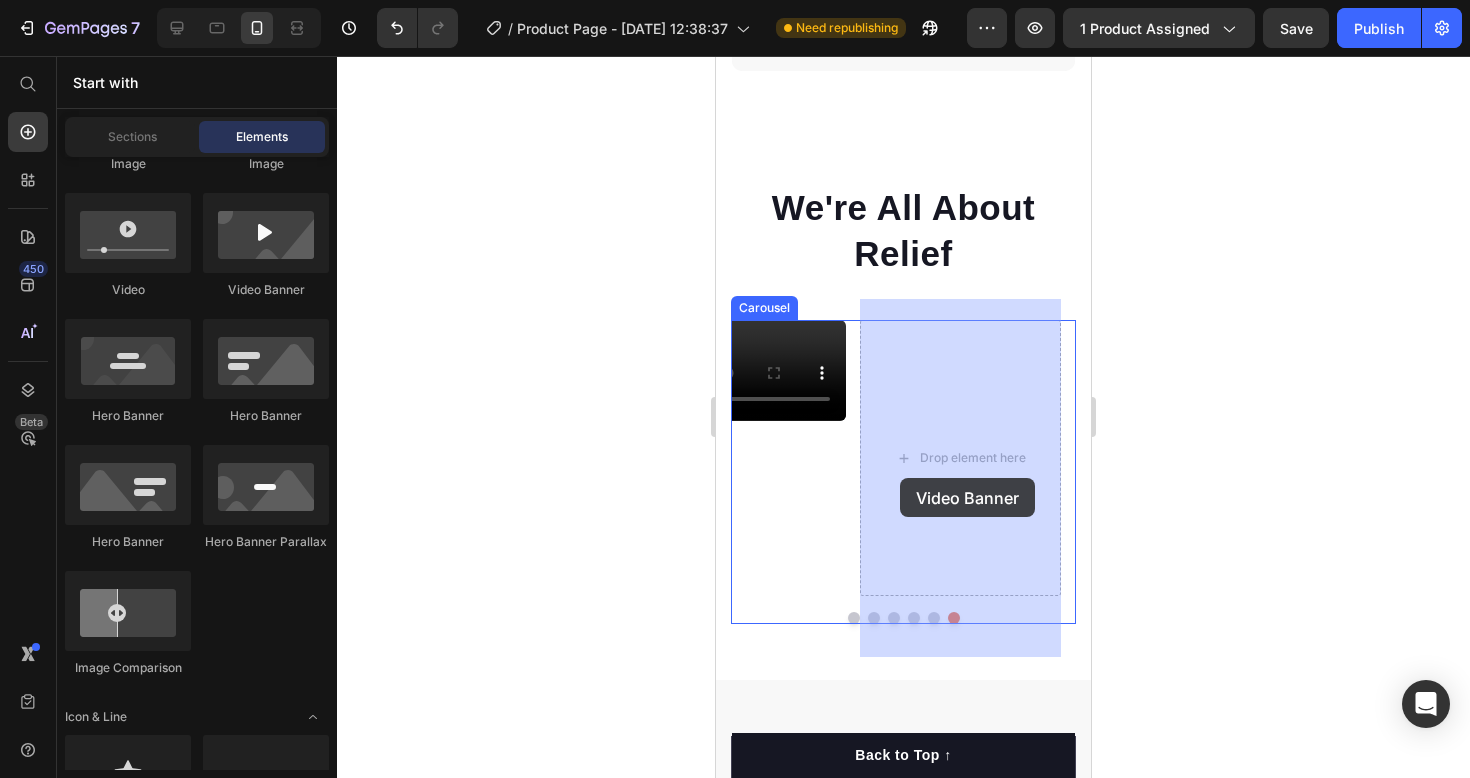 drag, startPoint x: 985, startPoint y: 316, endPoint x: 900, endPoint y: 478, distance: 182.94534 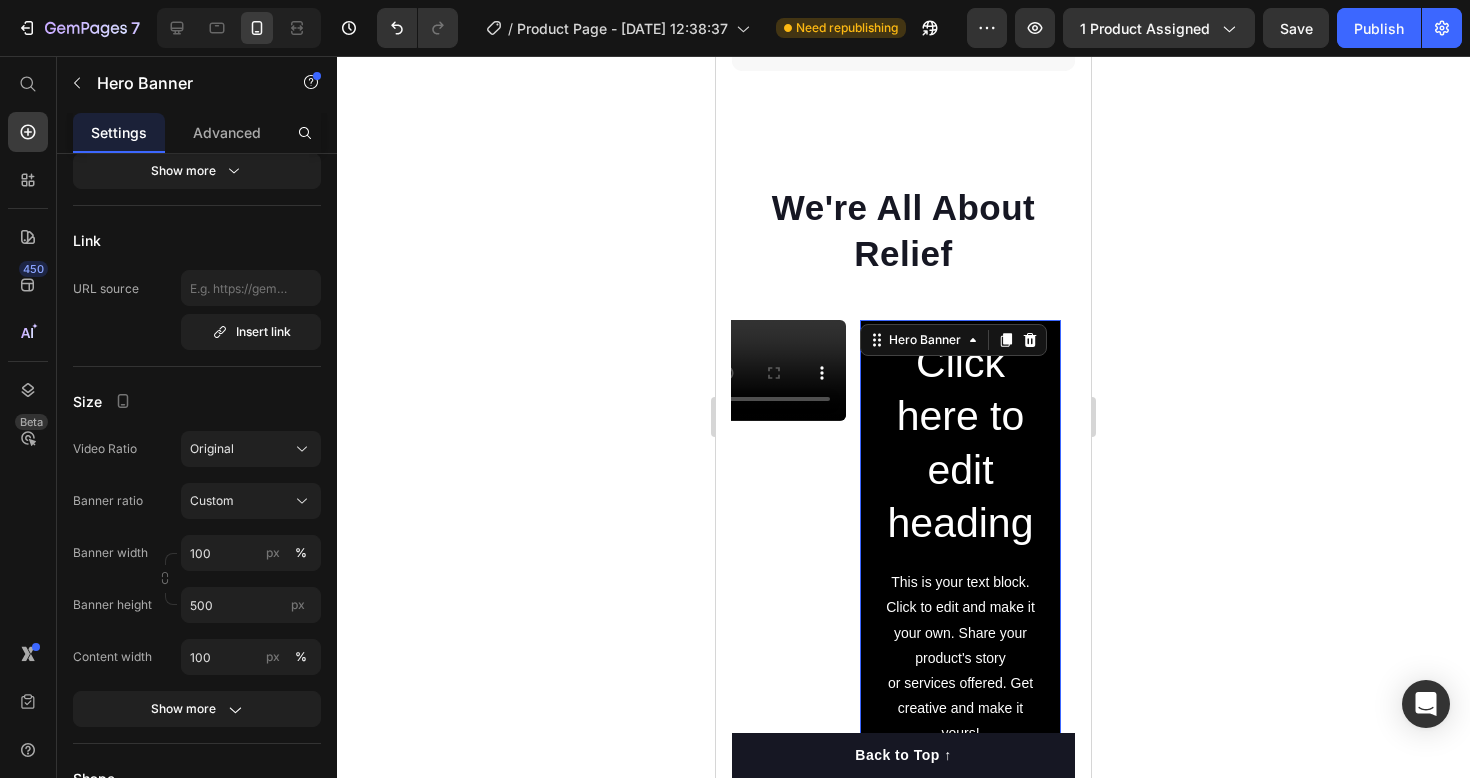 scroll, scrollTop: 0, scrollLeft: 0, axis: both 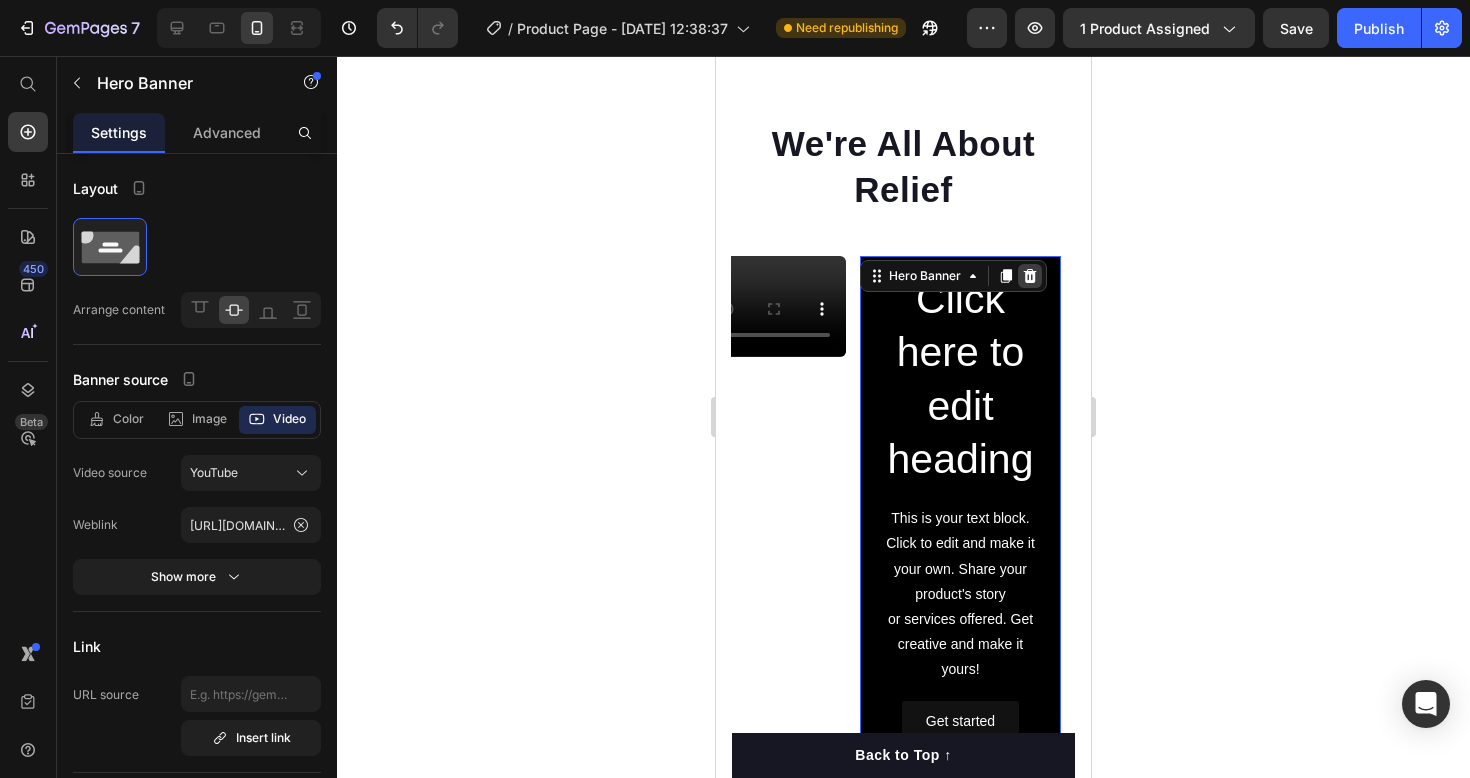click 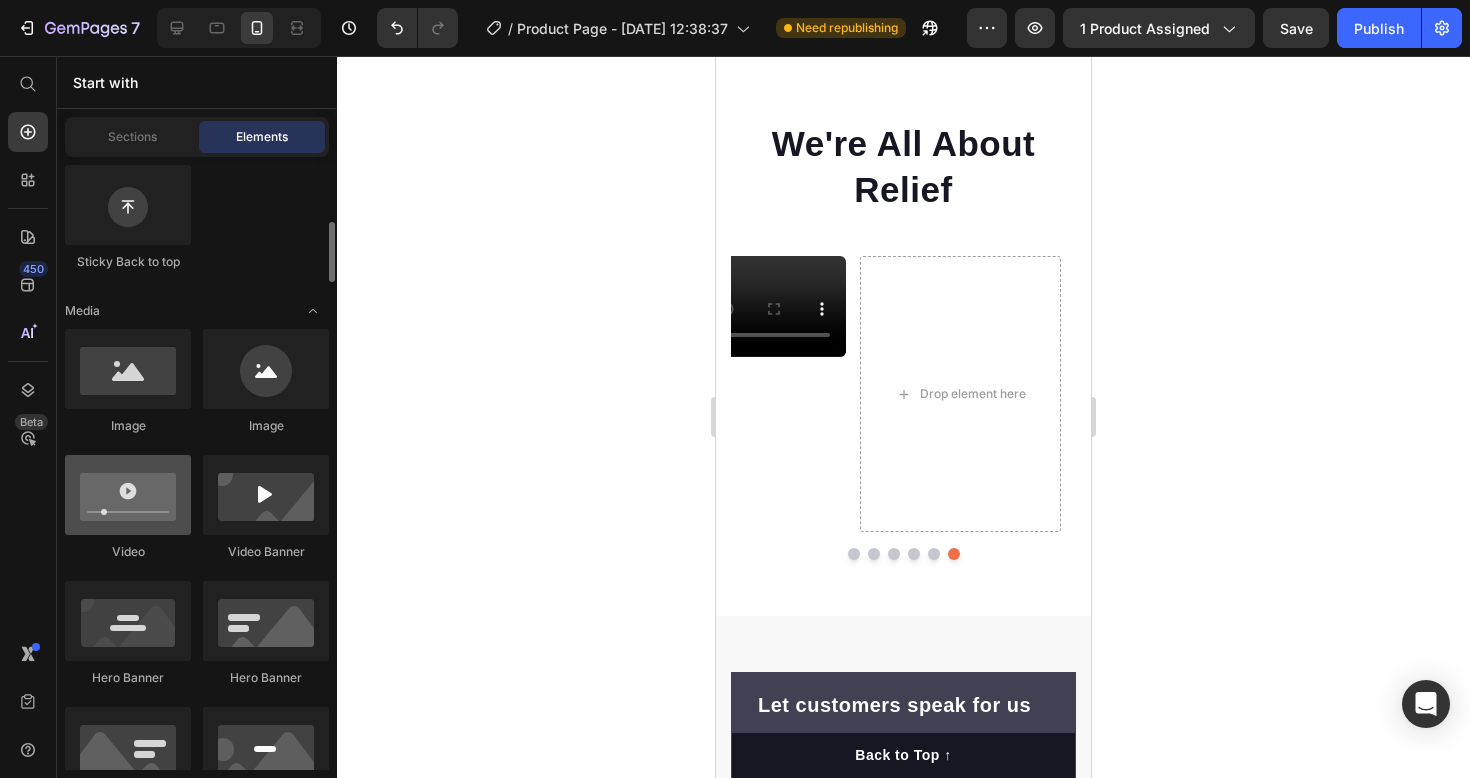 scroll, scrollTop: 609, scrollLeft: 0, axis: vertical 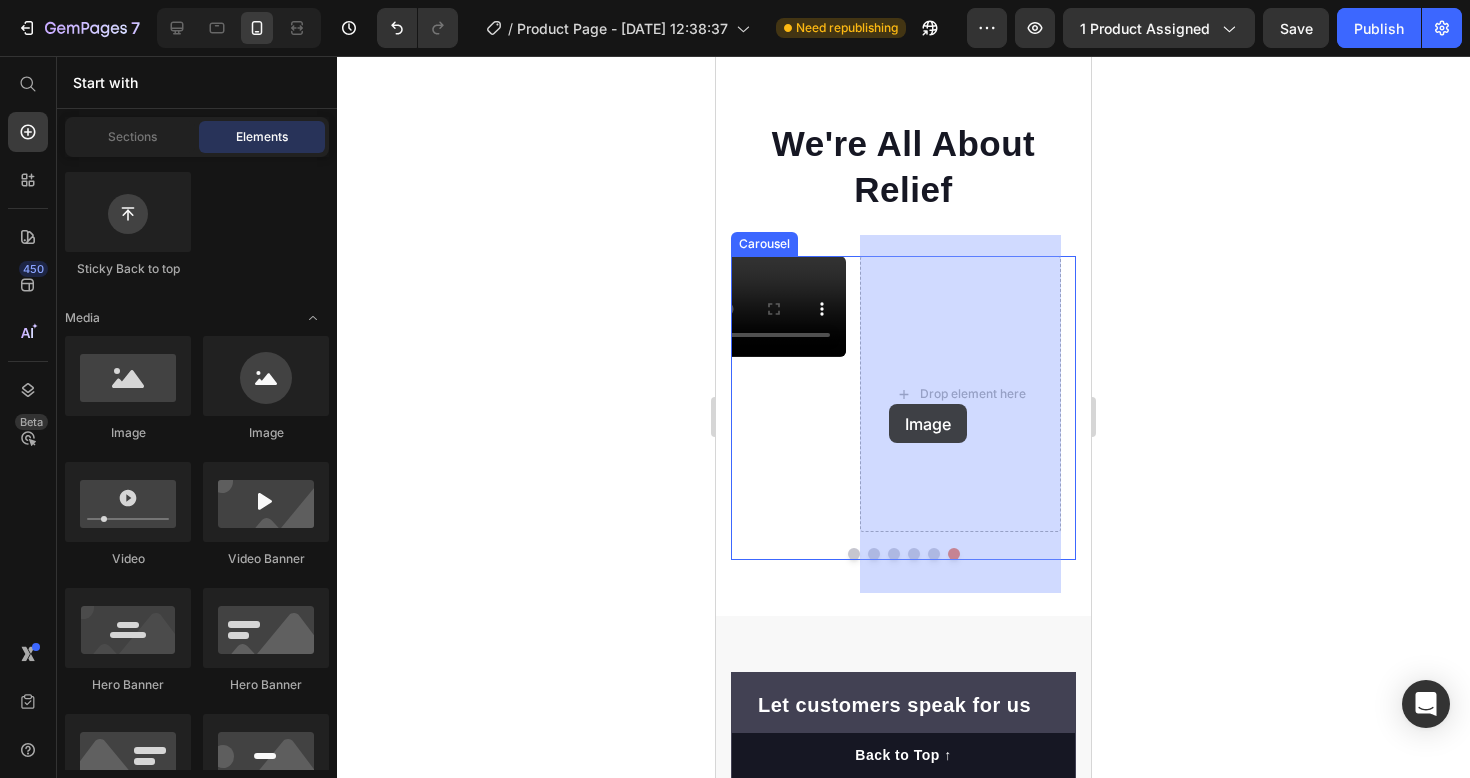 drag, startPoint x: 880, startPoint y: 445, endPoint x: 889, endPoint y: 404, distance: 41.976185 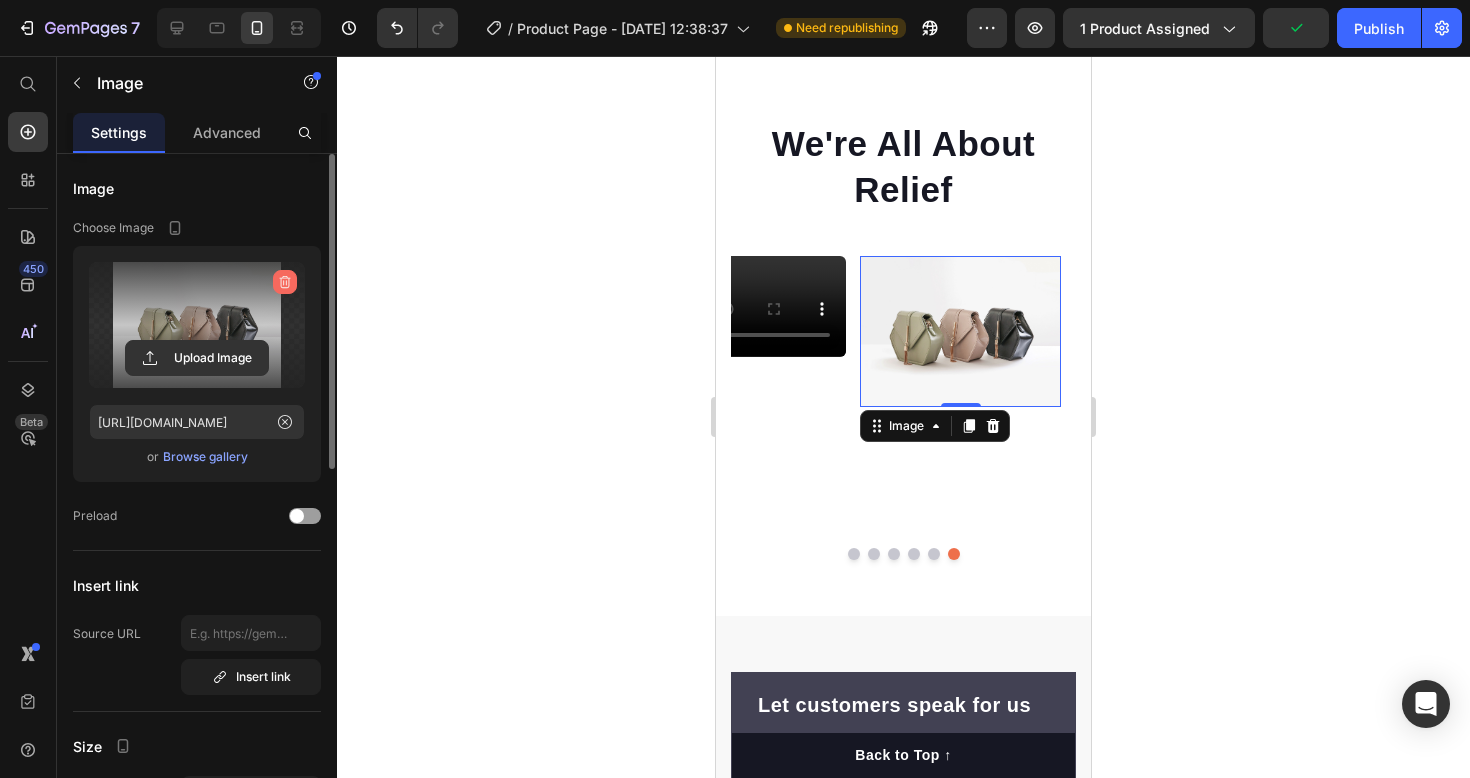 click 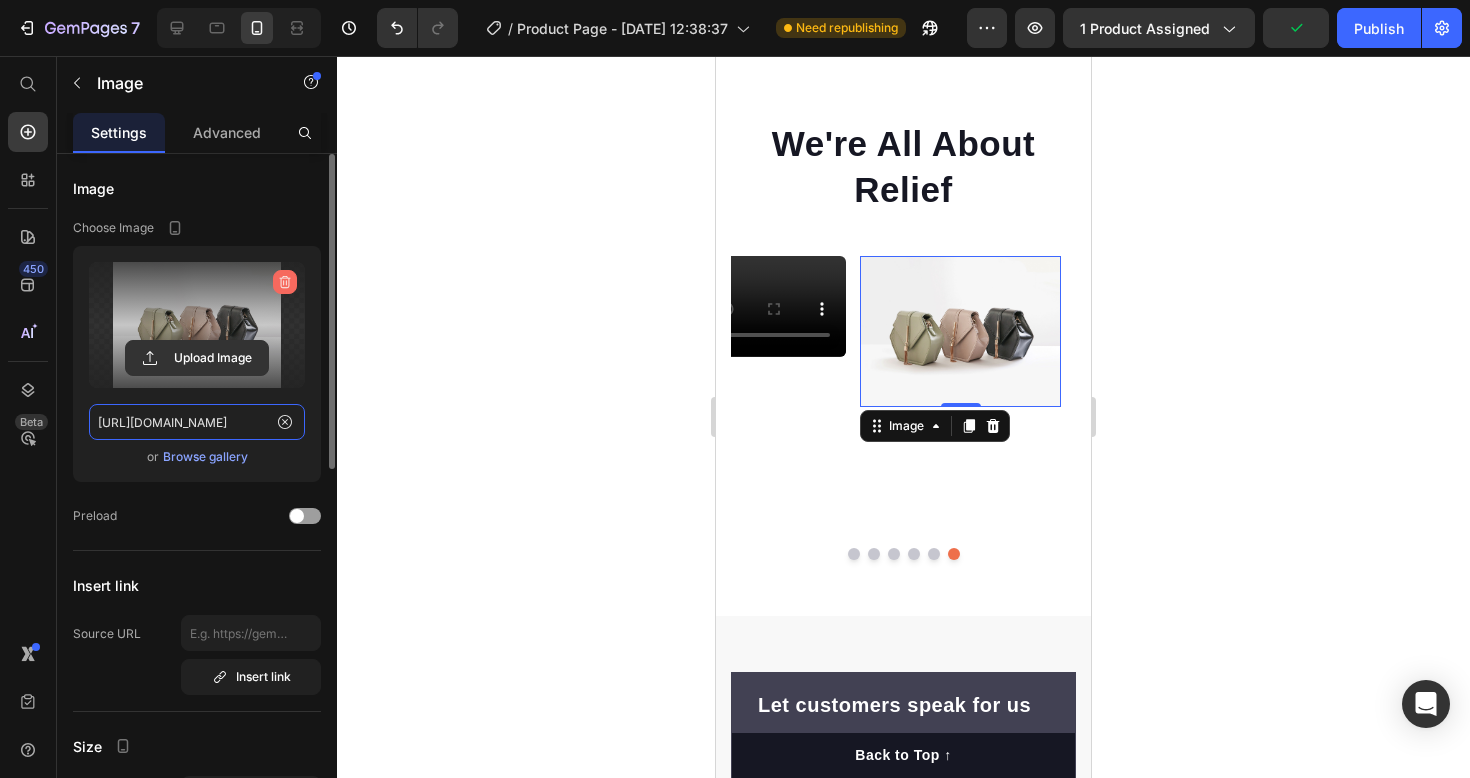 type 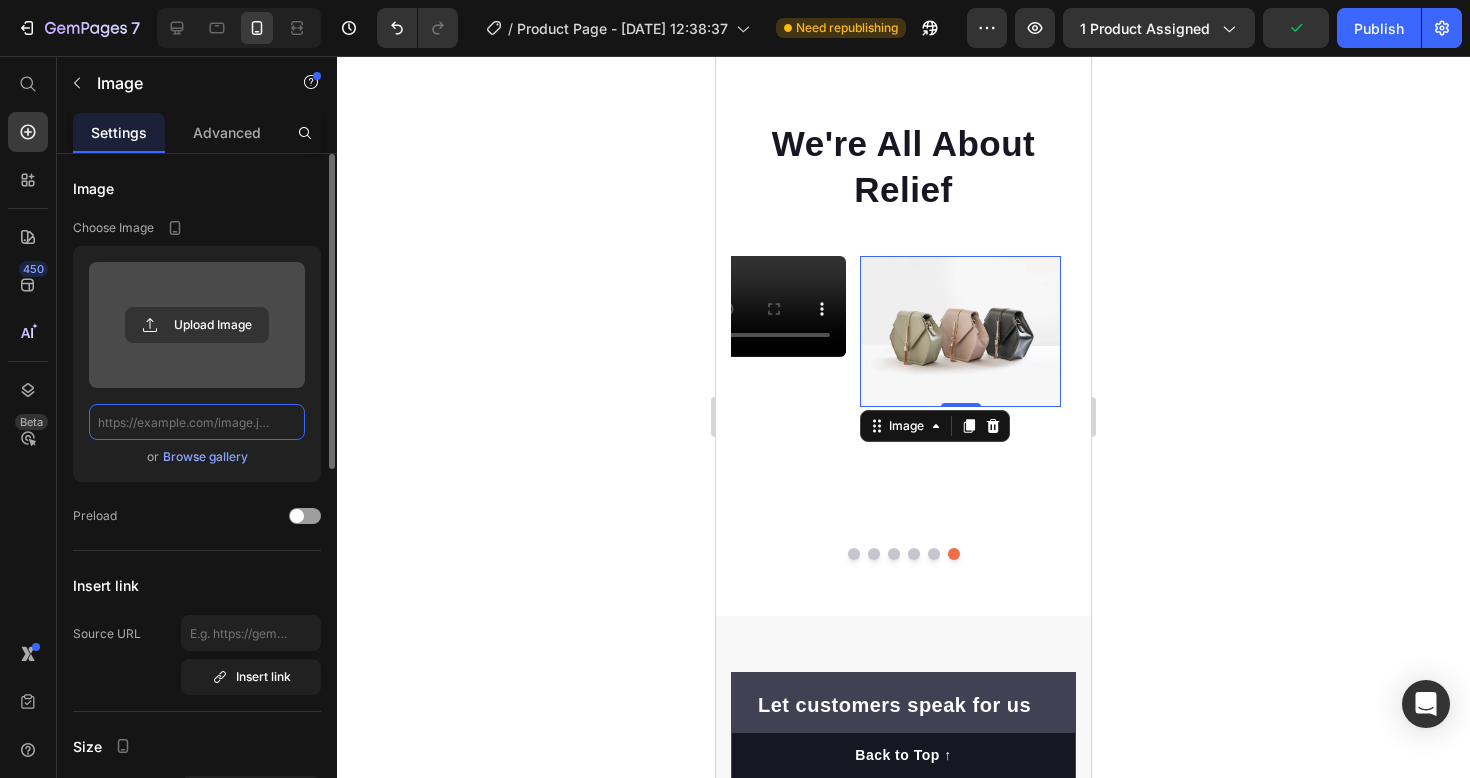 scroll, scrollTop: 0, scrollLeft: 0, axis: both 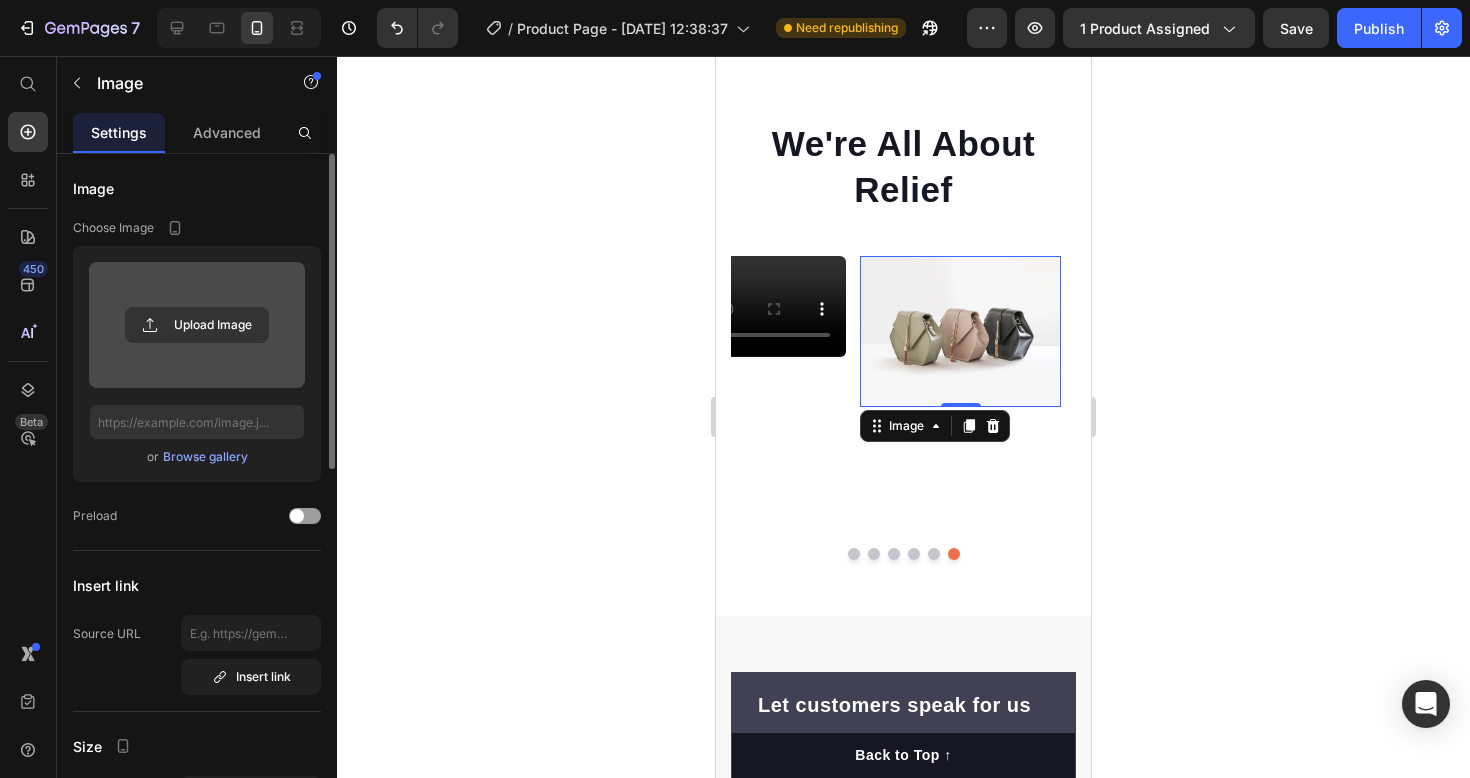 click at bounding box center [960, 331] 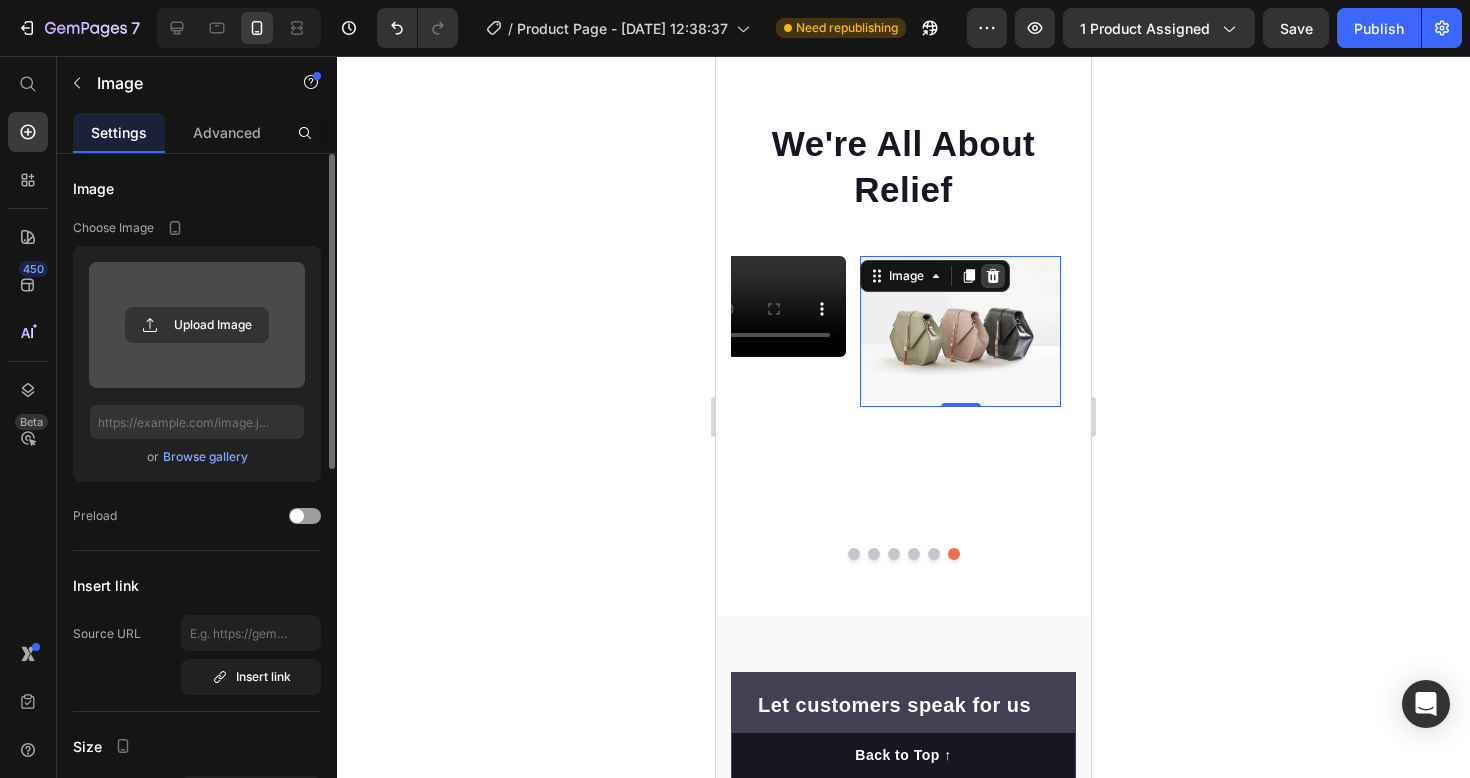 click 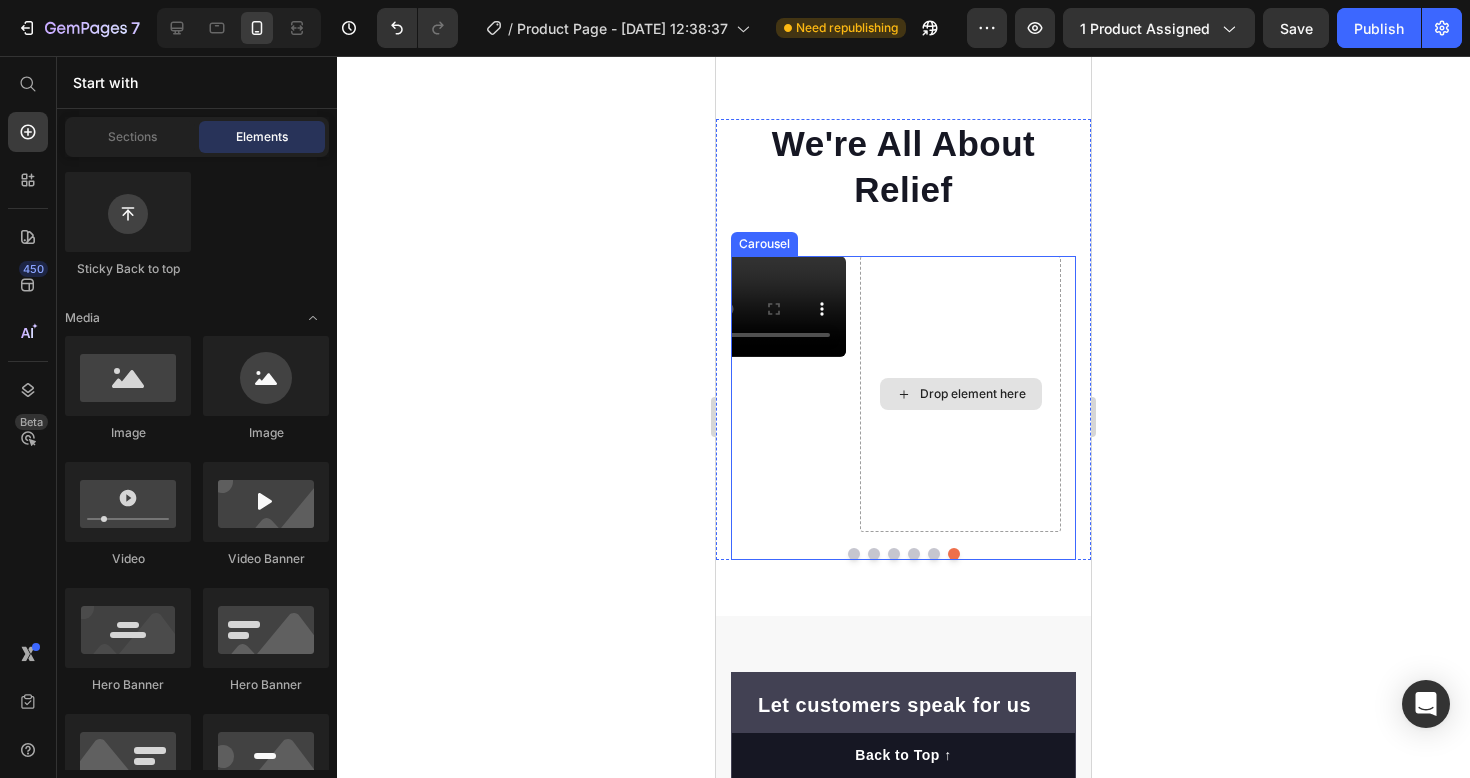 click on "Drop element here" at bounding box center [961, 394] 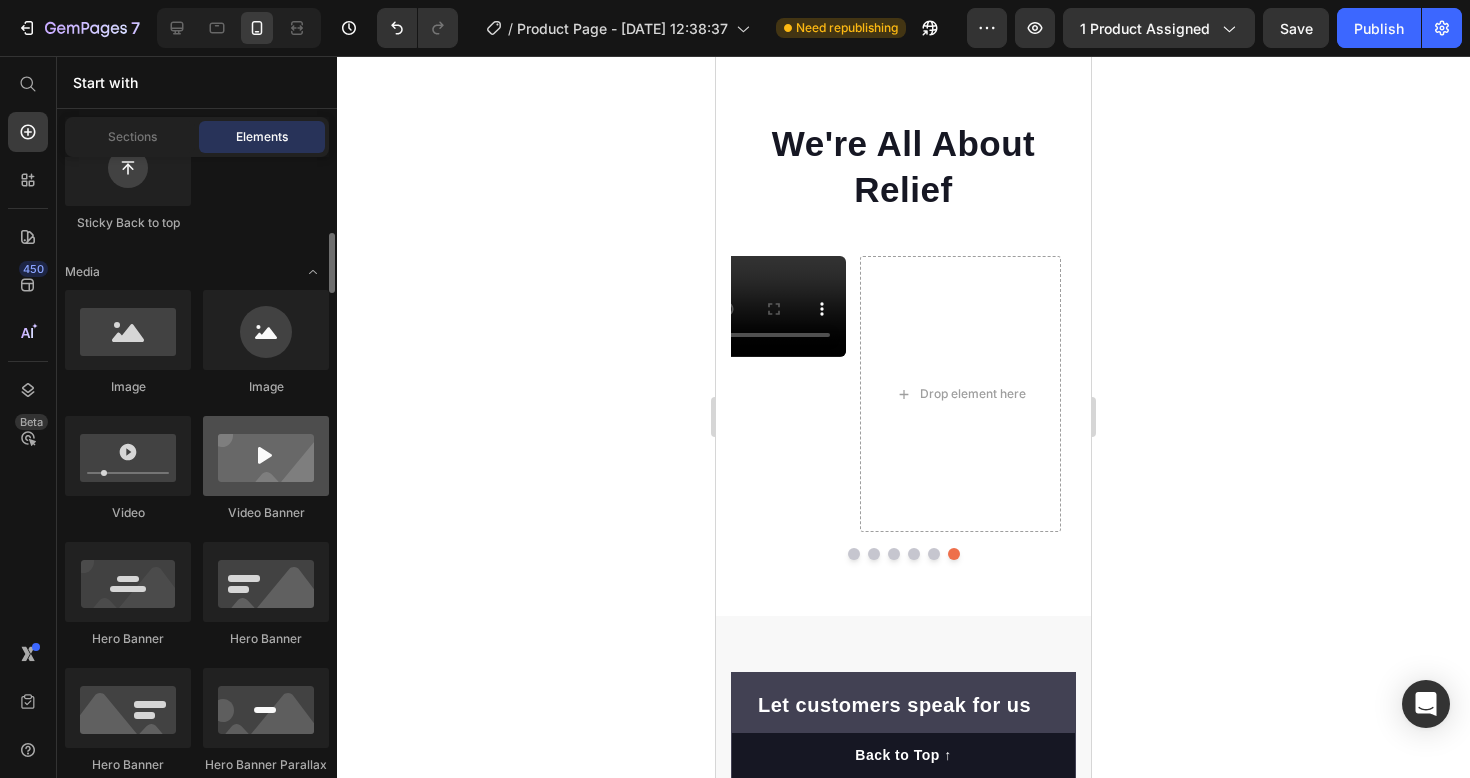 scroll, scrollTop: 665, scrollLeft: 0, axis: vertical 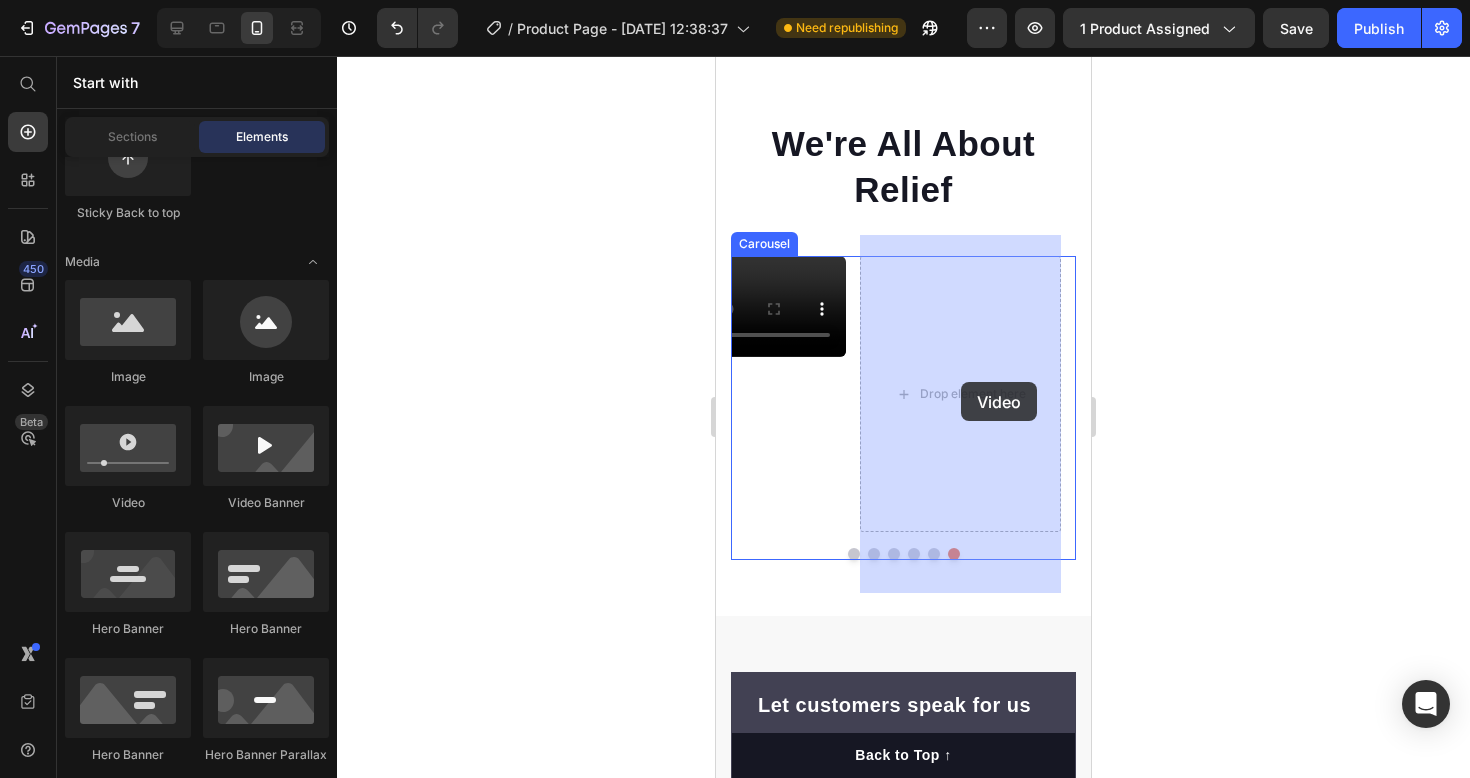 drag, startPoint x: 846, startPoint y: 494, endPoint x: 961, endPoint y: 382, distance: 160.52725 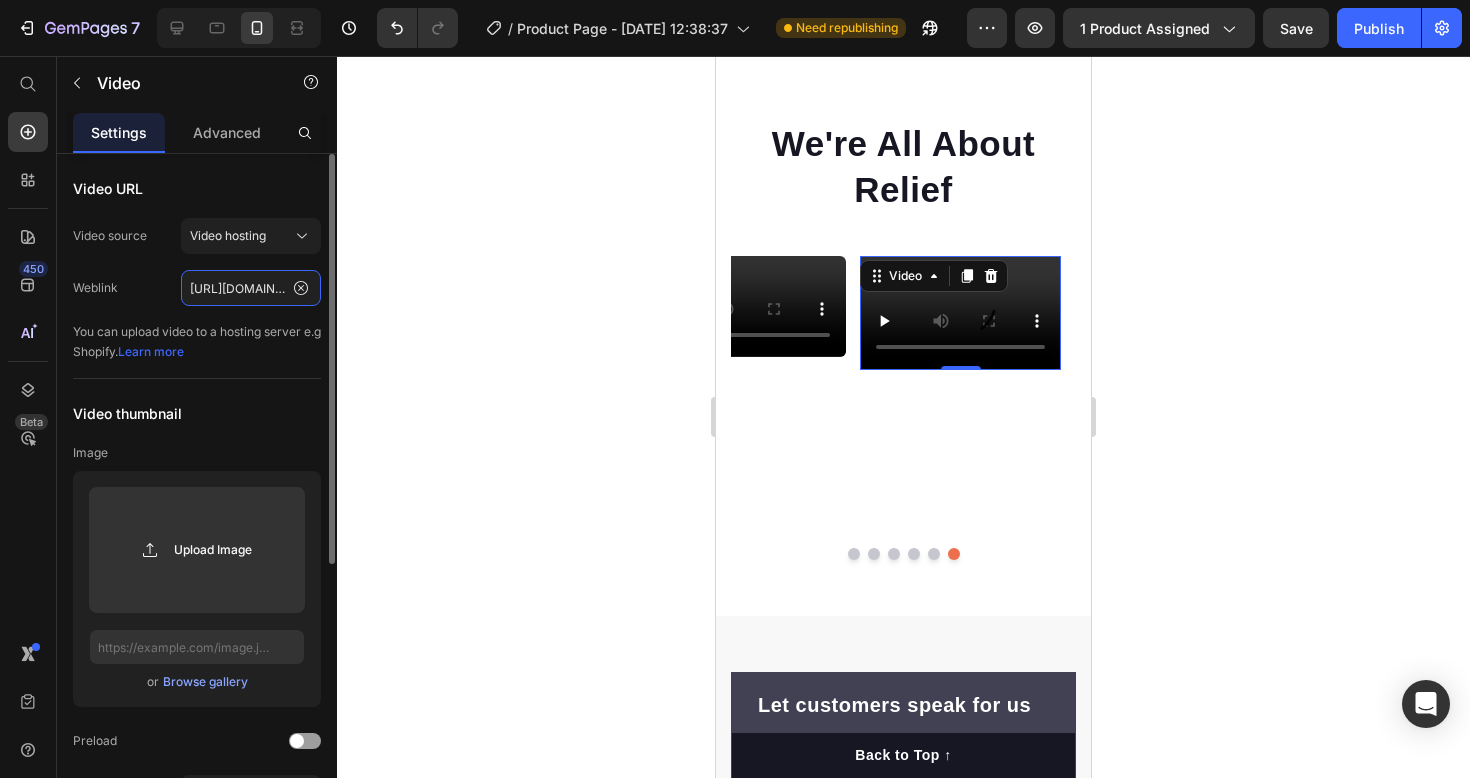 click on "[URL][DOMAIN_NAME]" 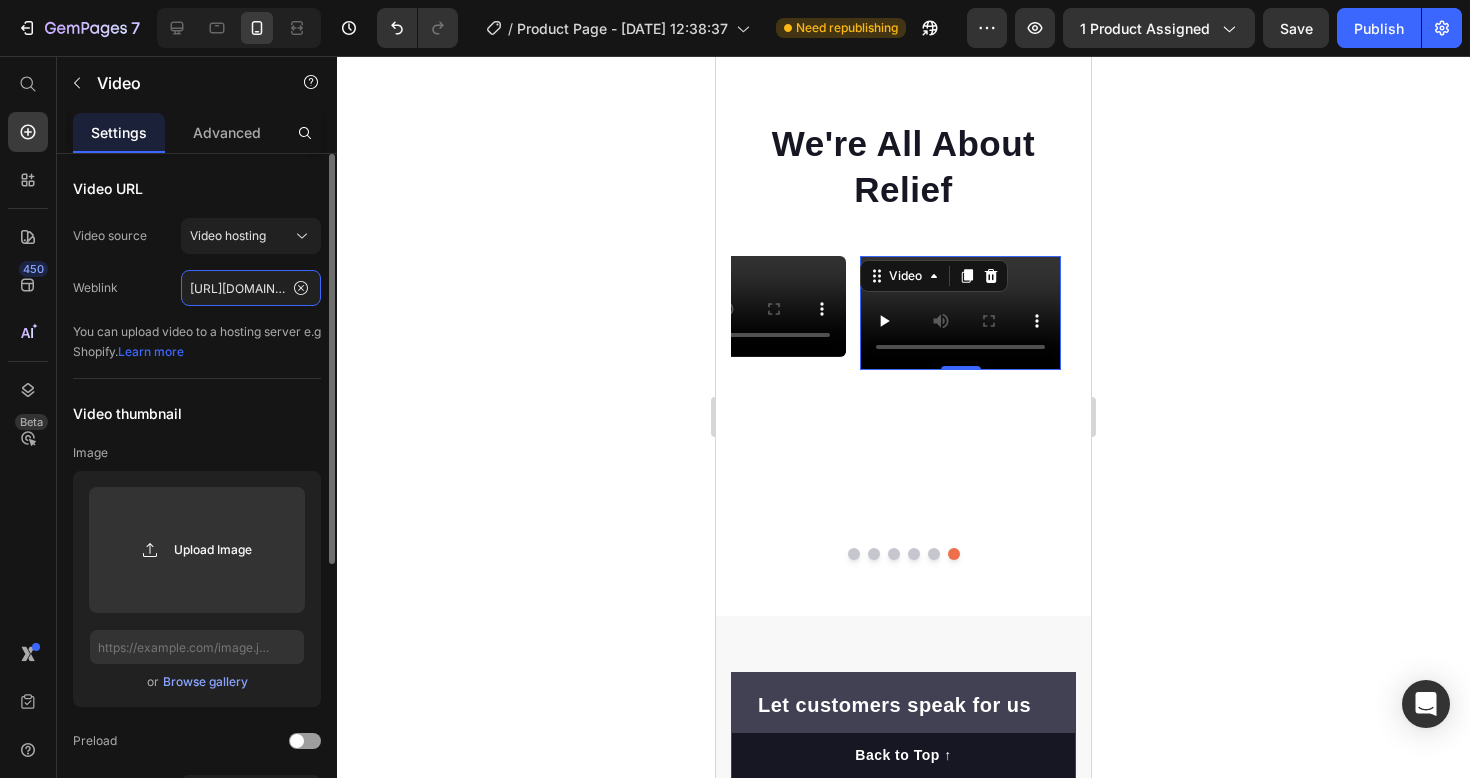 click on "[URL][DOMAIN_NAME]" 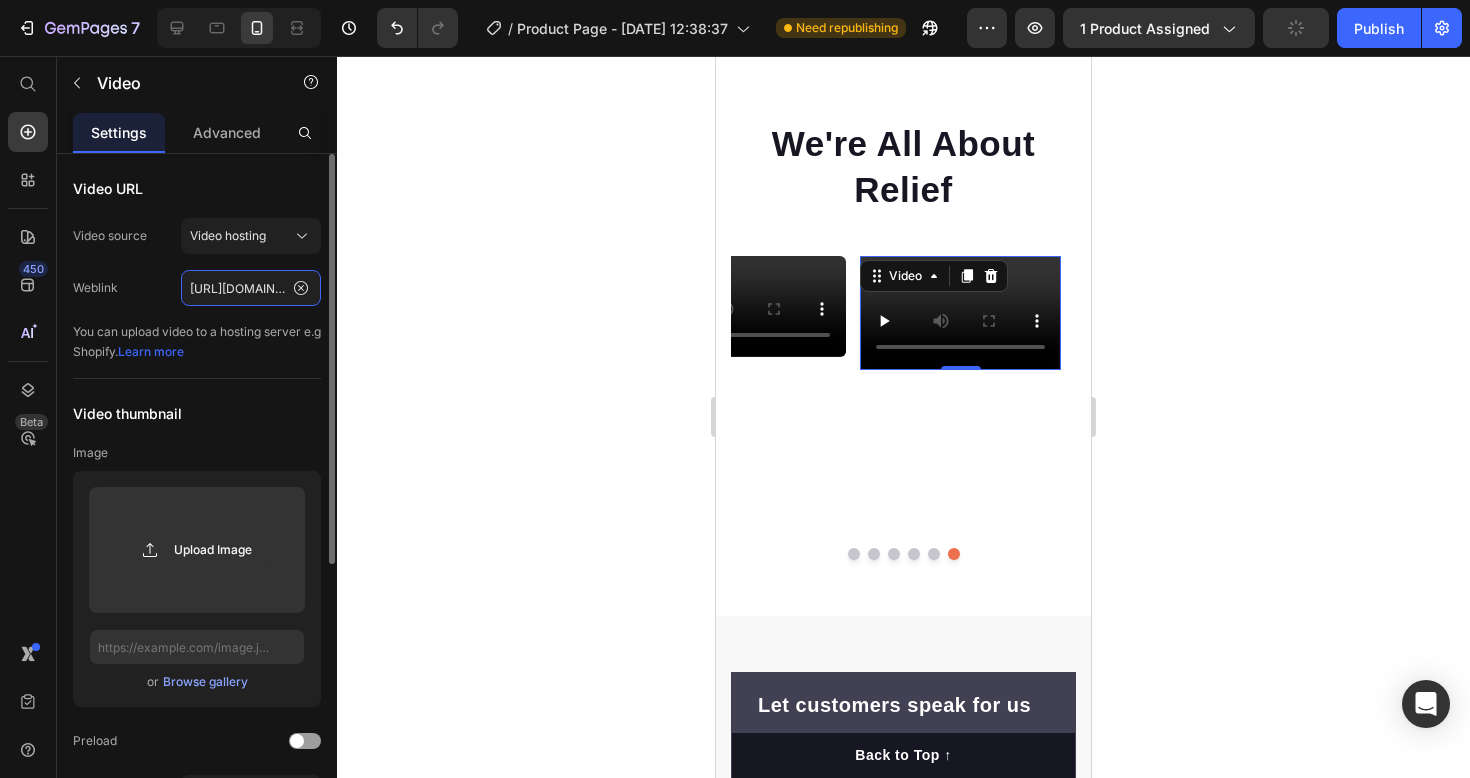 paste on "[DOMAIN_NAME][URL]" 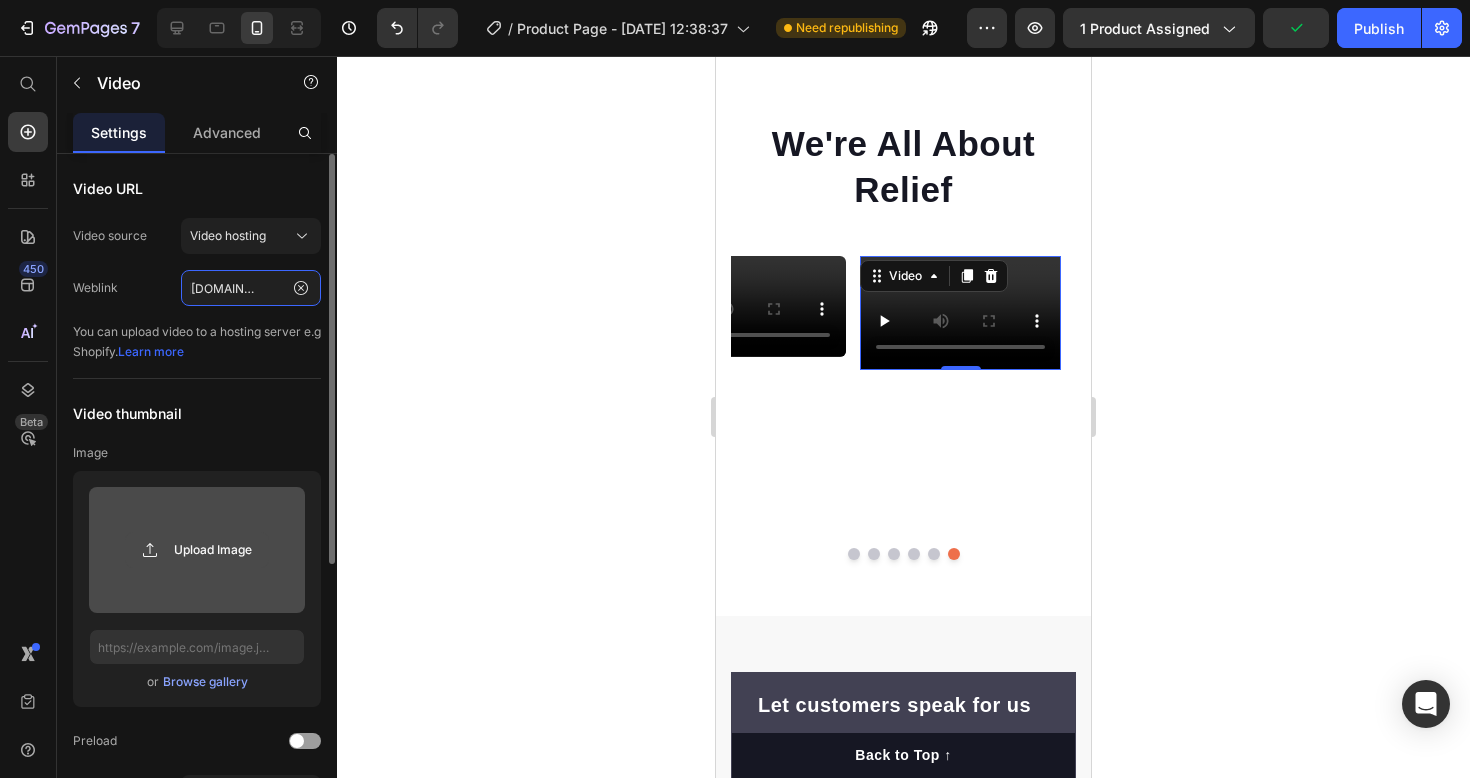 type on "[URL][DOMAIN_NAME]" 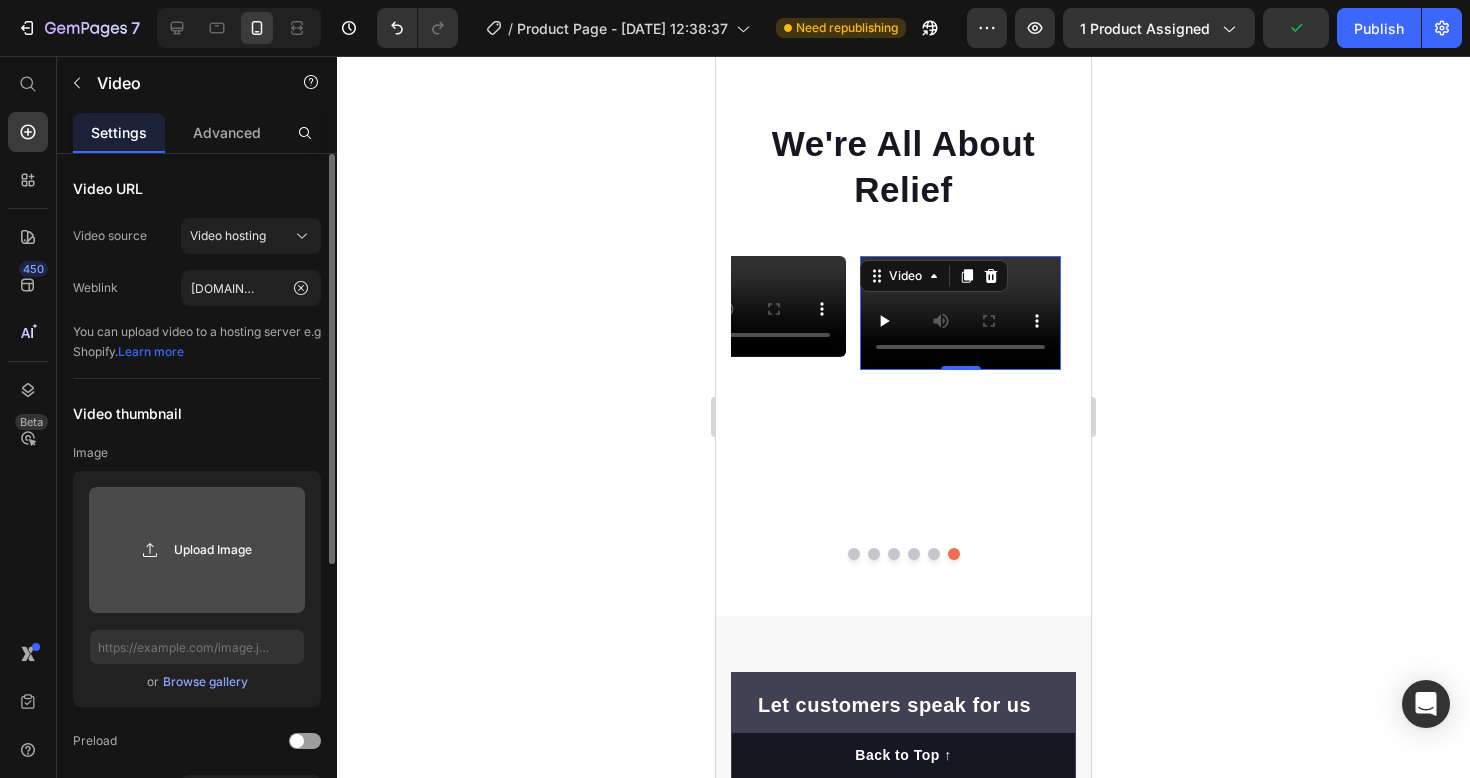 click 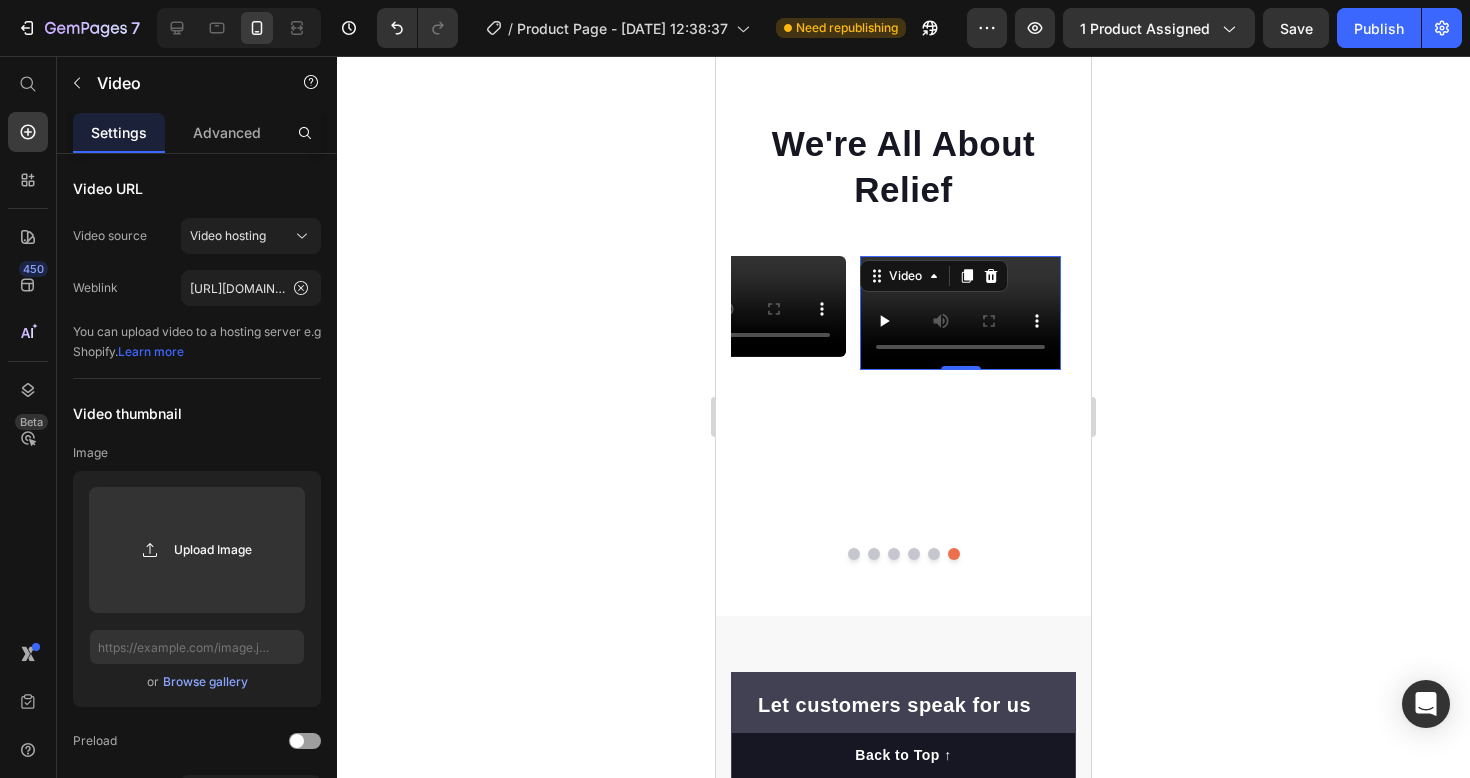 click 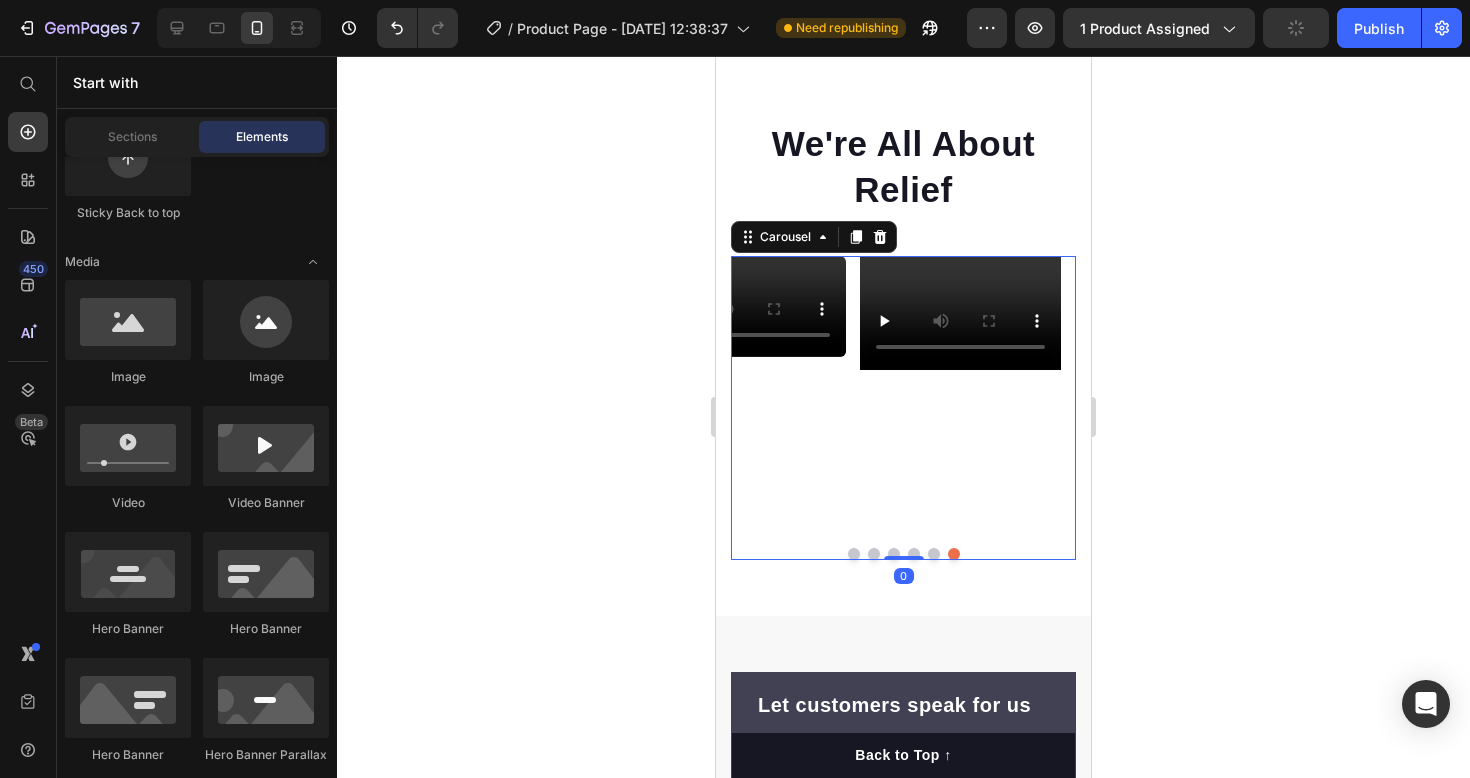 click on "Video Video Video Video Video Video" at bounding box center (903, 394) 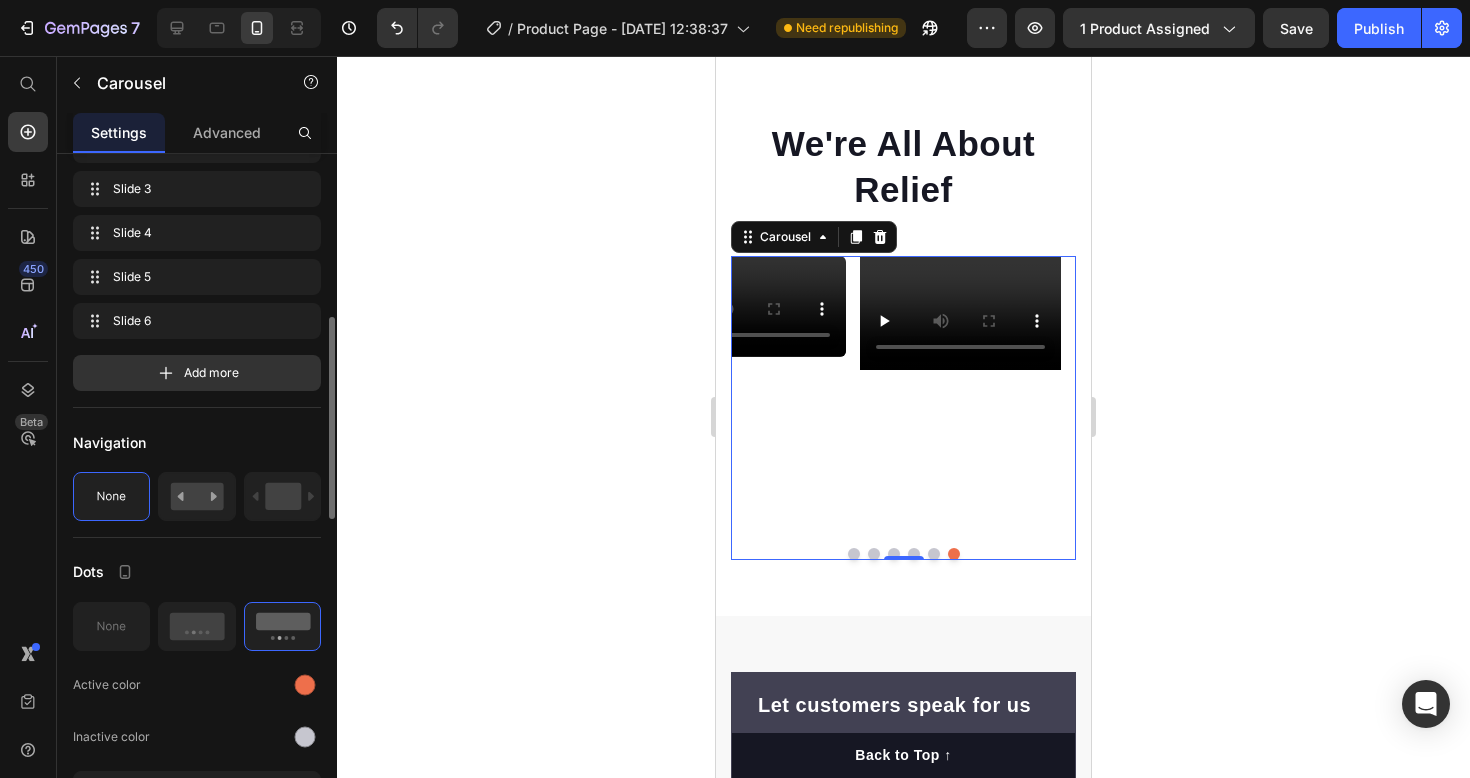 scroll, scrollTop: 560, scrollLeft: 0, axis: vertical 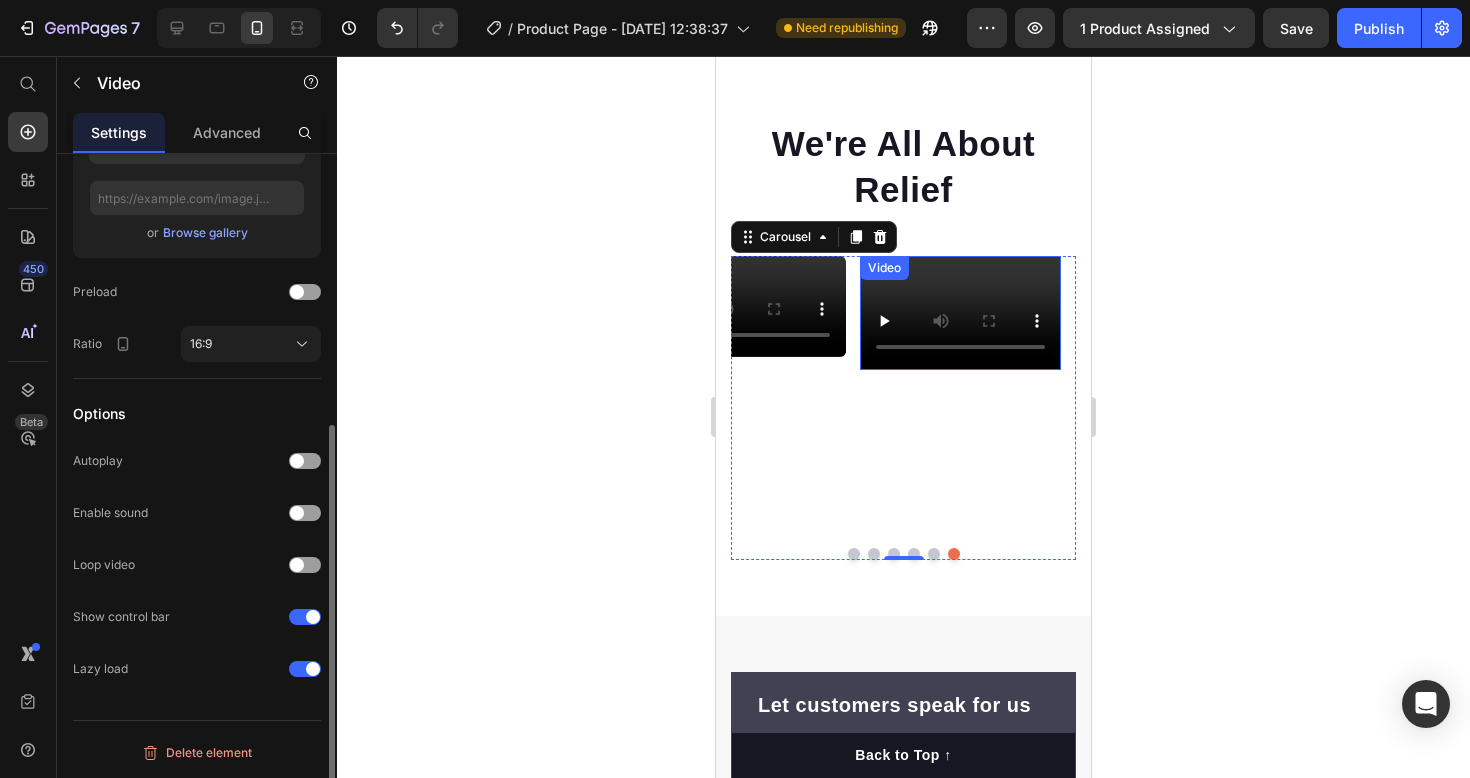 click on "Video" at bounding box center (960, 312) 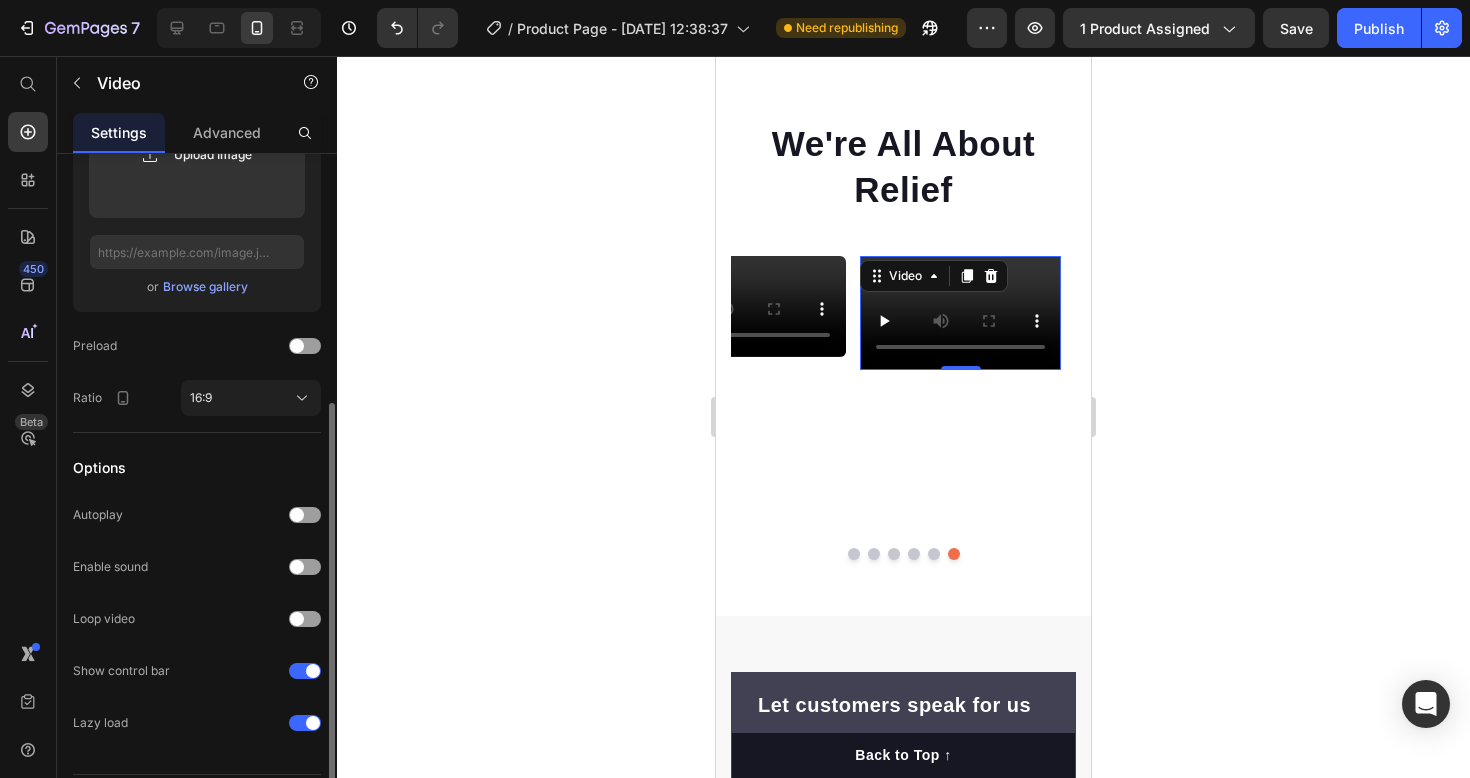 scroll, scrollTop: 407, scrollLeft: 0, axis: vertical 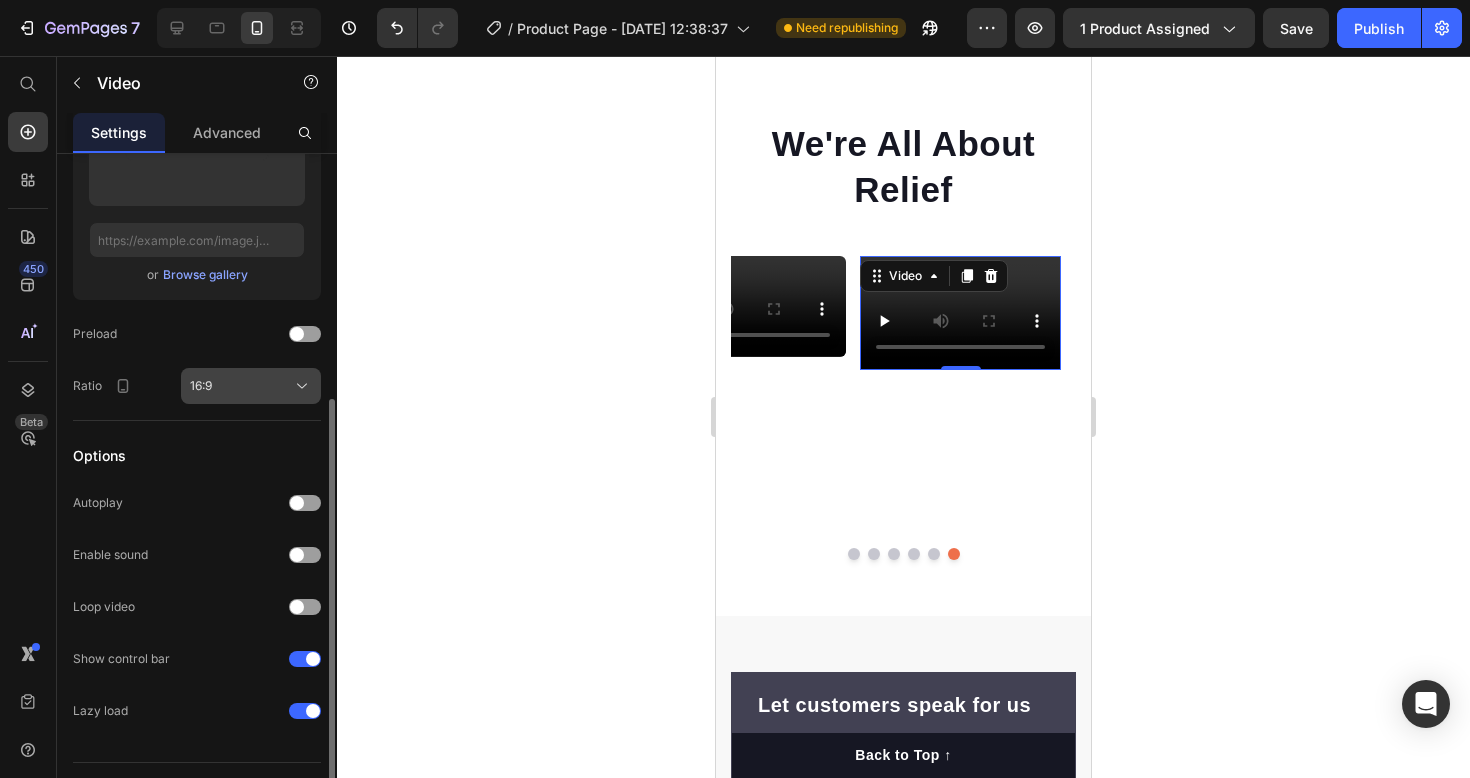 click on "16:9" at bounding box center (201, 386) 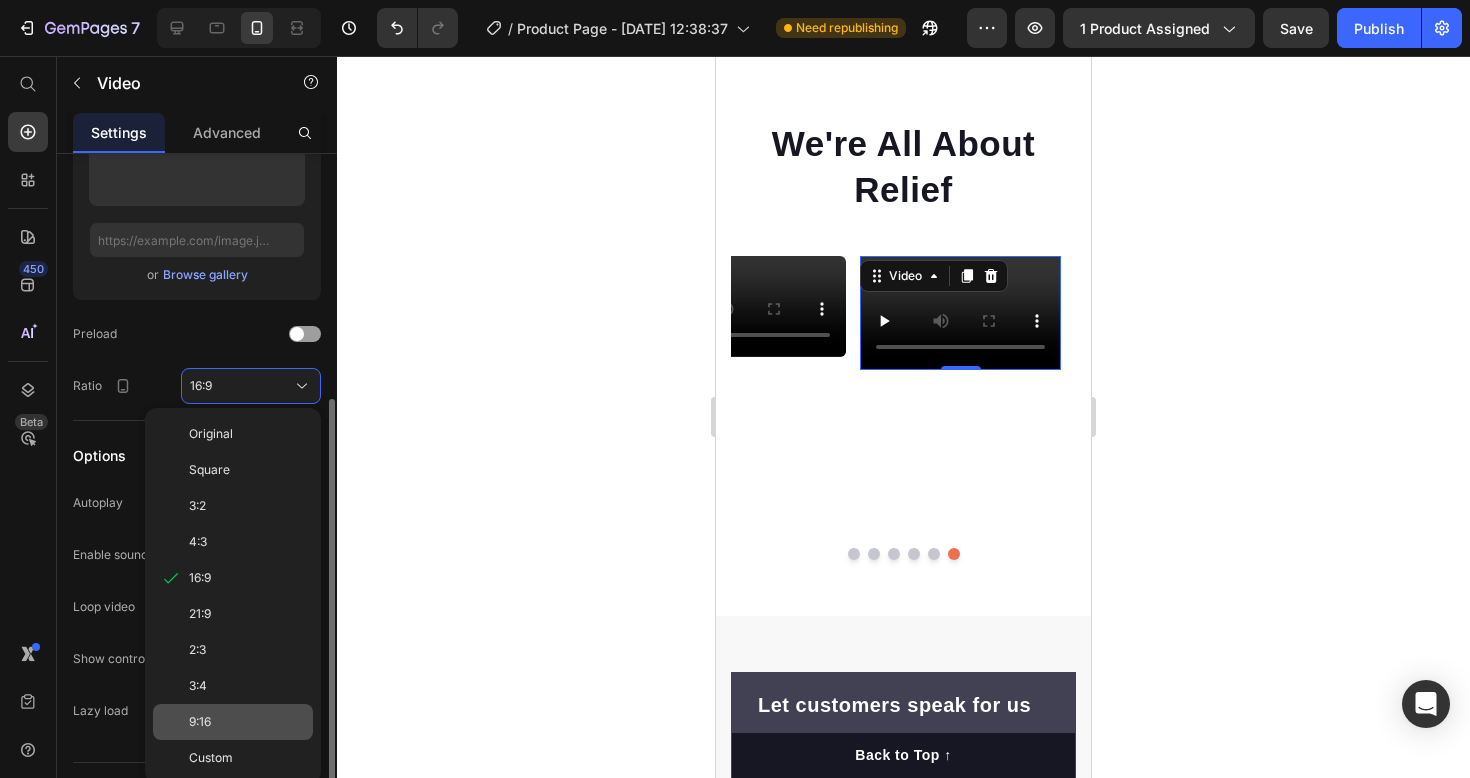 click on "9:16" 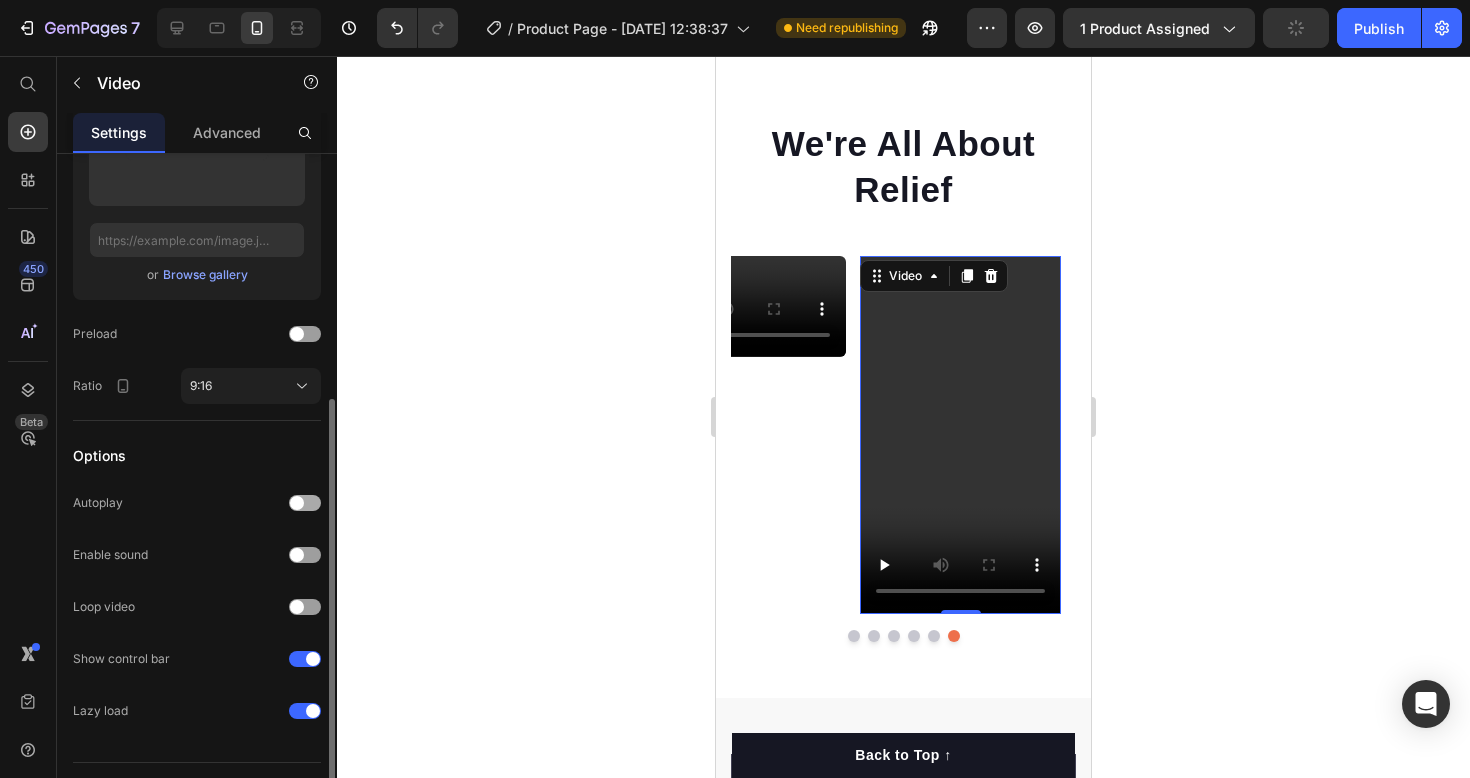 click at bounding box center [297, 503] 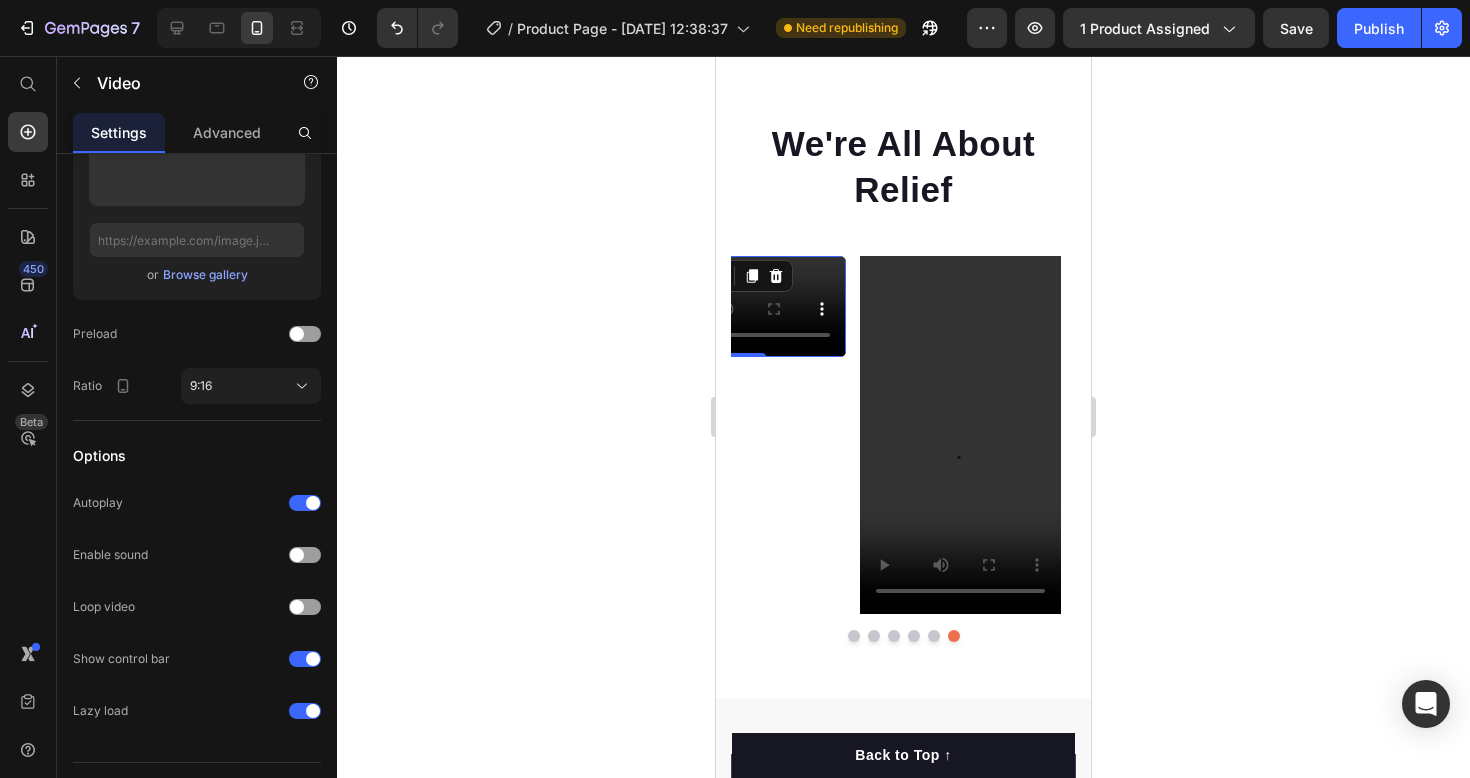click at bounding box center (745, 306) 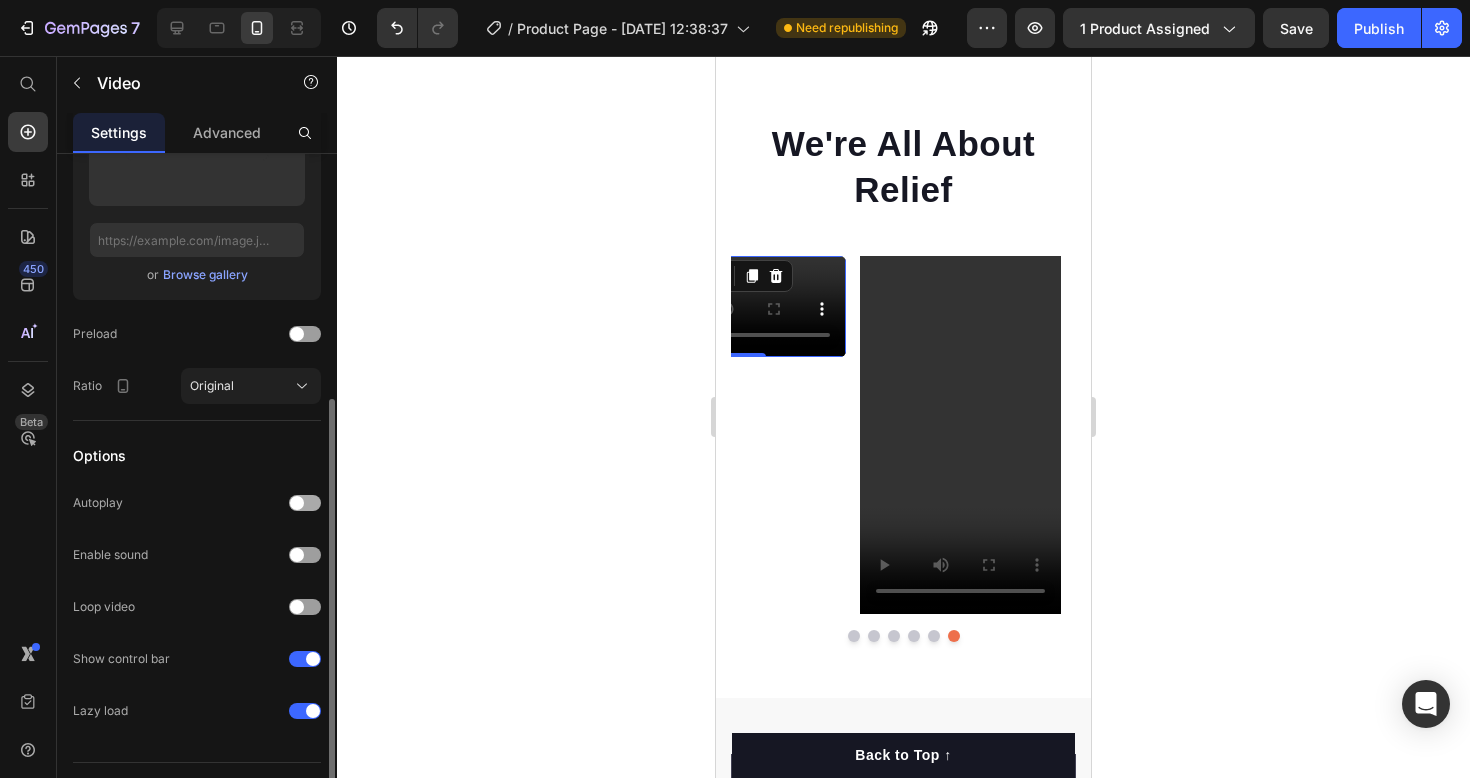click at bounding box center [305, 503] 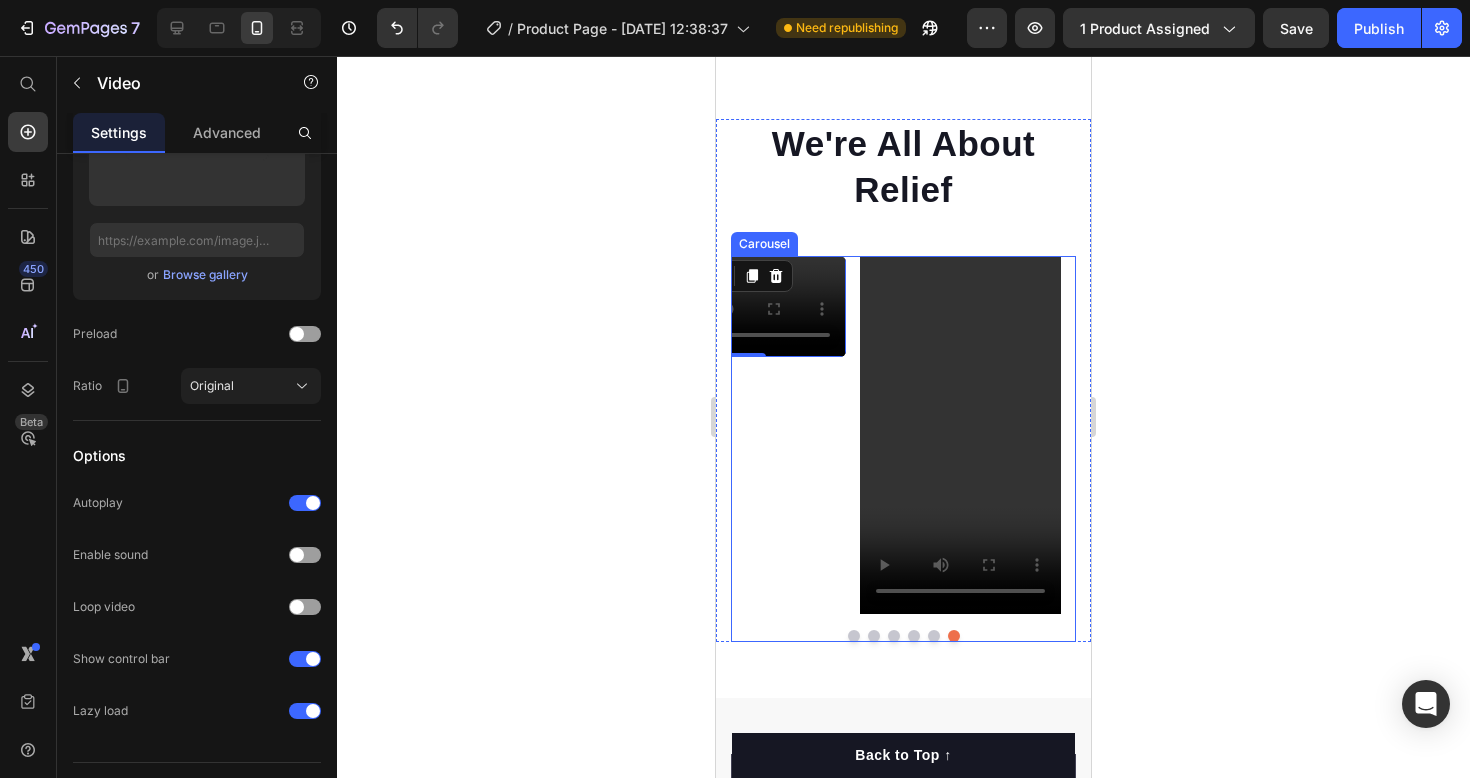click at bounding box center (914, 636) 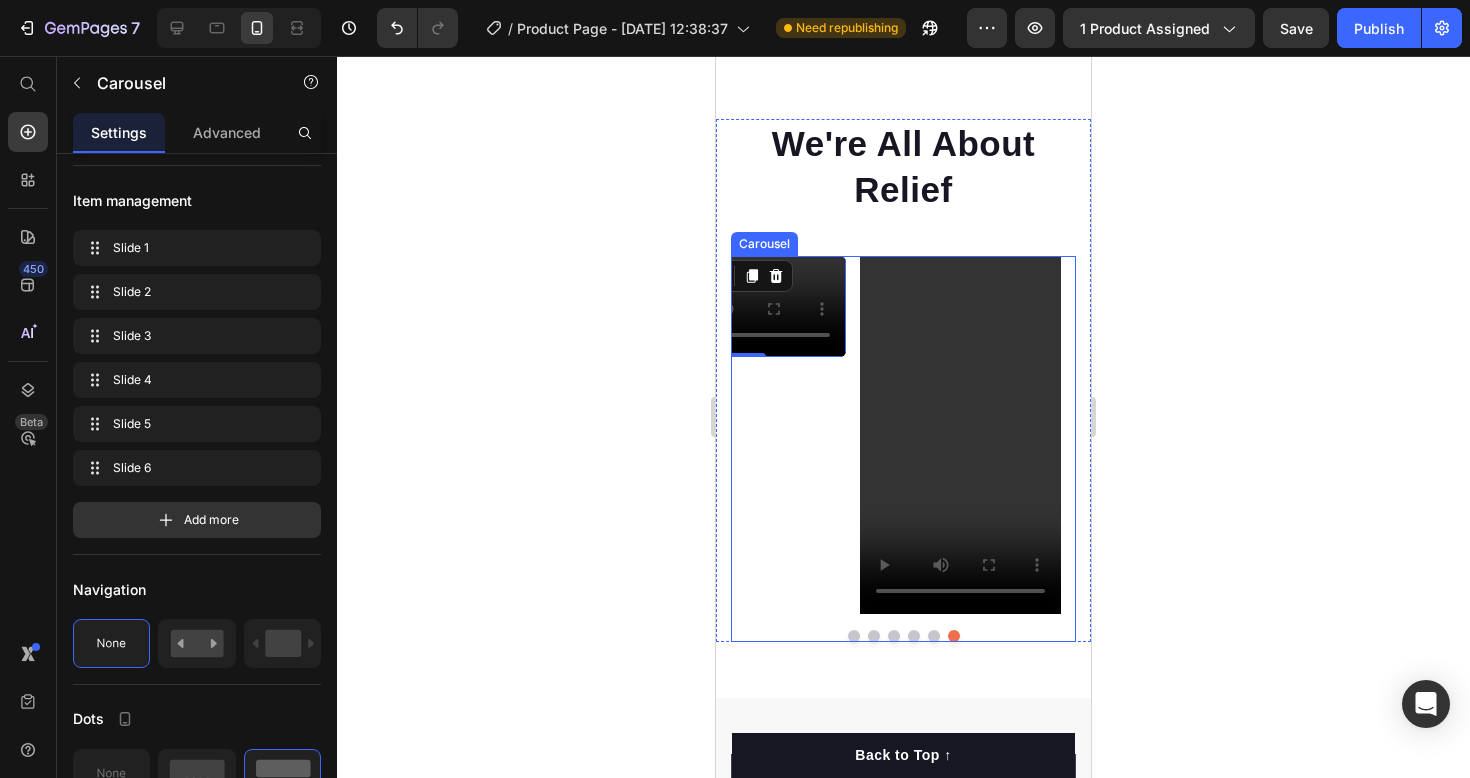 scroll, scrollTop: 0, scrollLeft: 0, axis: both 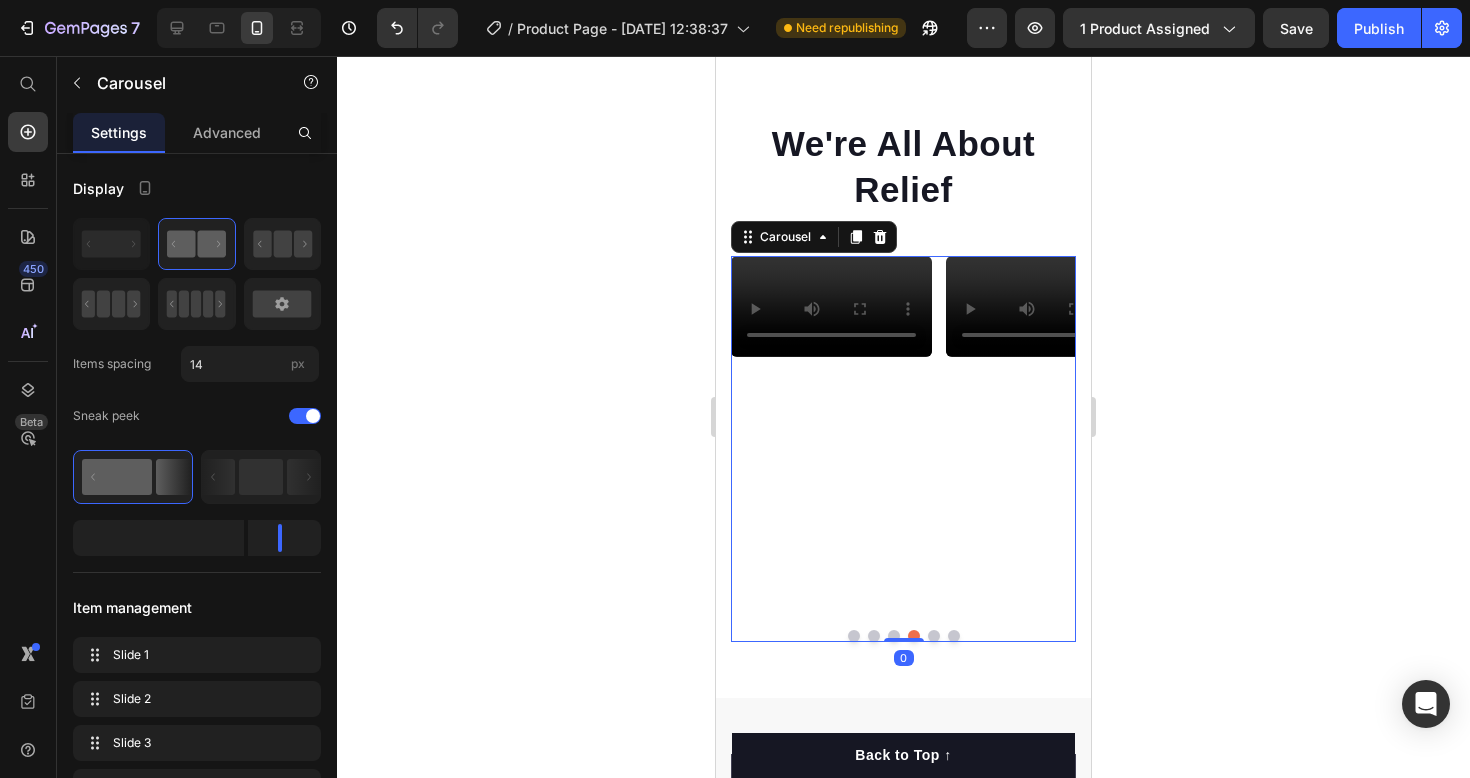 click at bounding box center [894, 636] 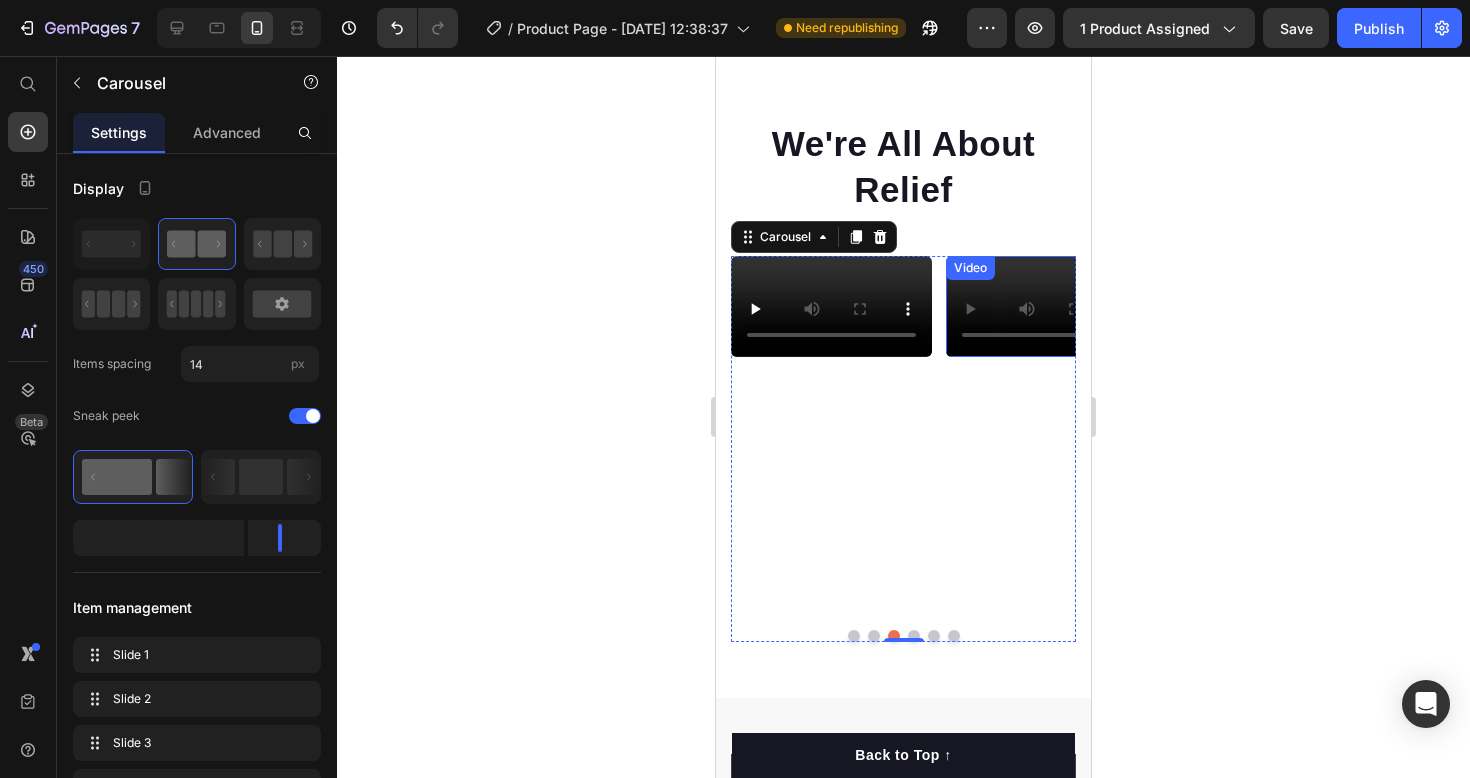 click at bounding box center [1046, 306] 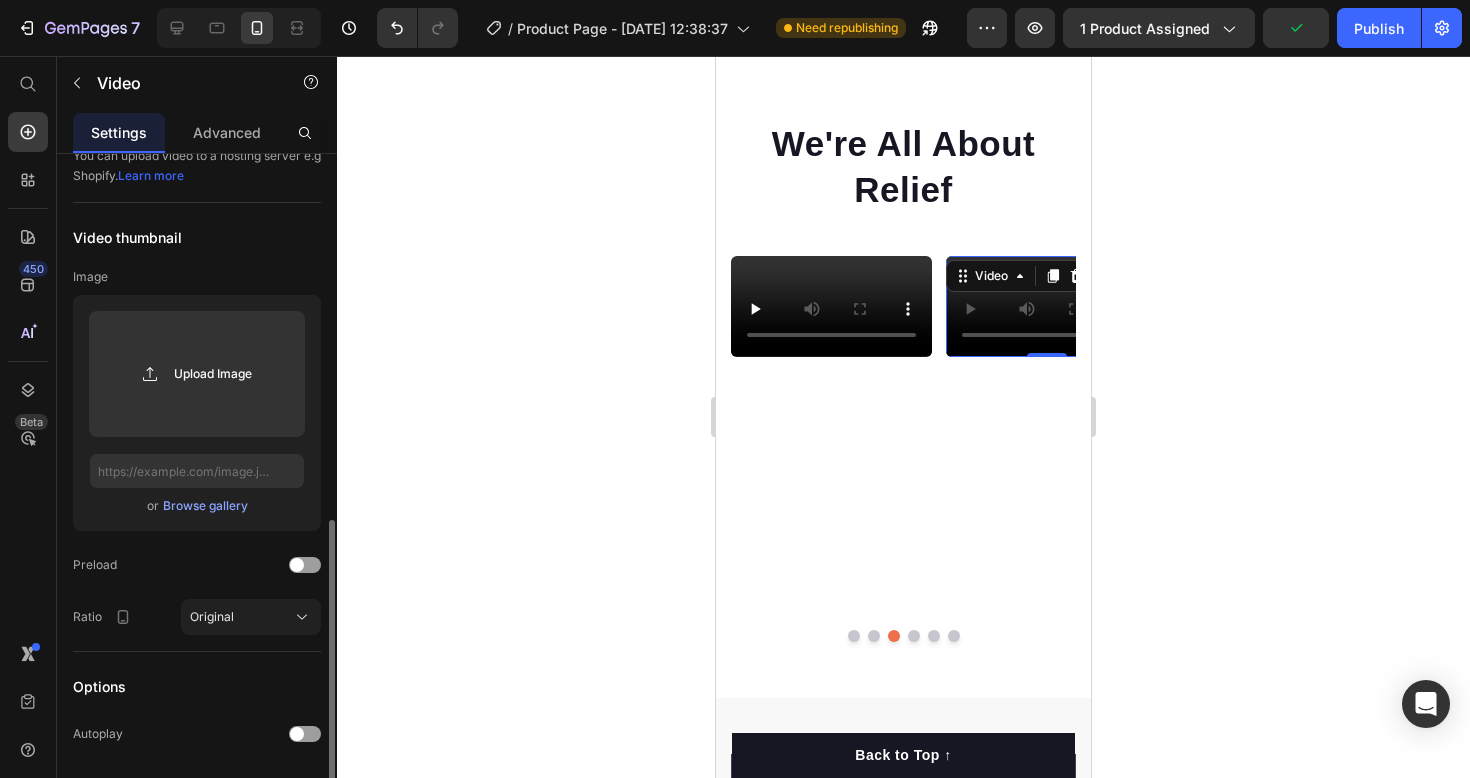 scroll, scrollTop: 340, scrollLeft: 0, axis: vertical 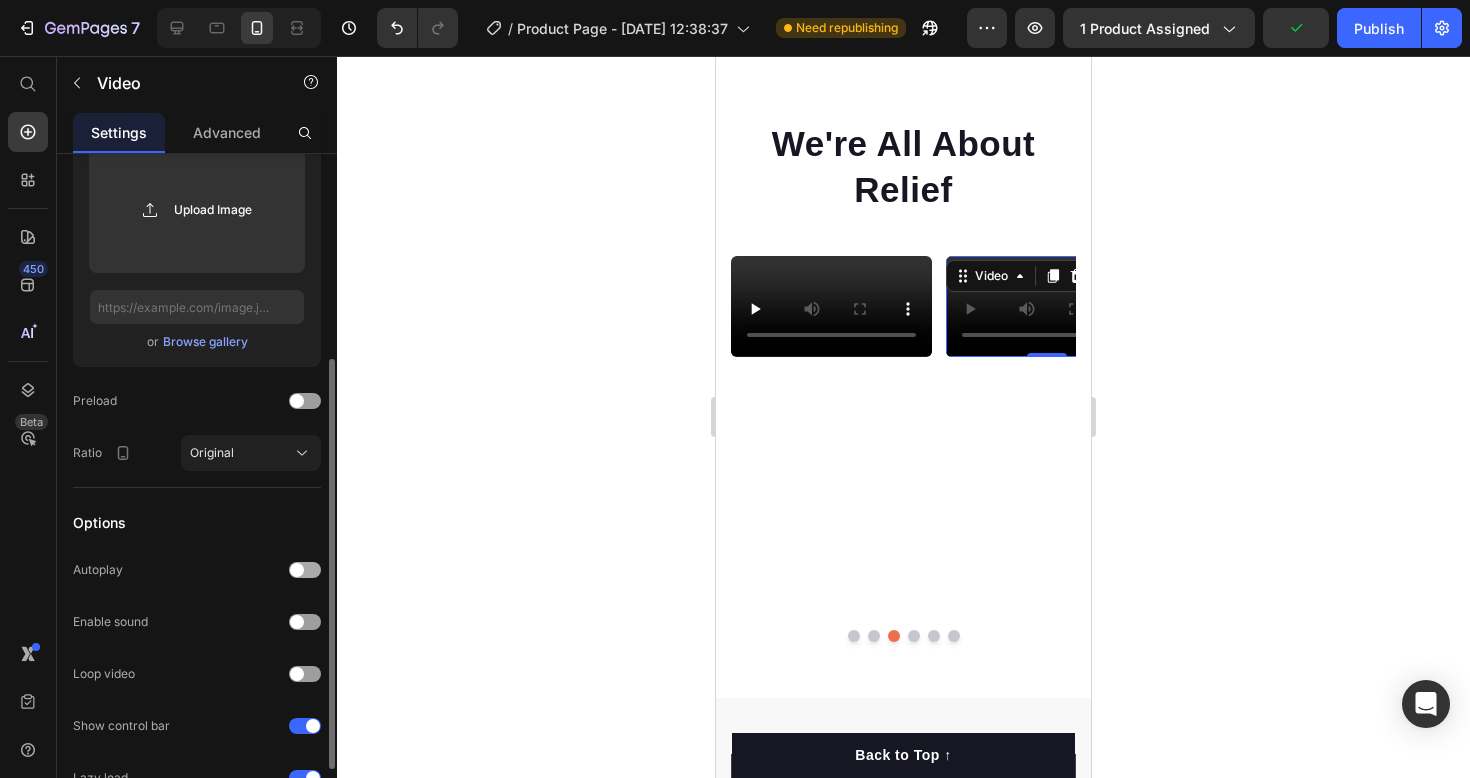 click at bounding box center [305, 570] 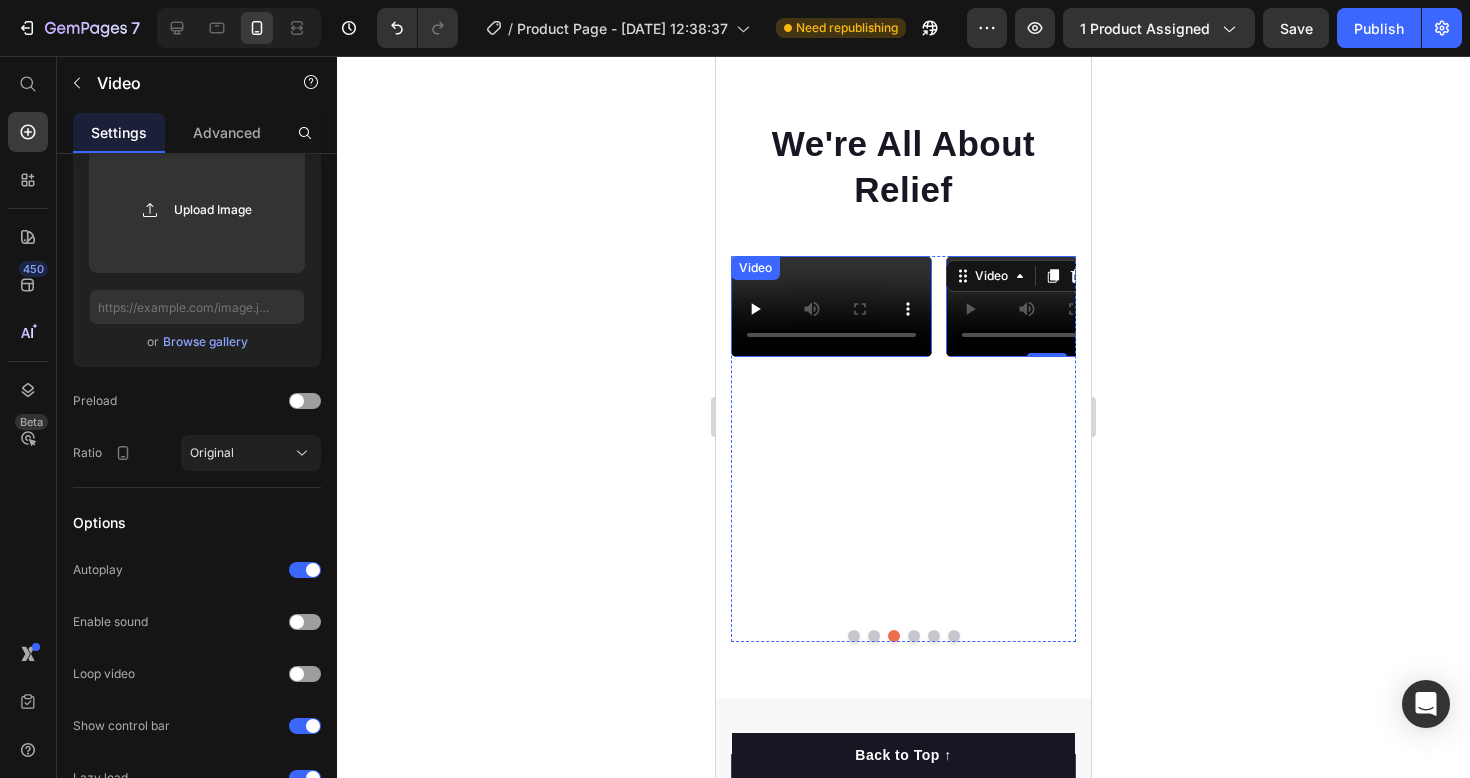 click at bounding box center (831, 306) 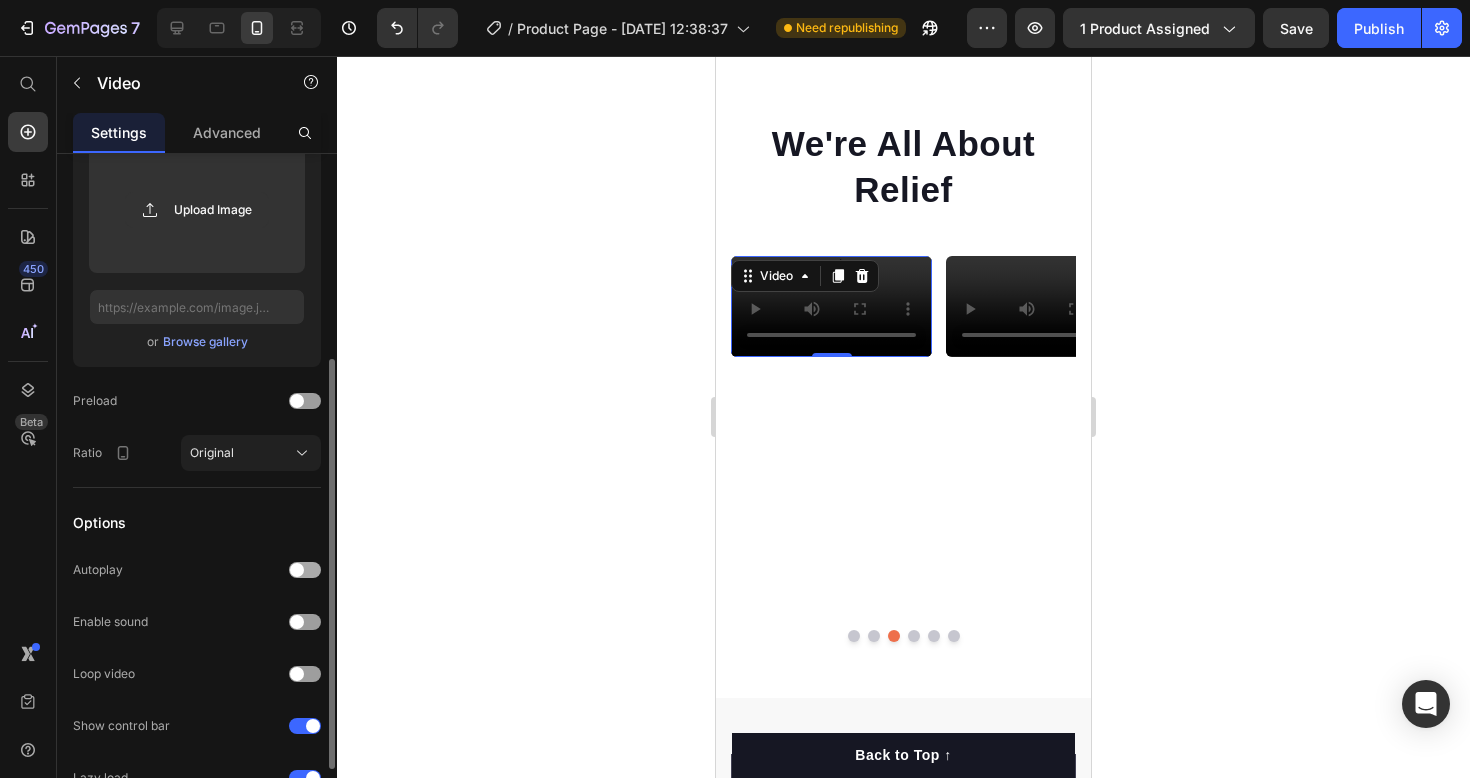 click at bounding box center (305, 570) 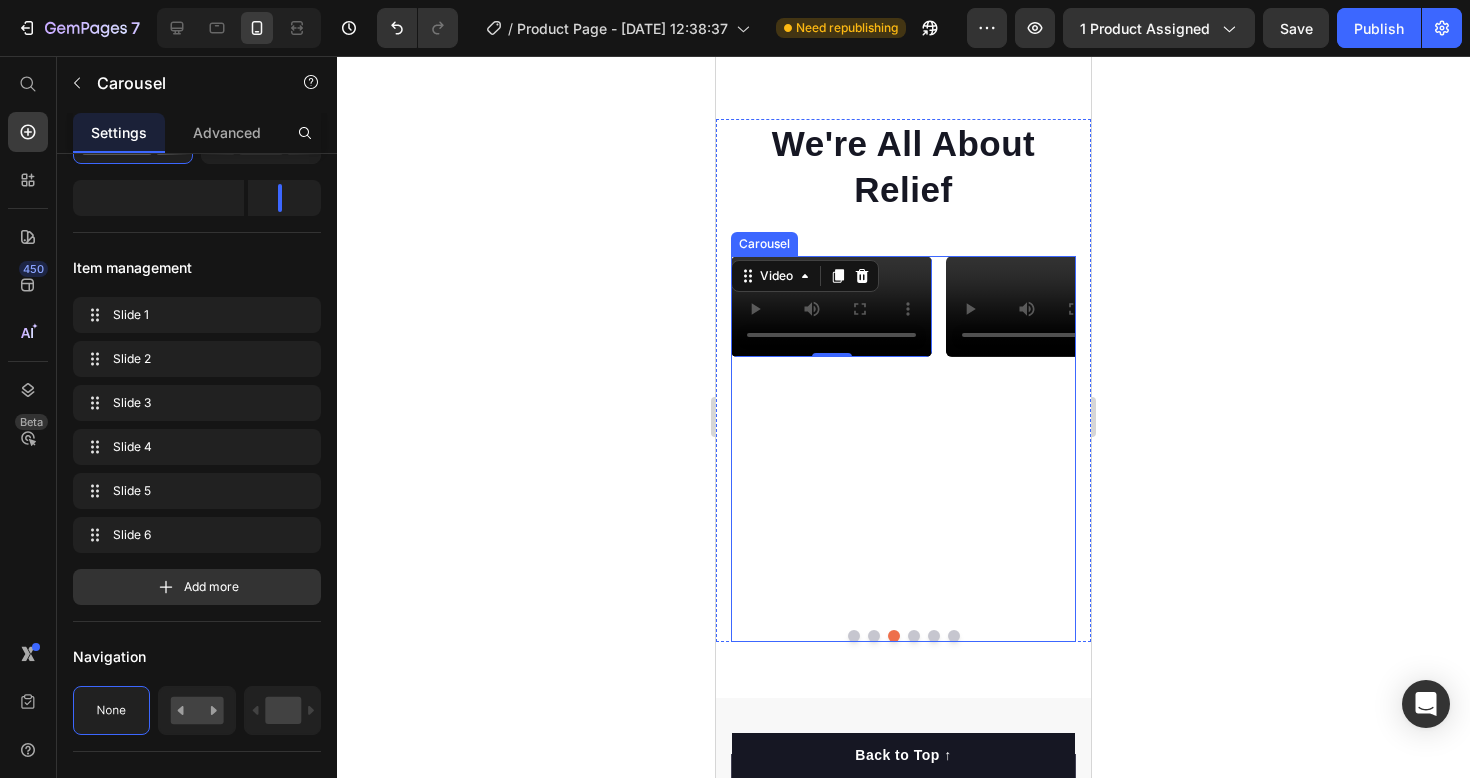 click at bounding box center (854, 636) 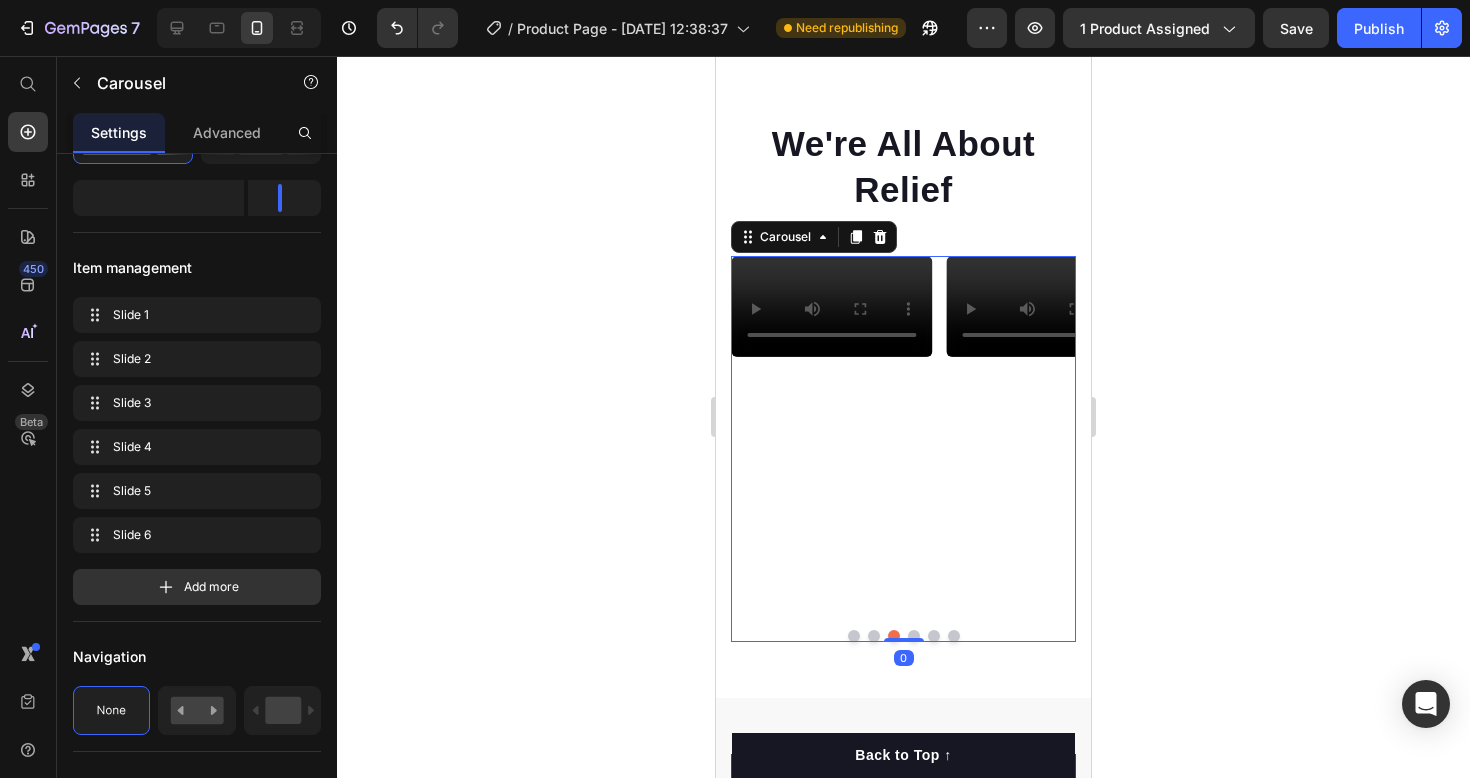 scroll, scrollTop: 0, scrollLeft: 0, axis: both 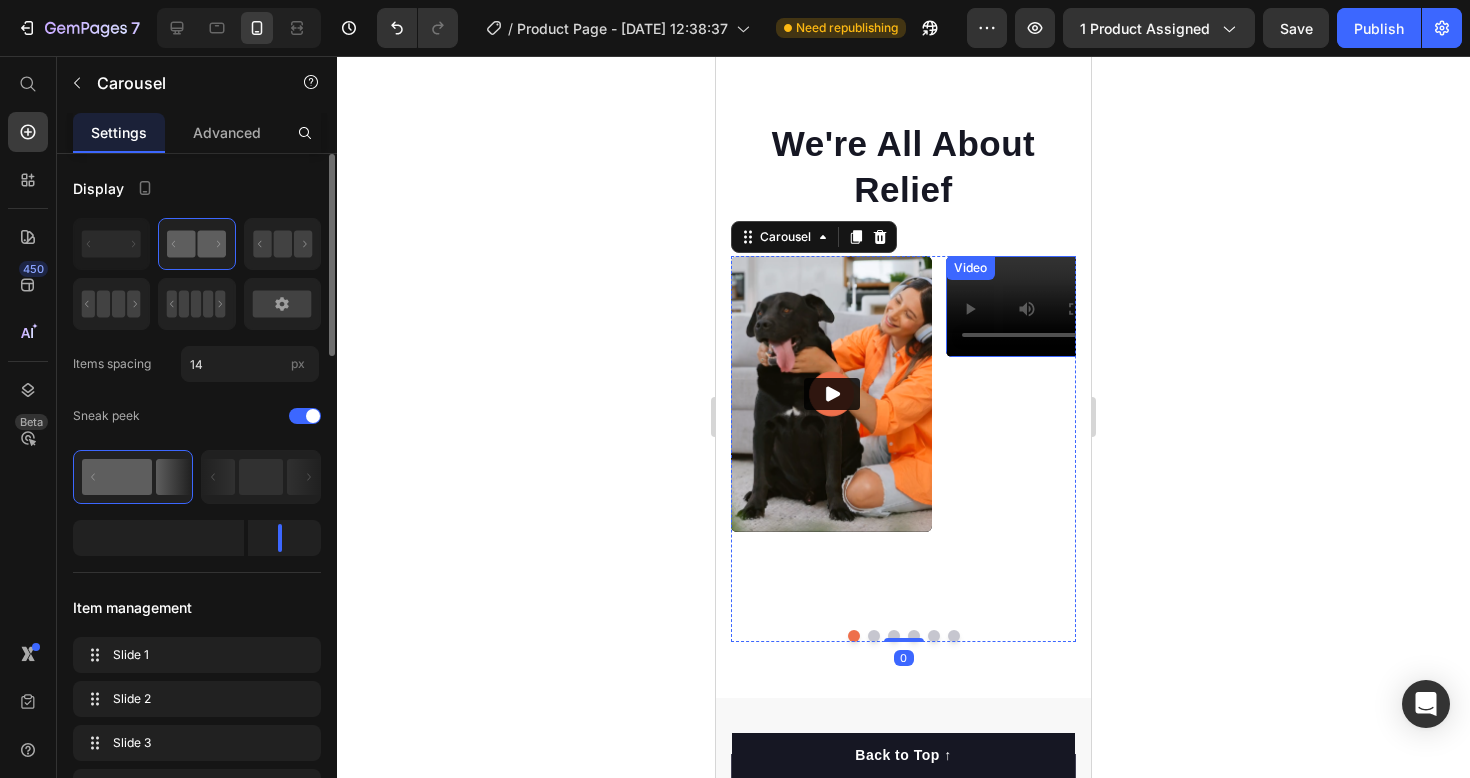 click at bounding box center [1046, 306] 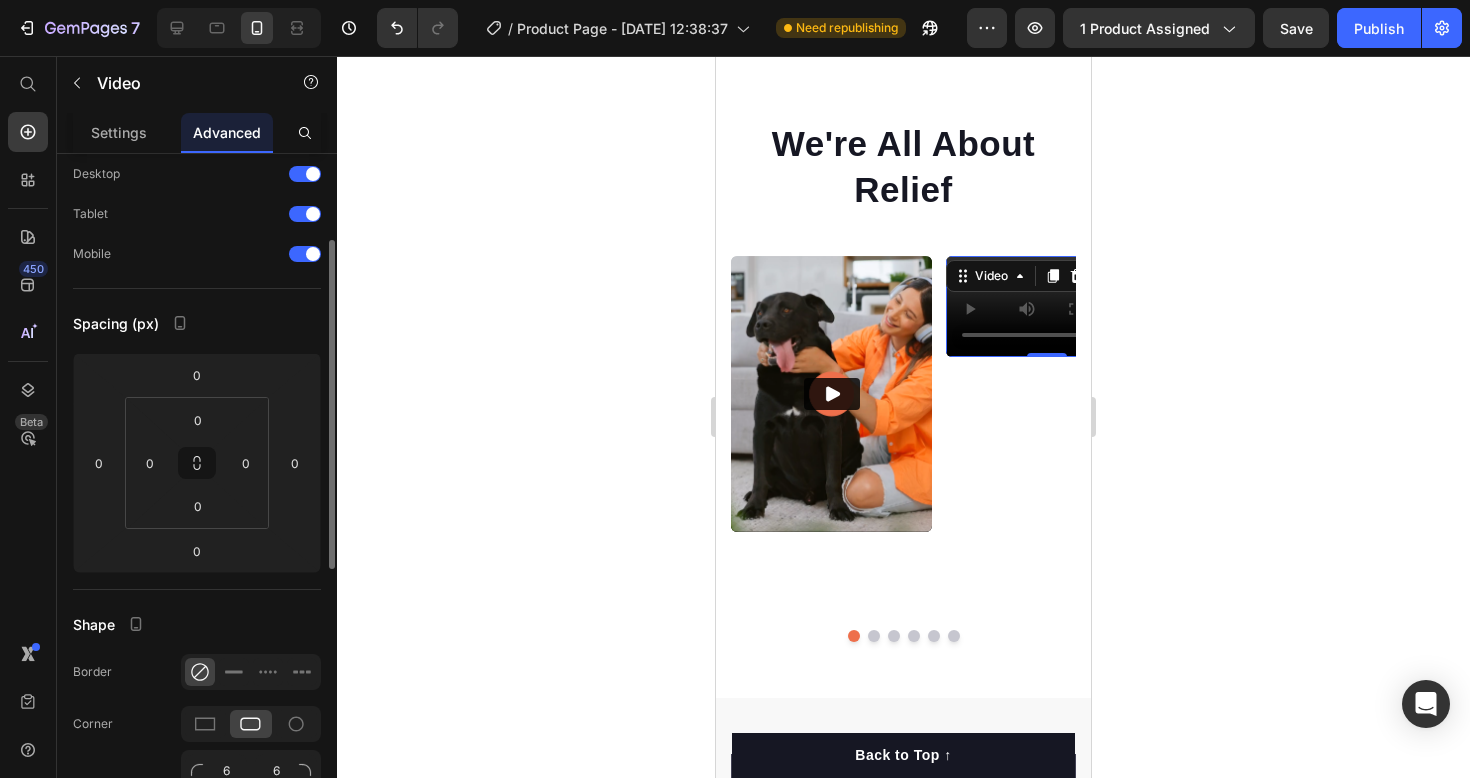 scroll, scrollTop: 0, scrollLeft: 0, axis: both 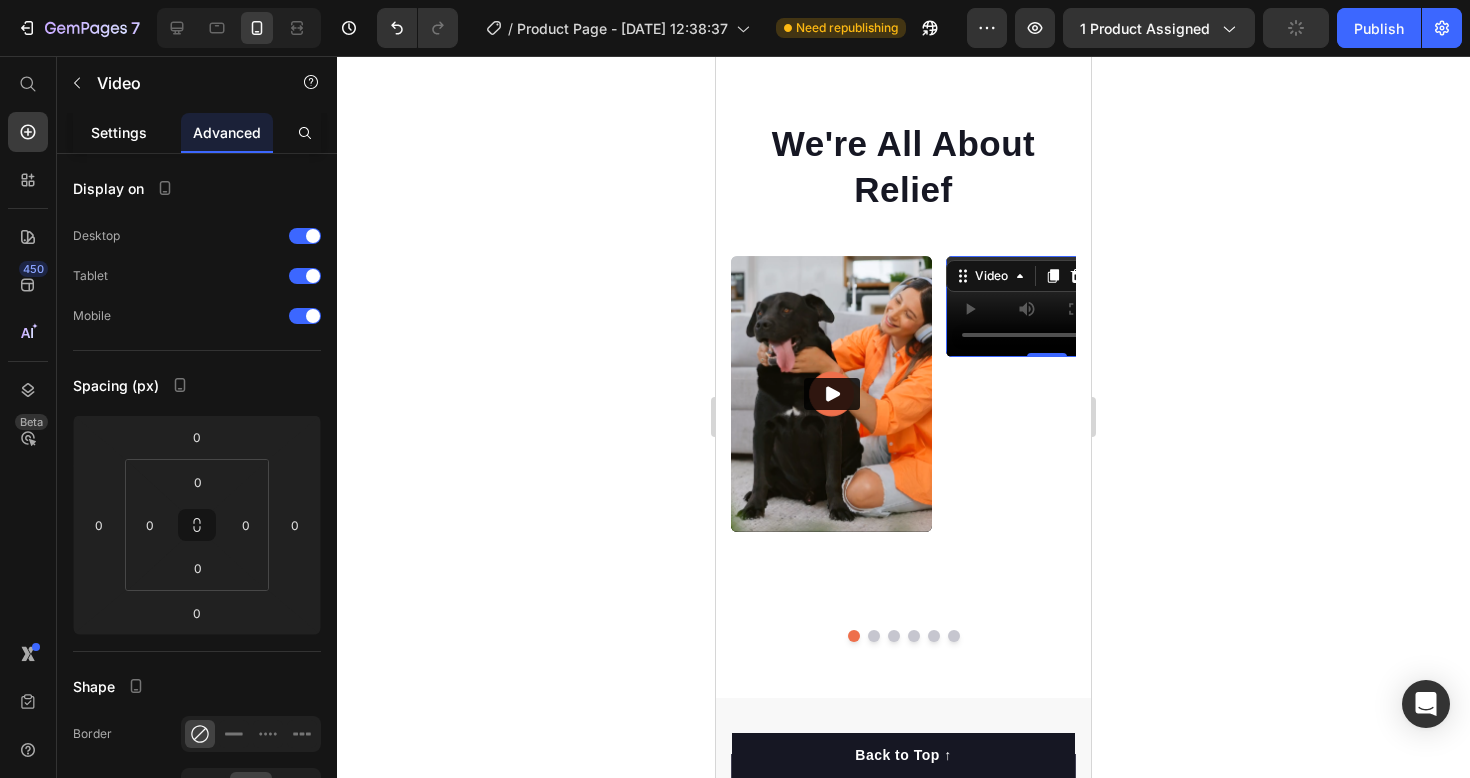 click on "Settings" at bounding box center (119, 132) 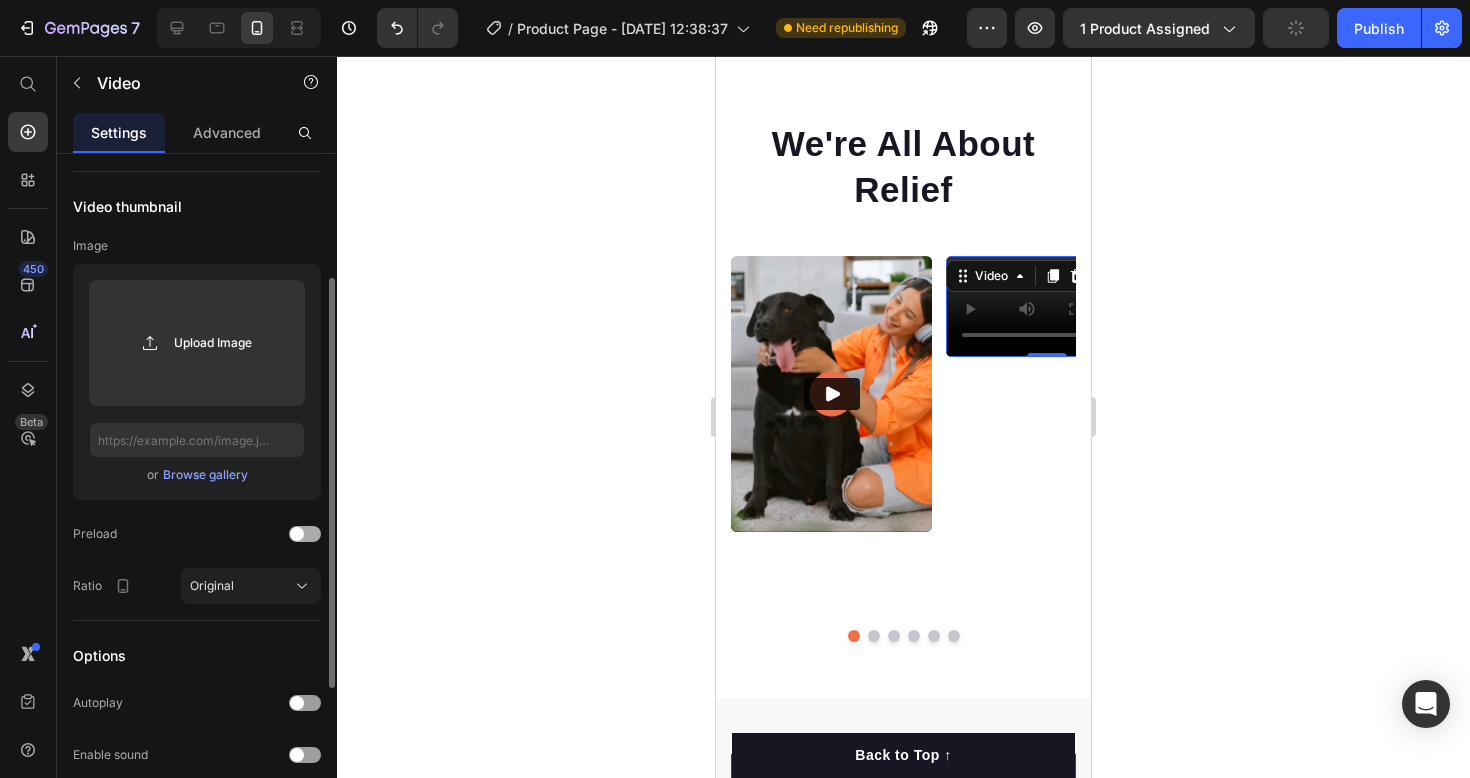 scroll, scrollTop: 269, scrollLeft: 0, axis: vertical 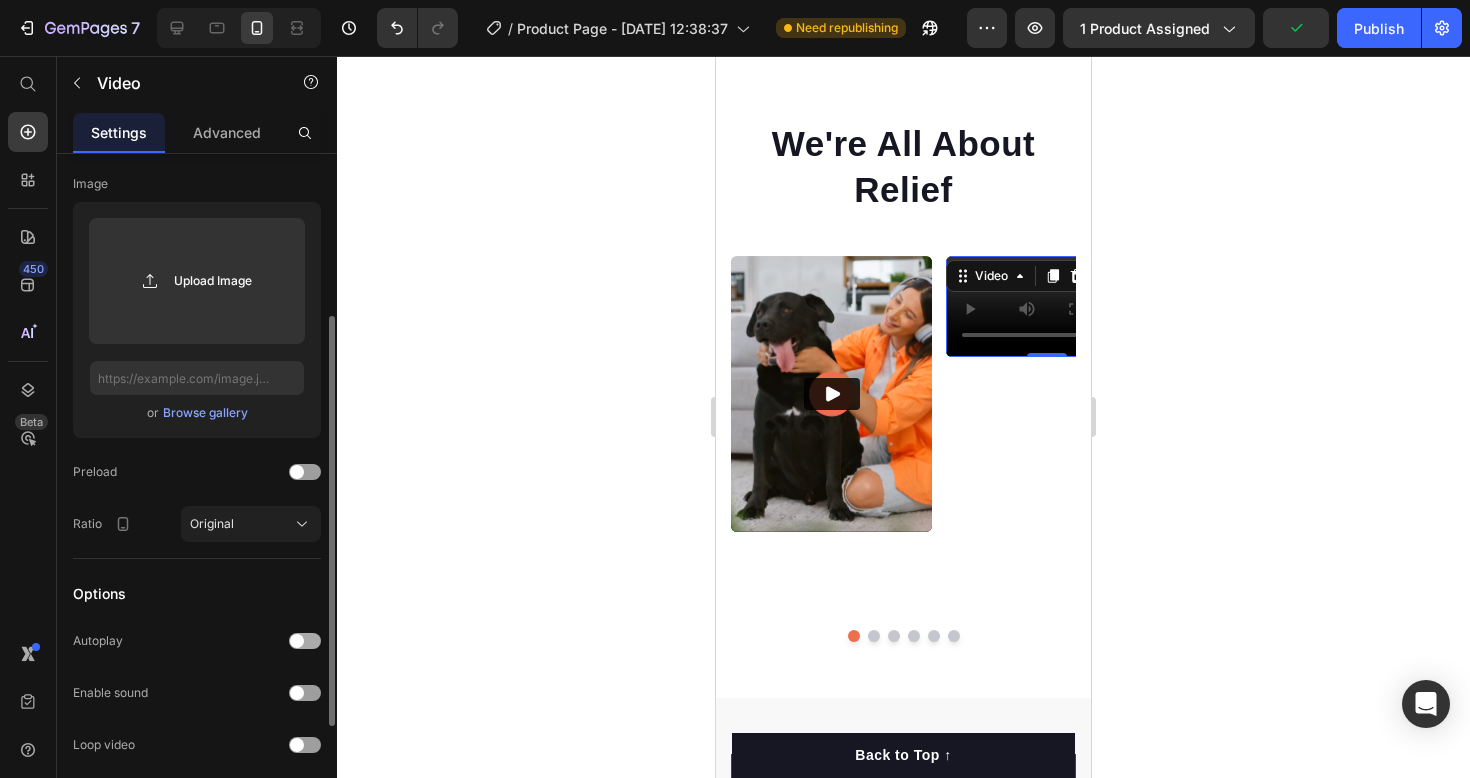 click at bounding box center [305, 641] 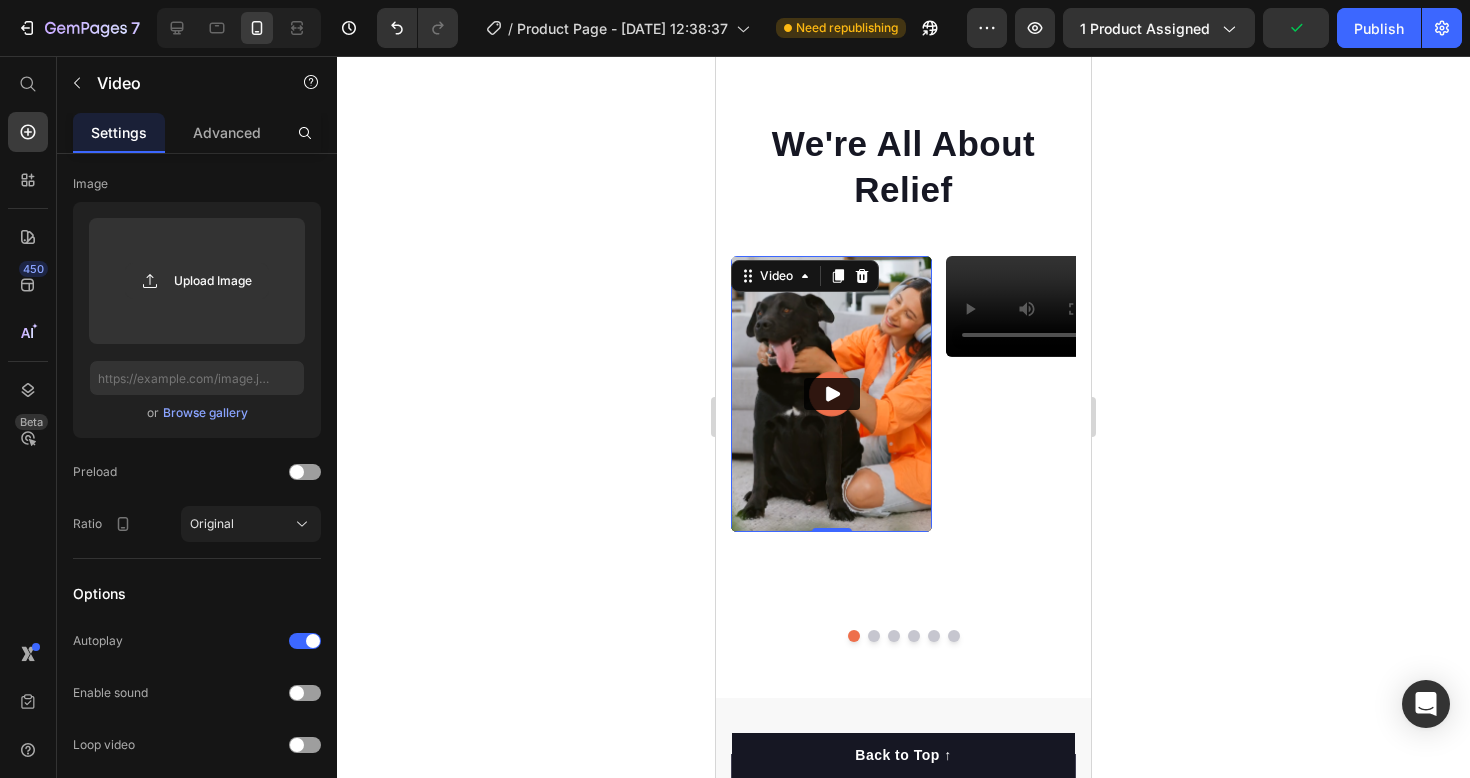click at bounding box center [831, 394] 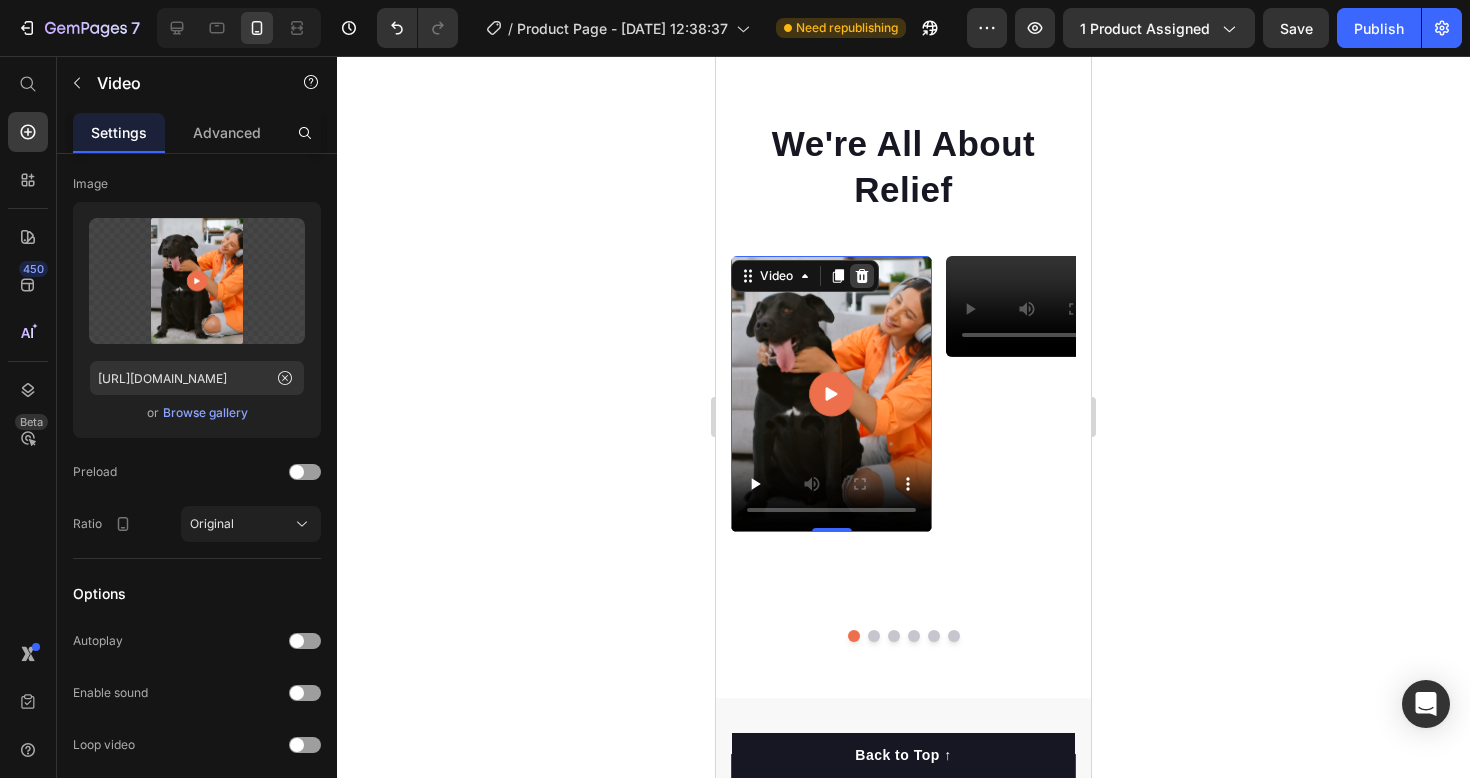 click 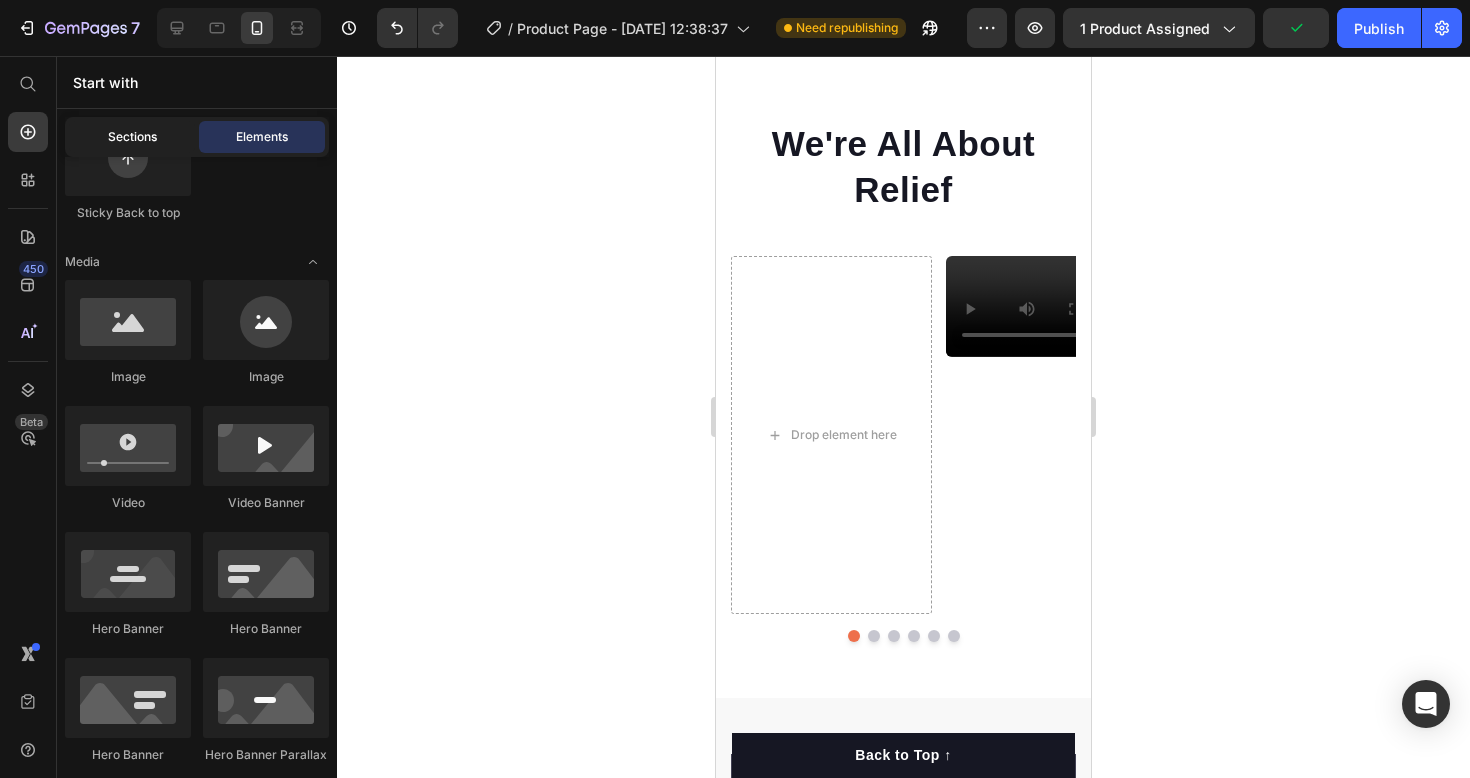 click on "Sections" at bounding box center [132, 137] 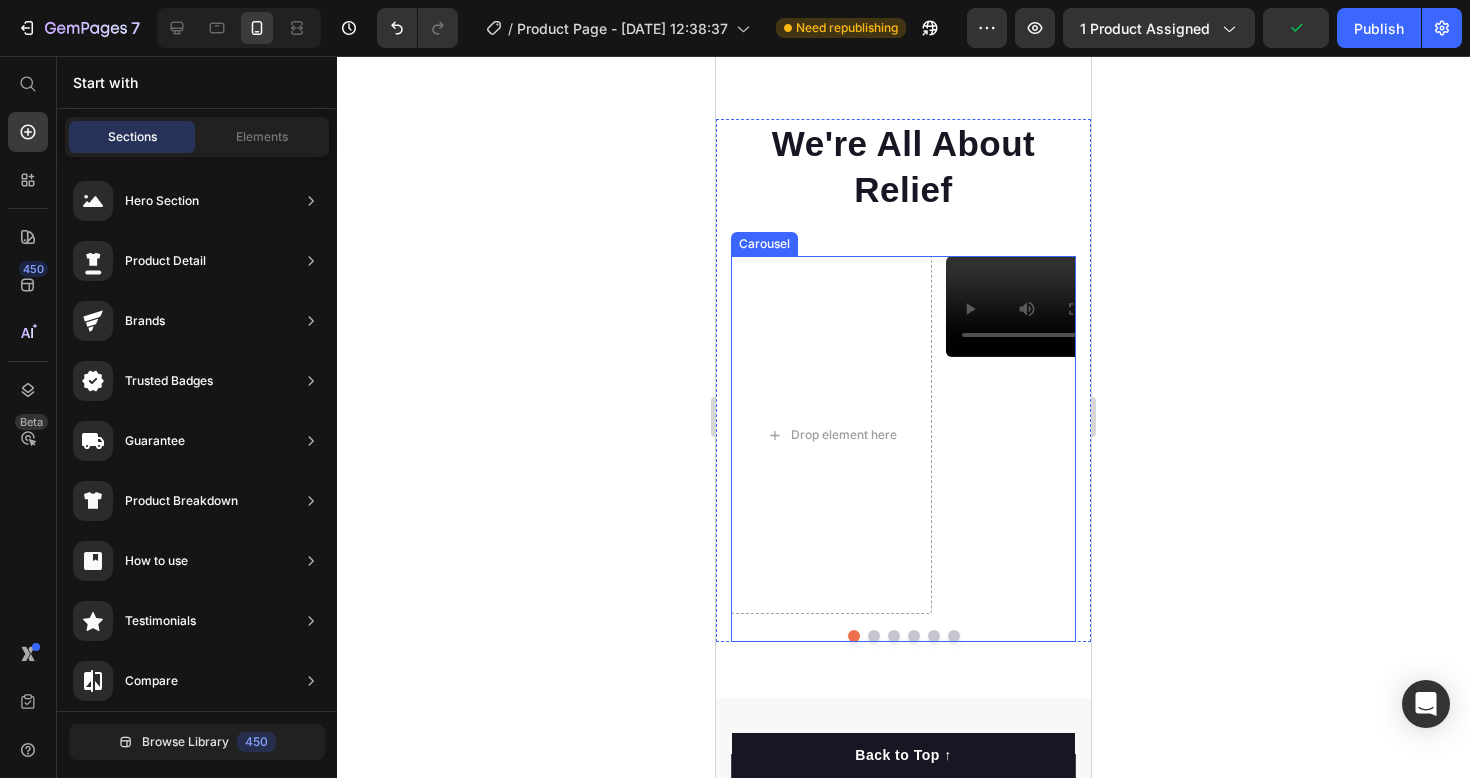 click on "Drop element here Video Video Video Video Video" at bounding box center (903, 434) 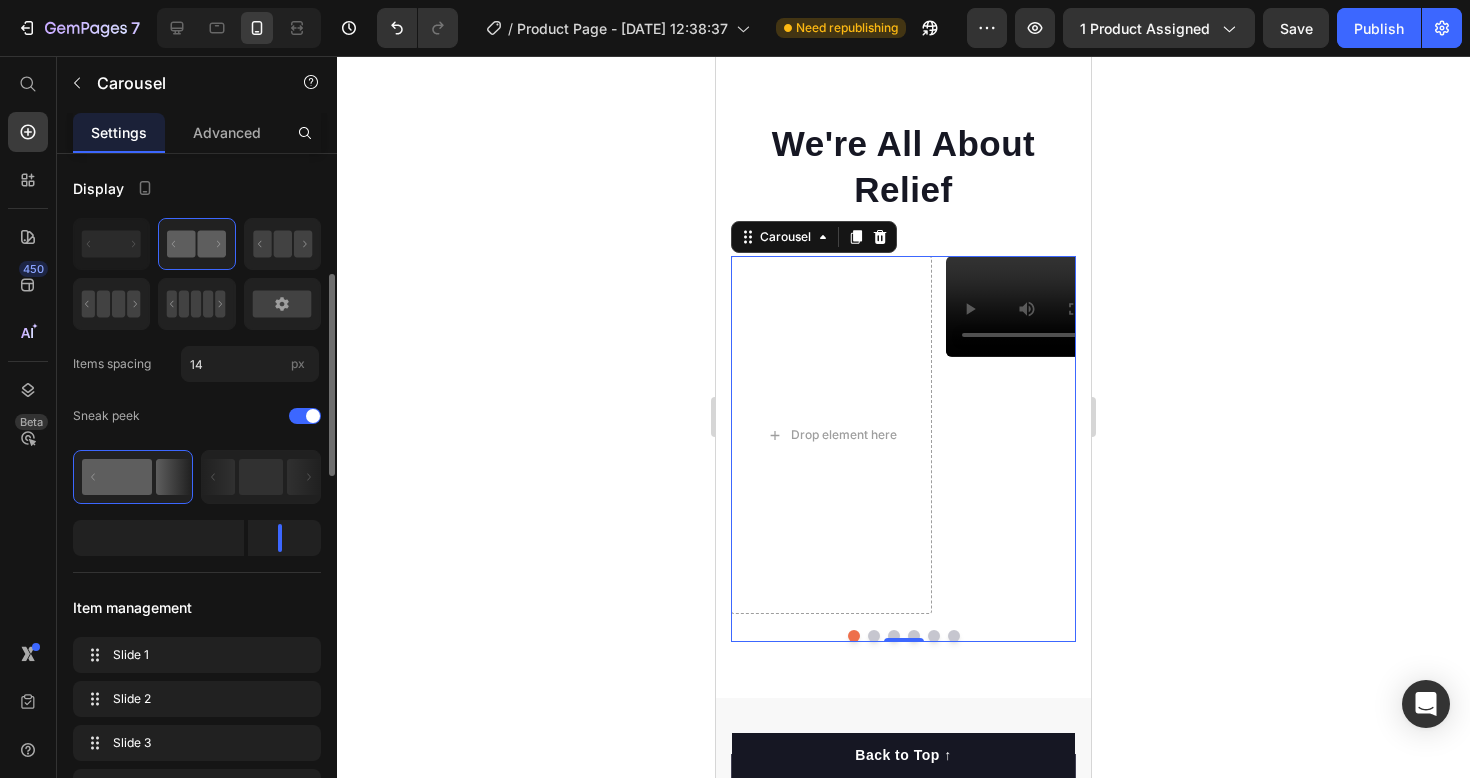 scroll, scrollTop: 162, scrollLeft: 0, axis: vertical 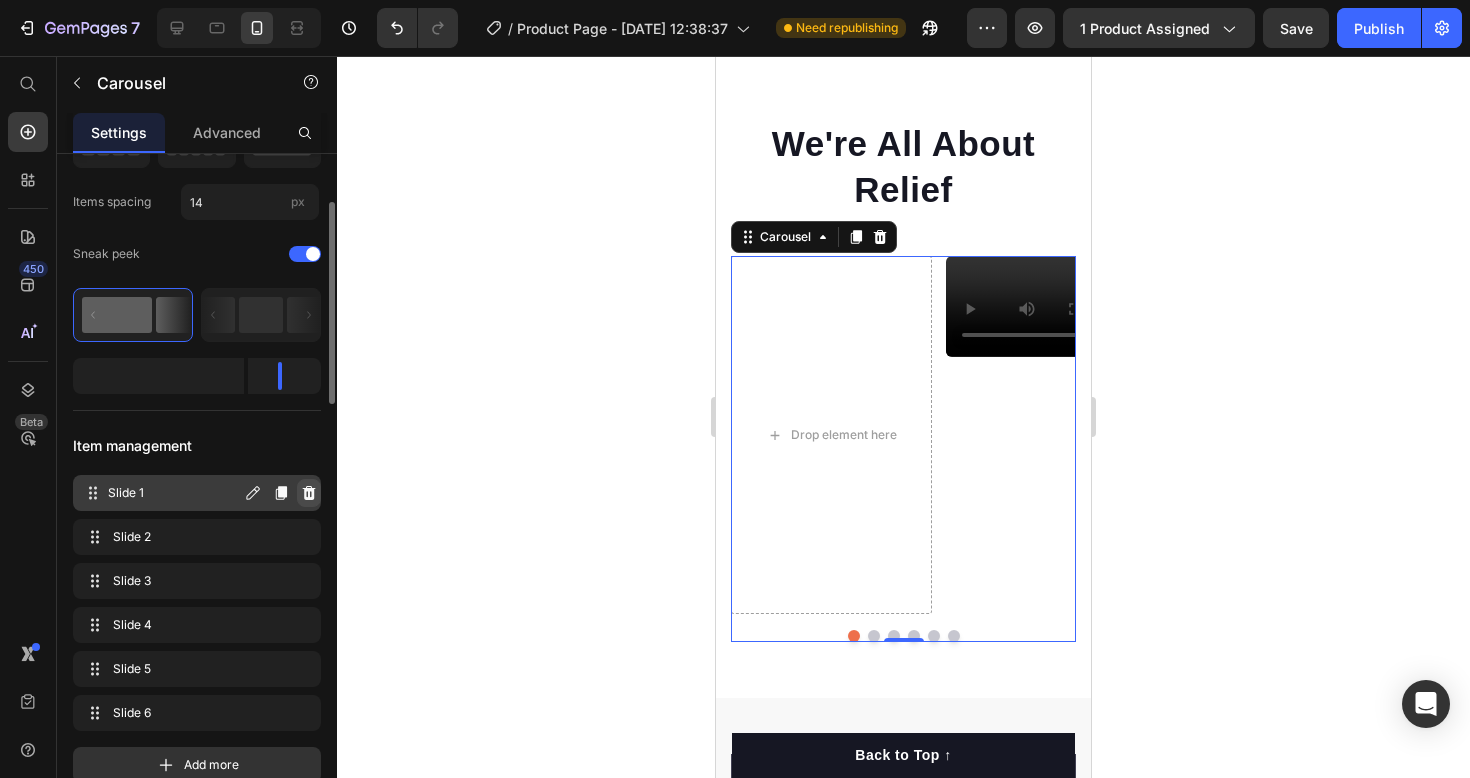 click 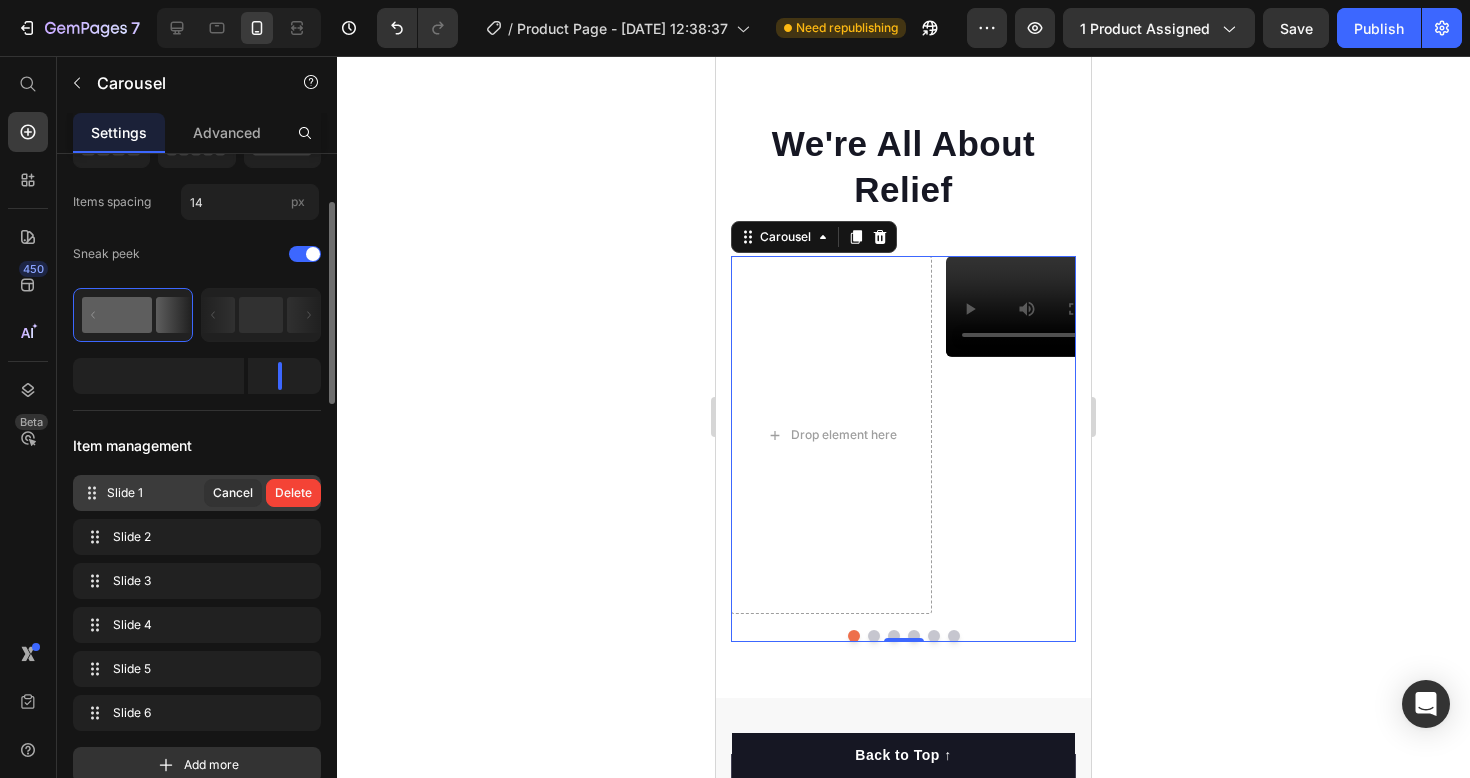 click on "Delete" at bounding box center (293, 493) 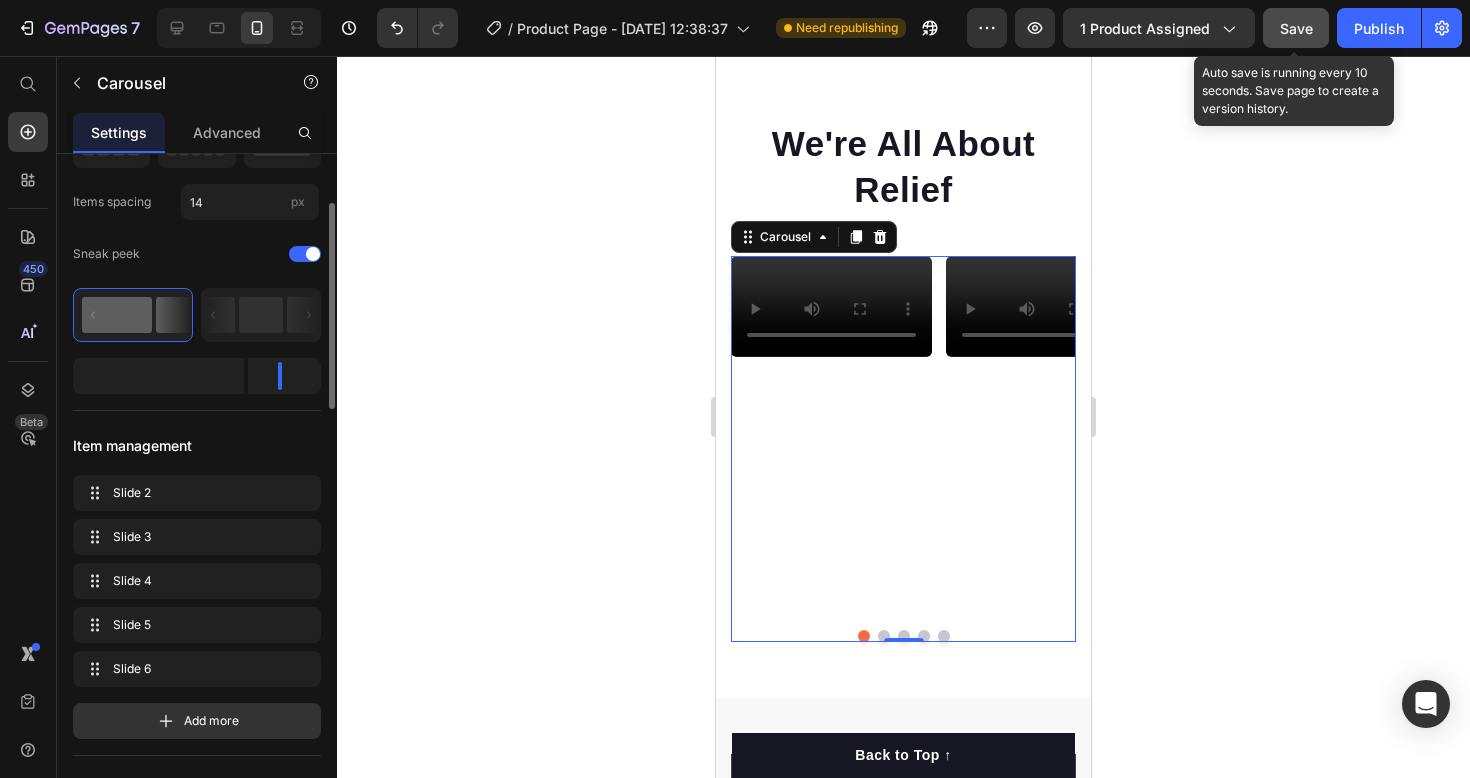 click on "Save" at bounding box center (1296, 28) 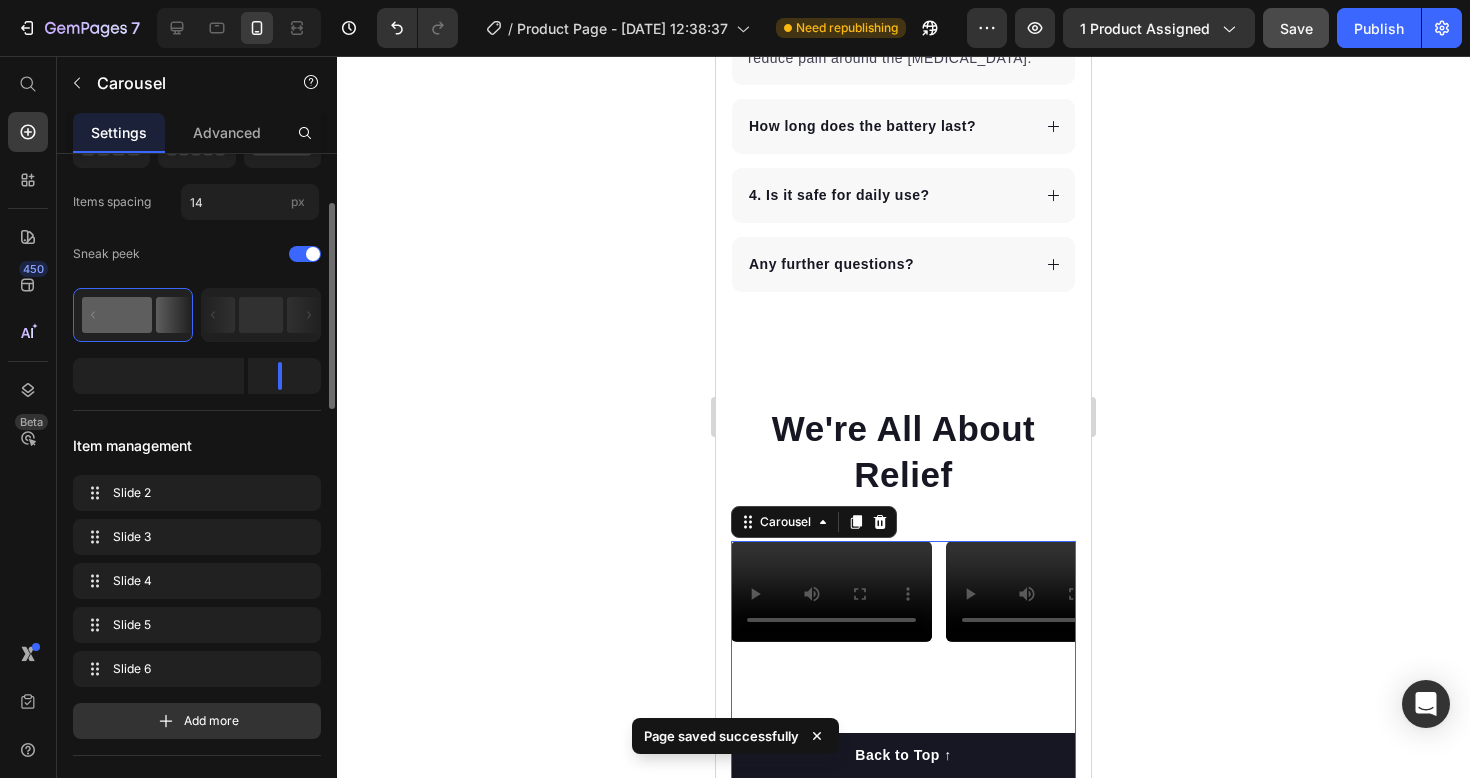 scroll, scrollTop: 8798, scrollLeft: 0, axis: vertical 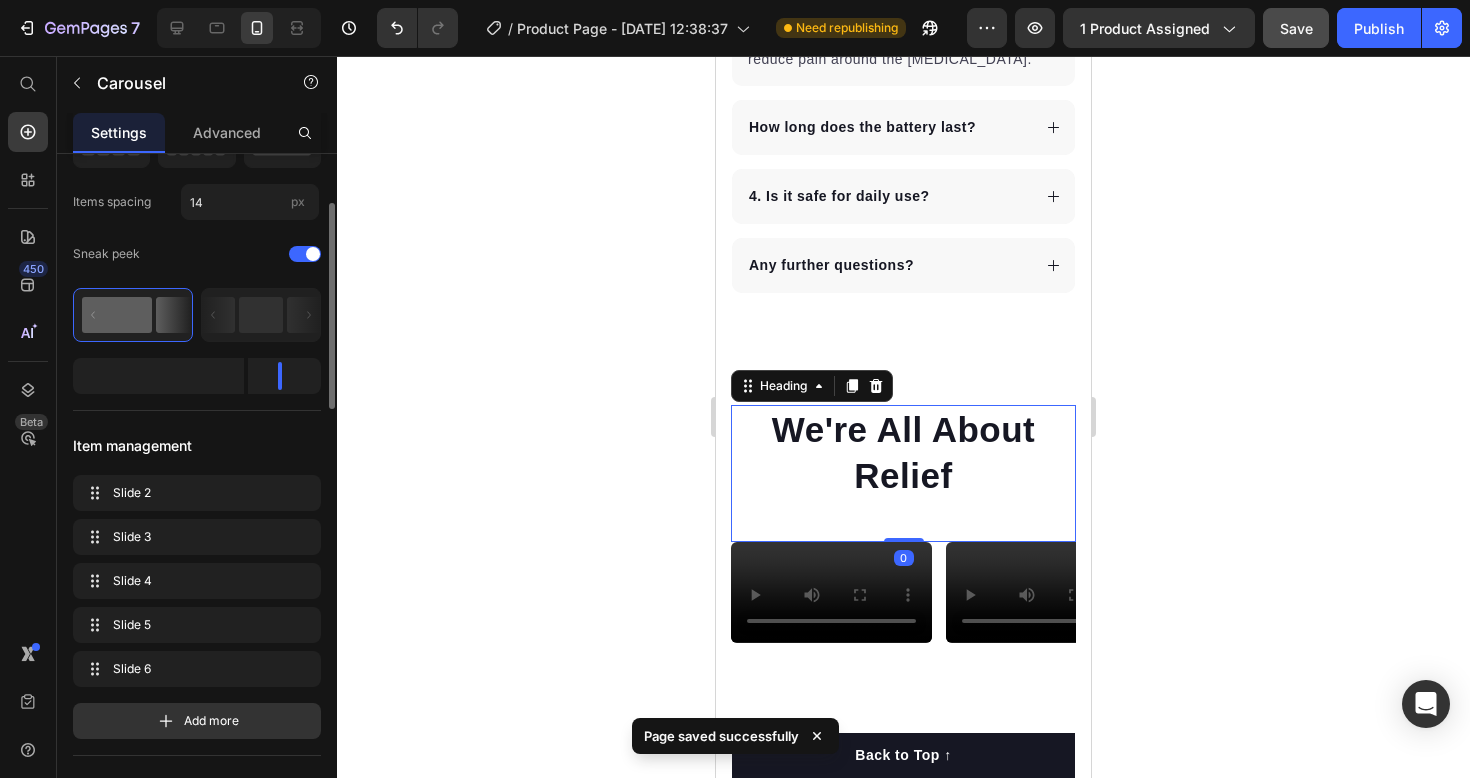 click on "We're All About Relief" at bounding box center (903, 452) 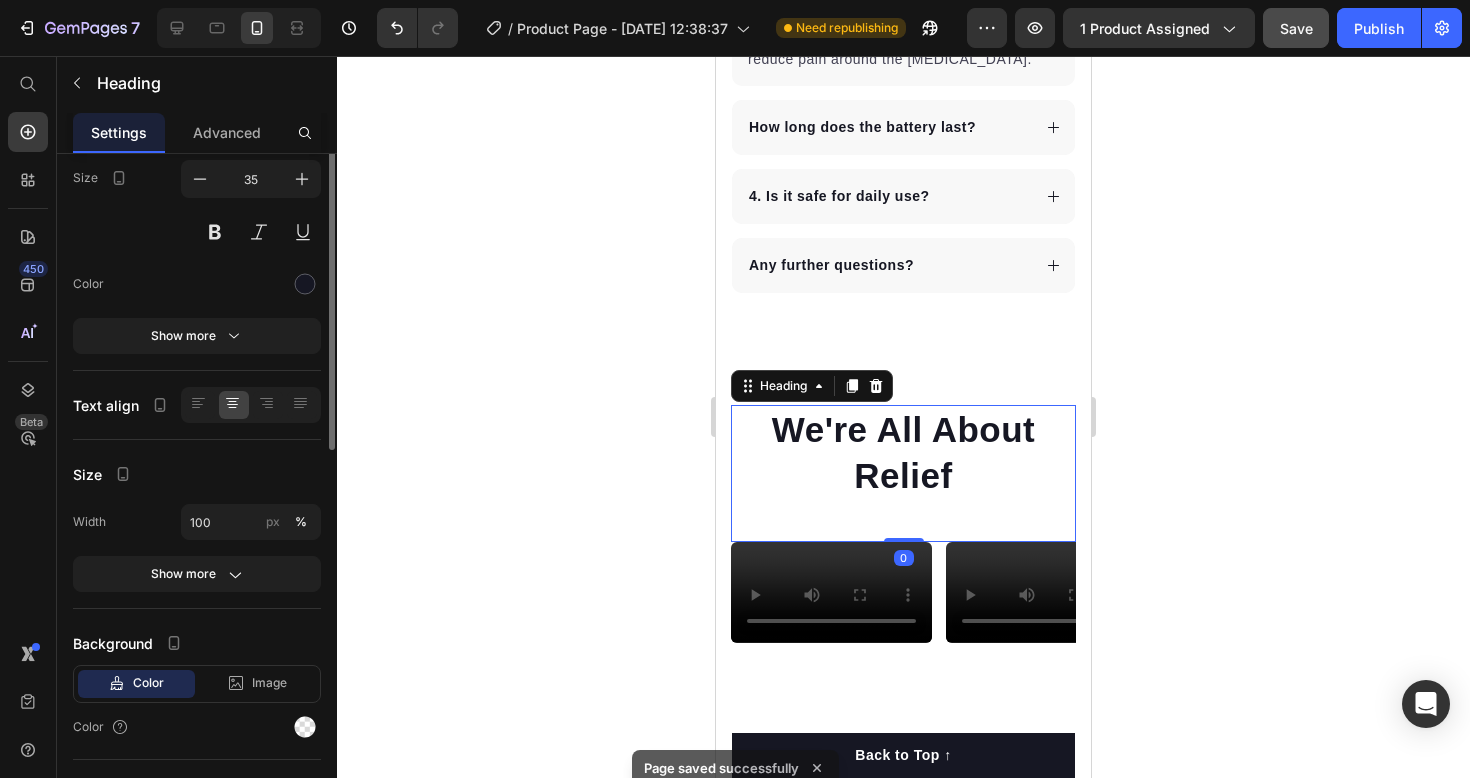 scroll, scrollTop: 0, scrollLeft: 0, axis: both 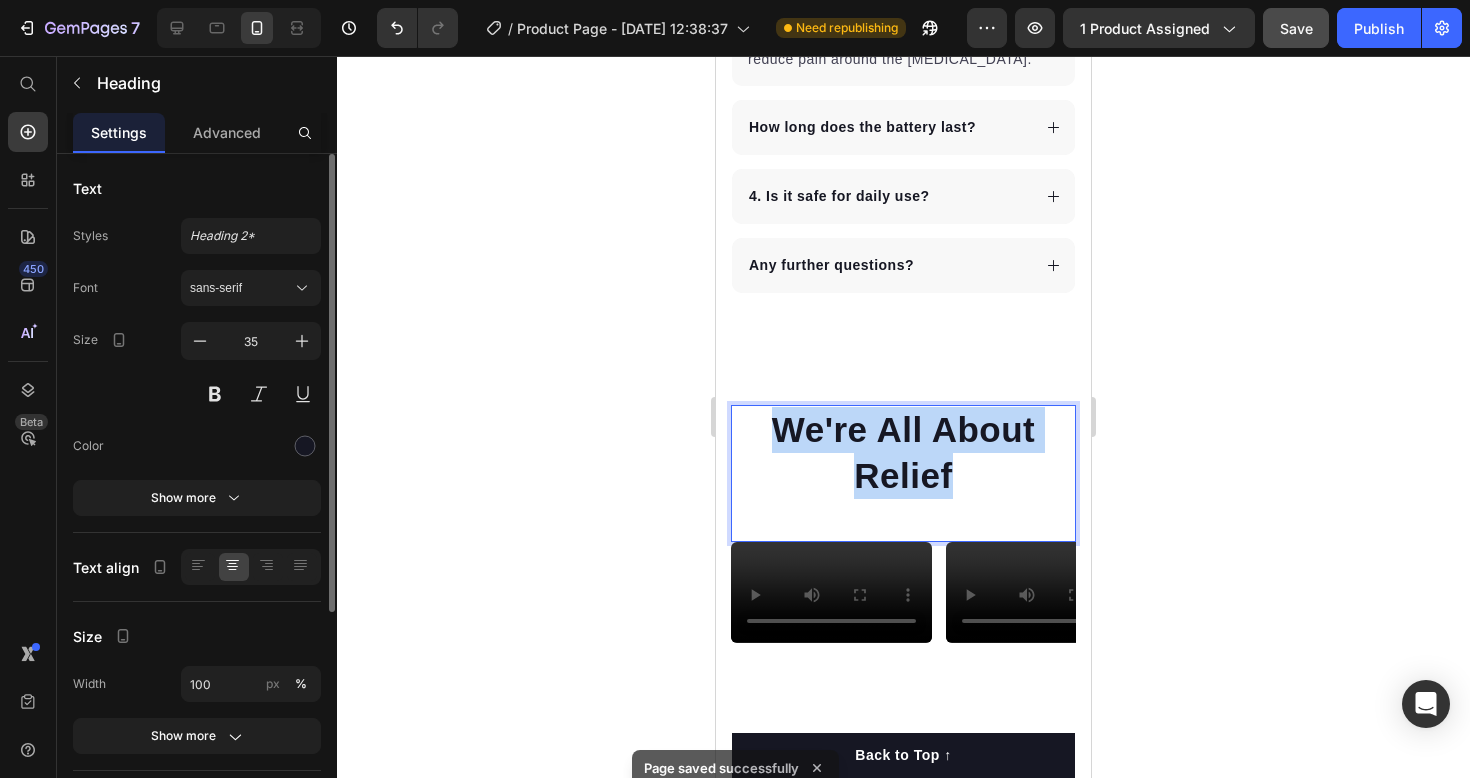 click on "We're All About Relief" at bounding box center [903, 452] 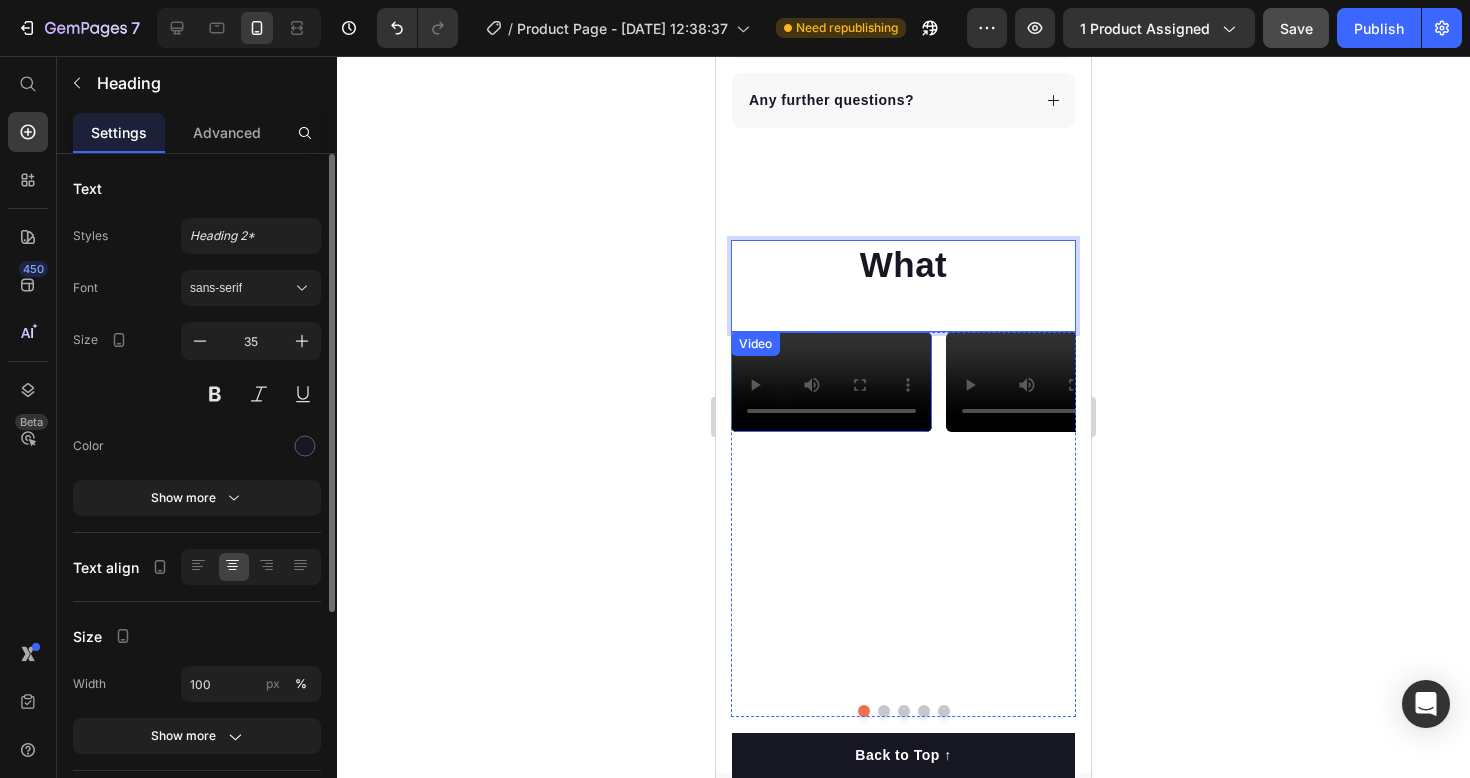 scroll, scrollTop: 8935, scrollLeft: 0, axis: vertical 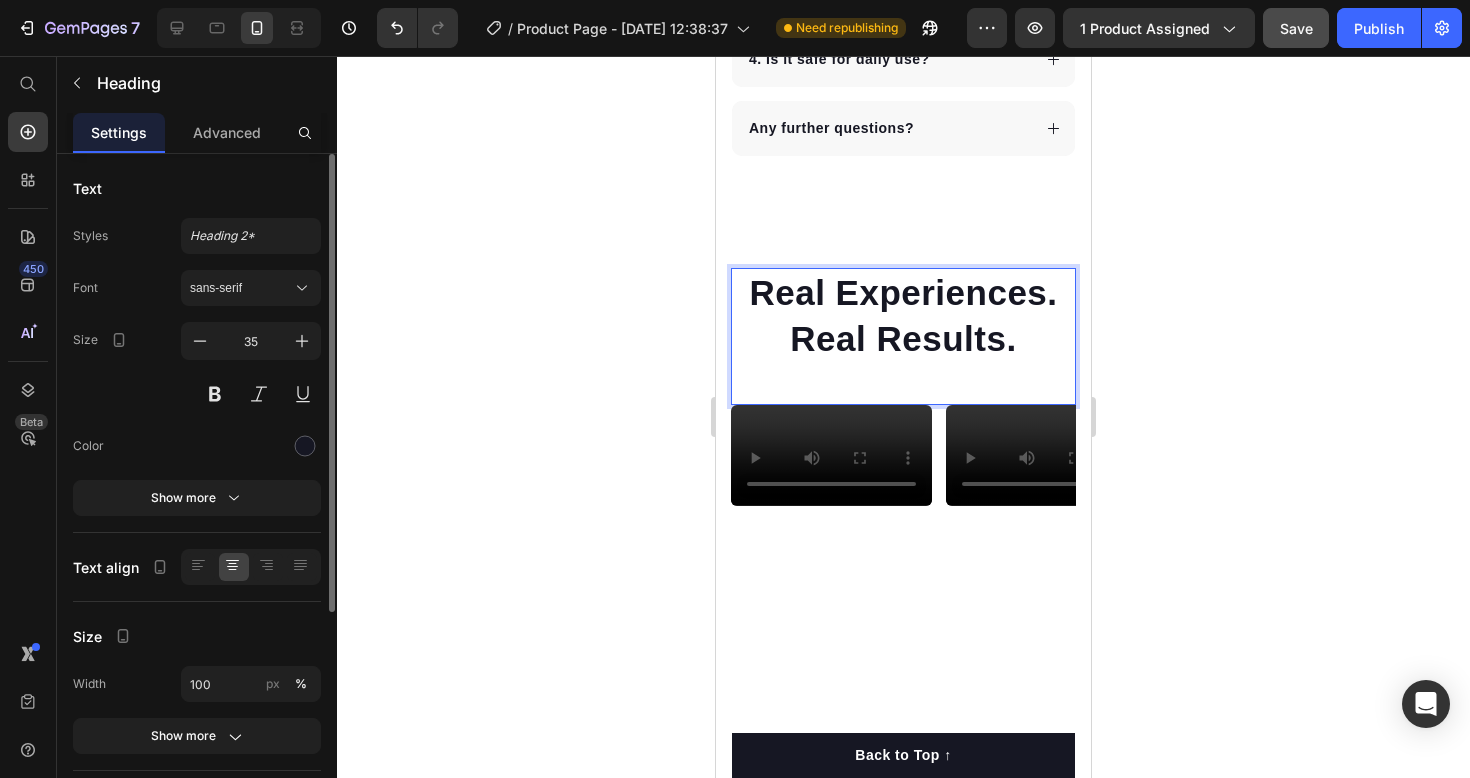 click on "Real Experiences. Real Results." at bounding box center (903, 315) 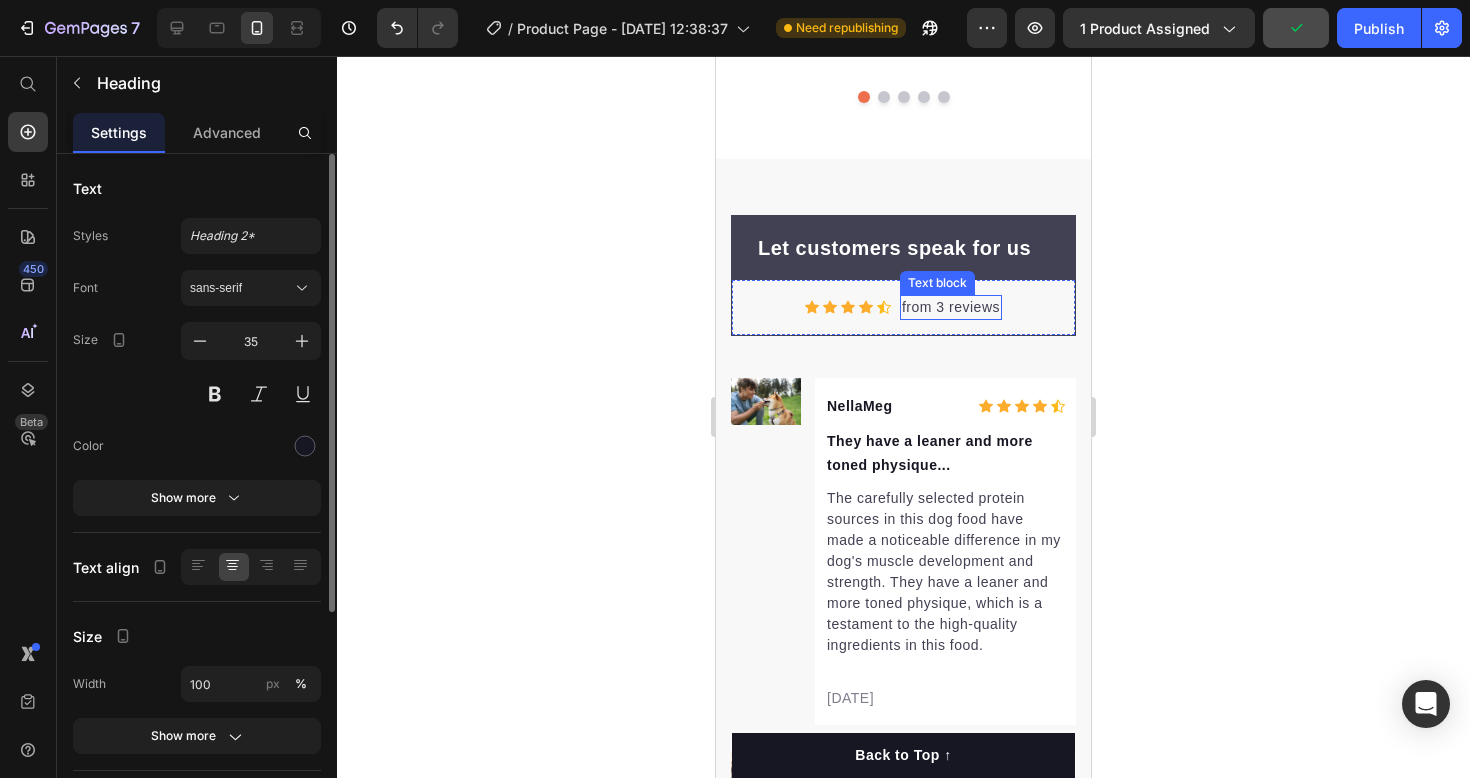 scroll, scrollTop: 9923, scrollLeft: 0, axis: vertical 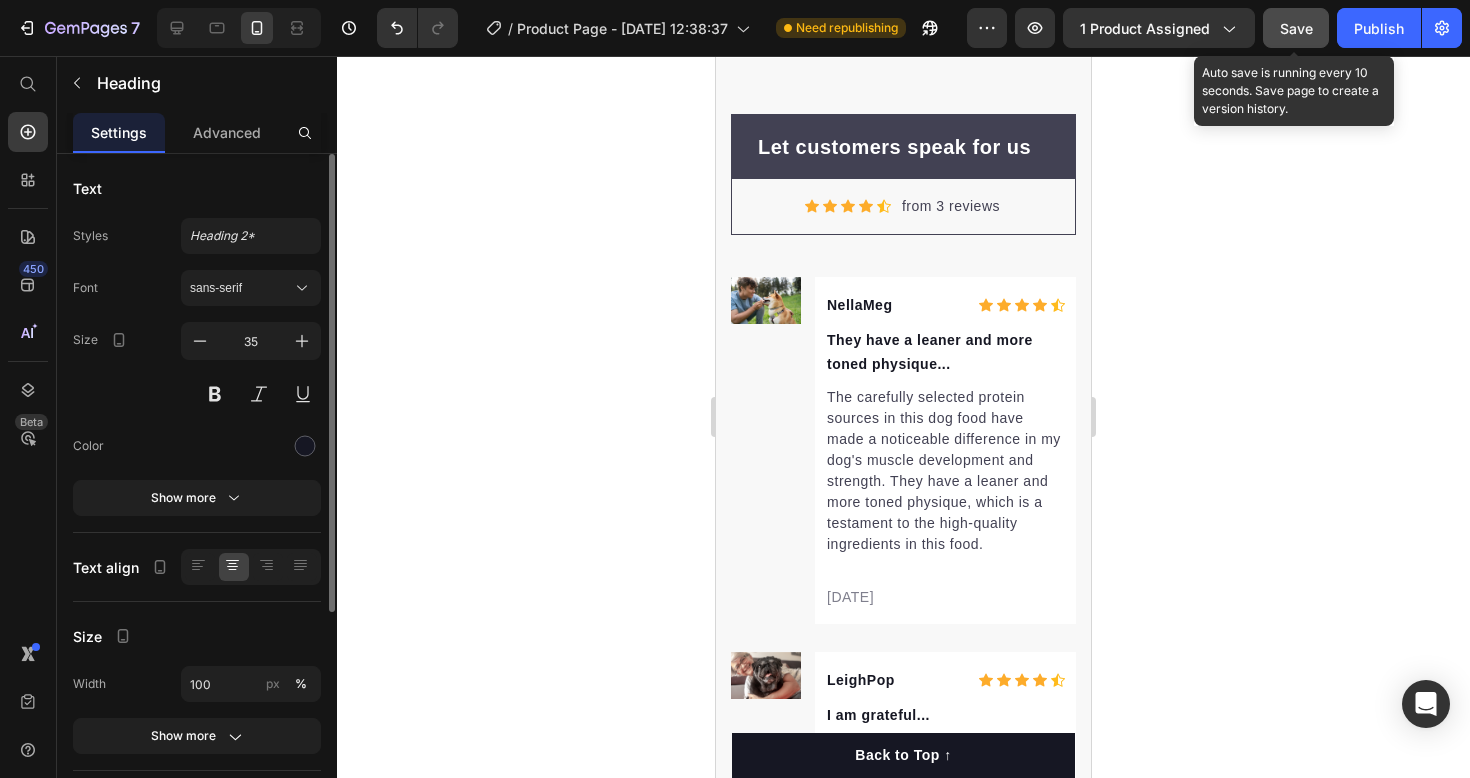 click on "Save" at bounding box center (1296, 28) 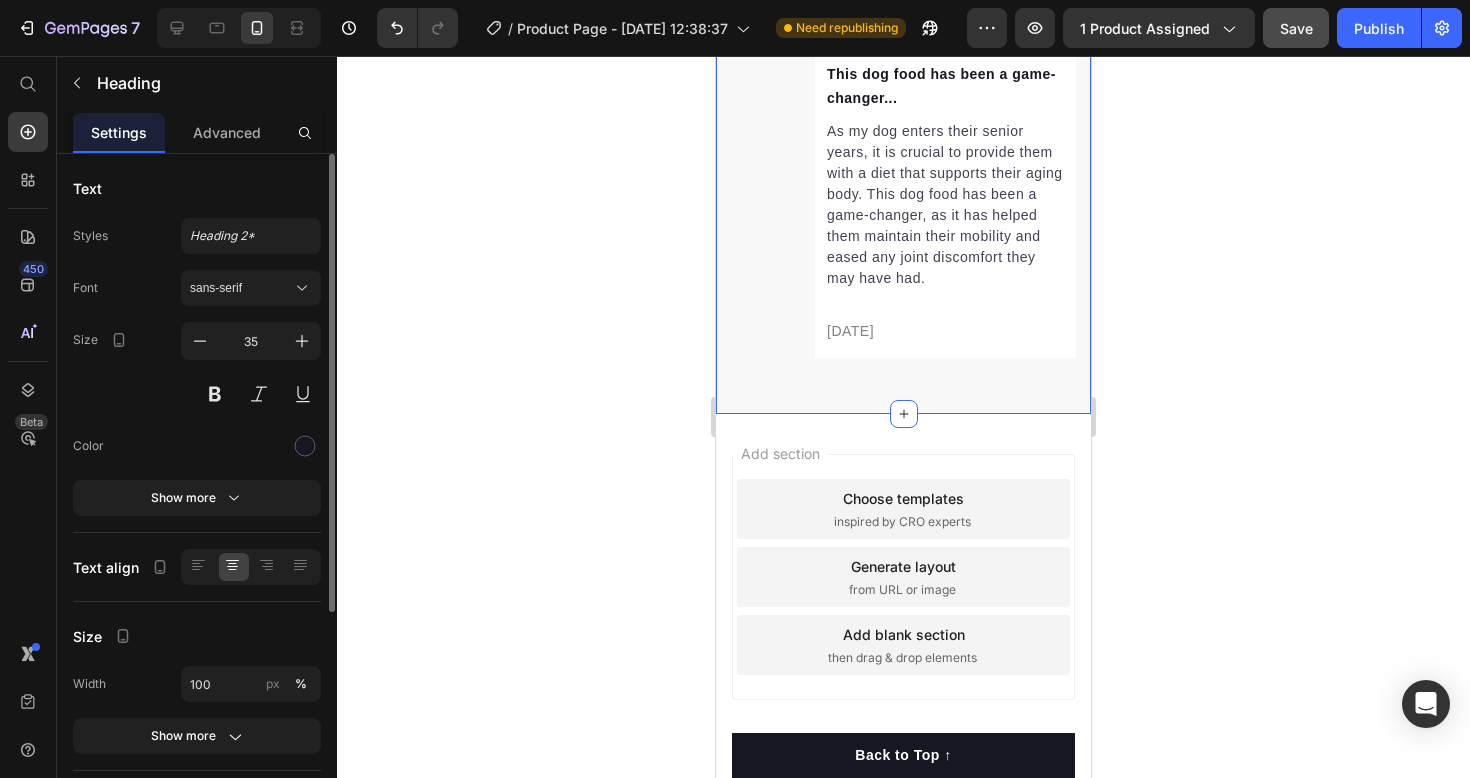 scroll, scrollTop: 10911, scrollLeft: 0, axis: vertical 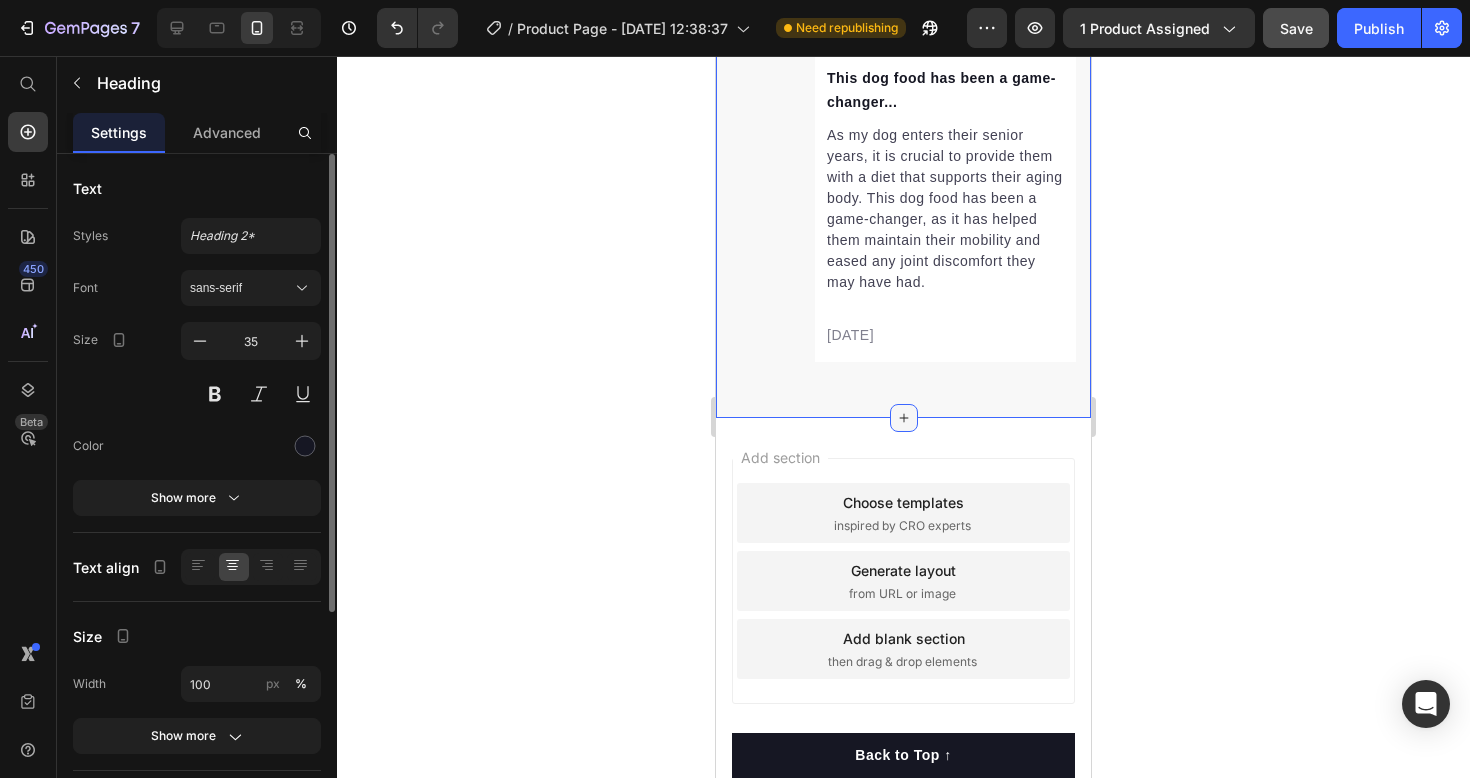 click 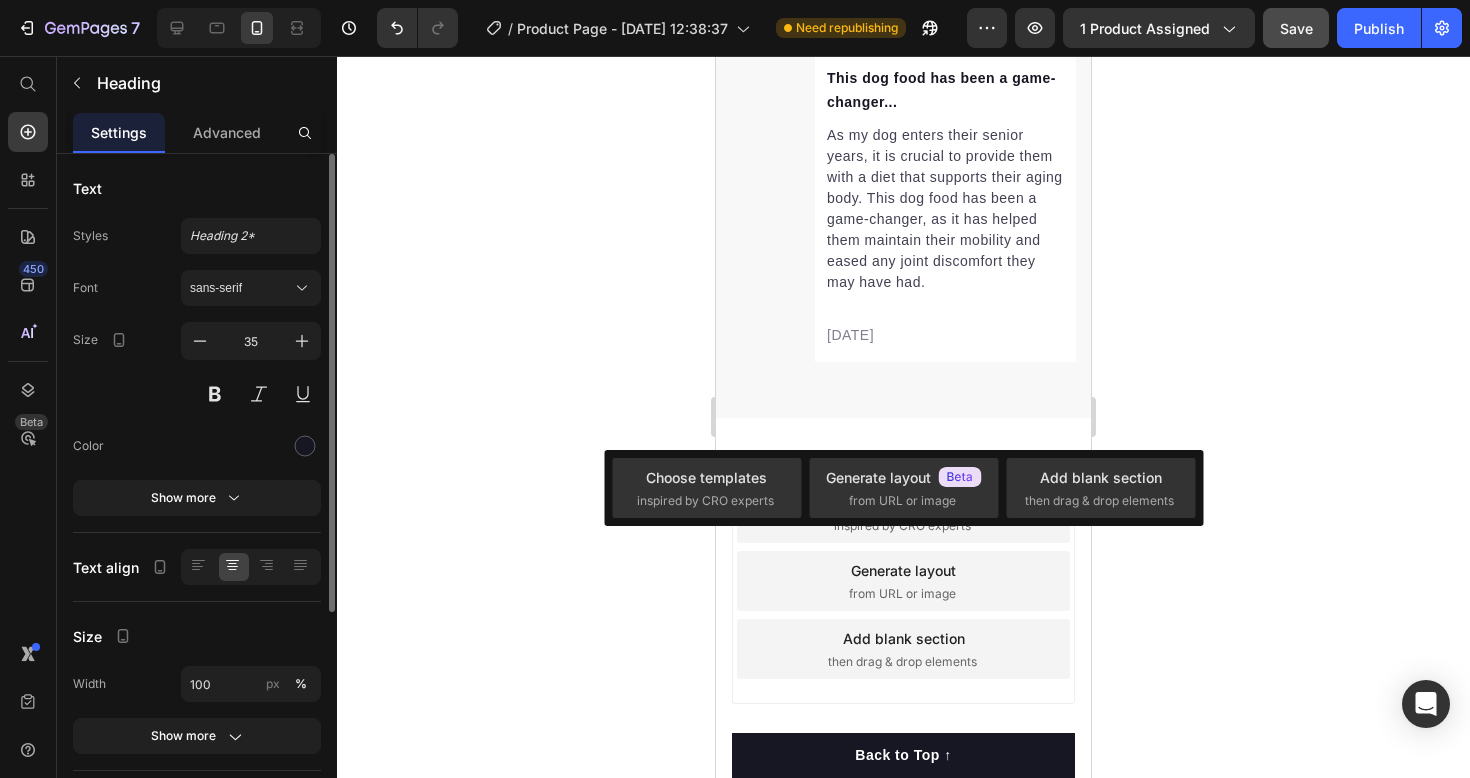 click on "Add section Choose templates inspired by CRO experts Generate layout from URL or image Add blank section then drag & drop elements" at bounding box center [903, 609] 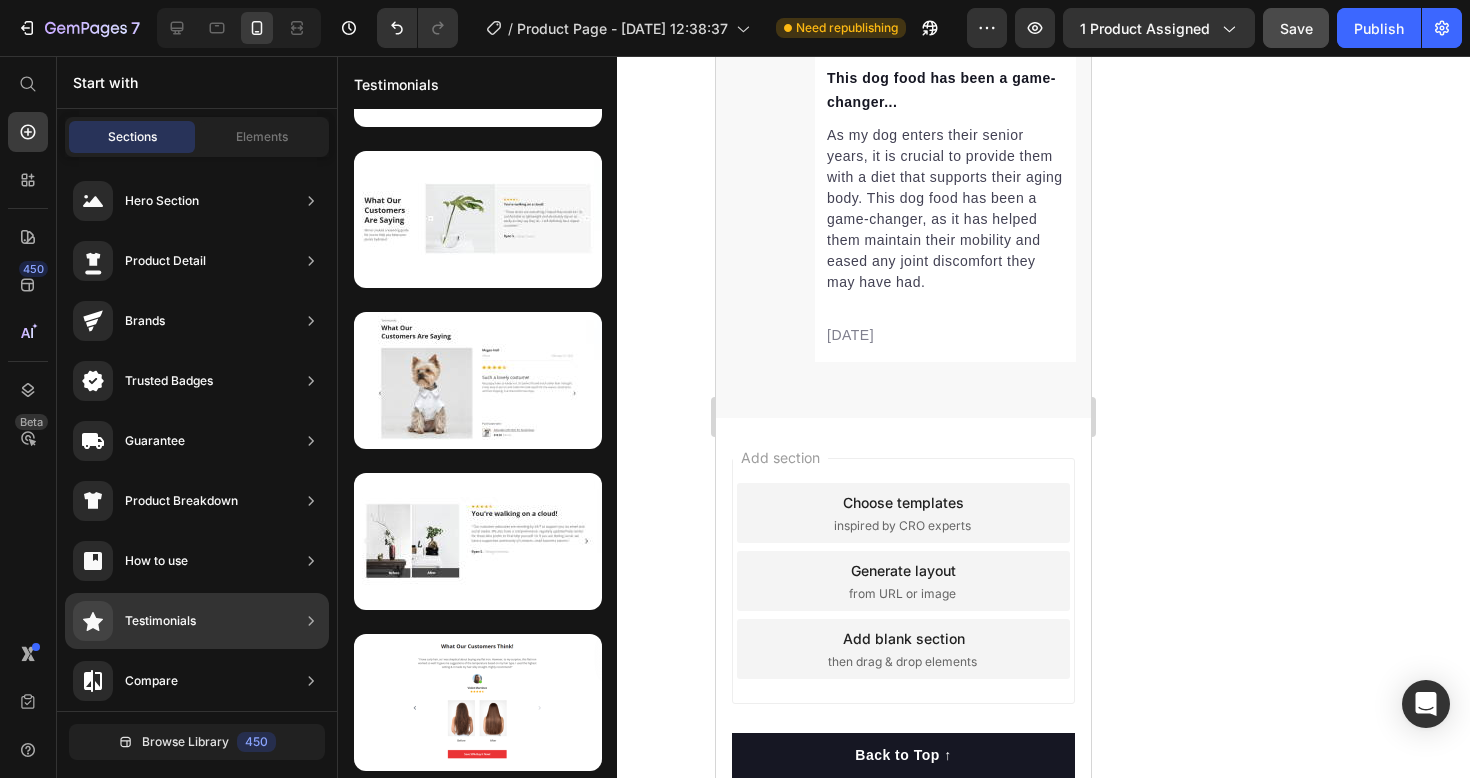 scroll, scrollTop: 0, scrollLeft: 0, axis: both 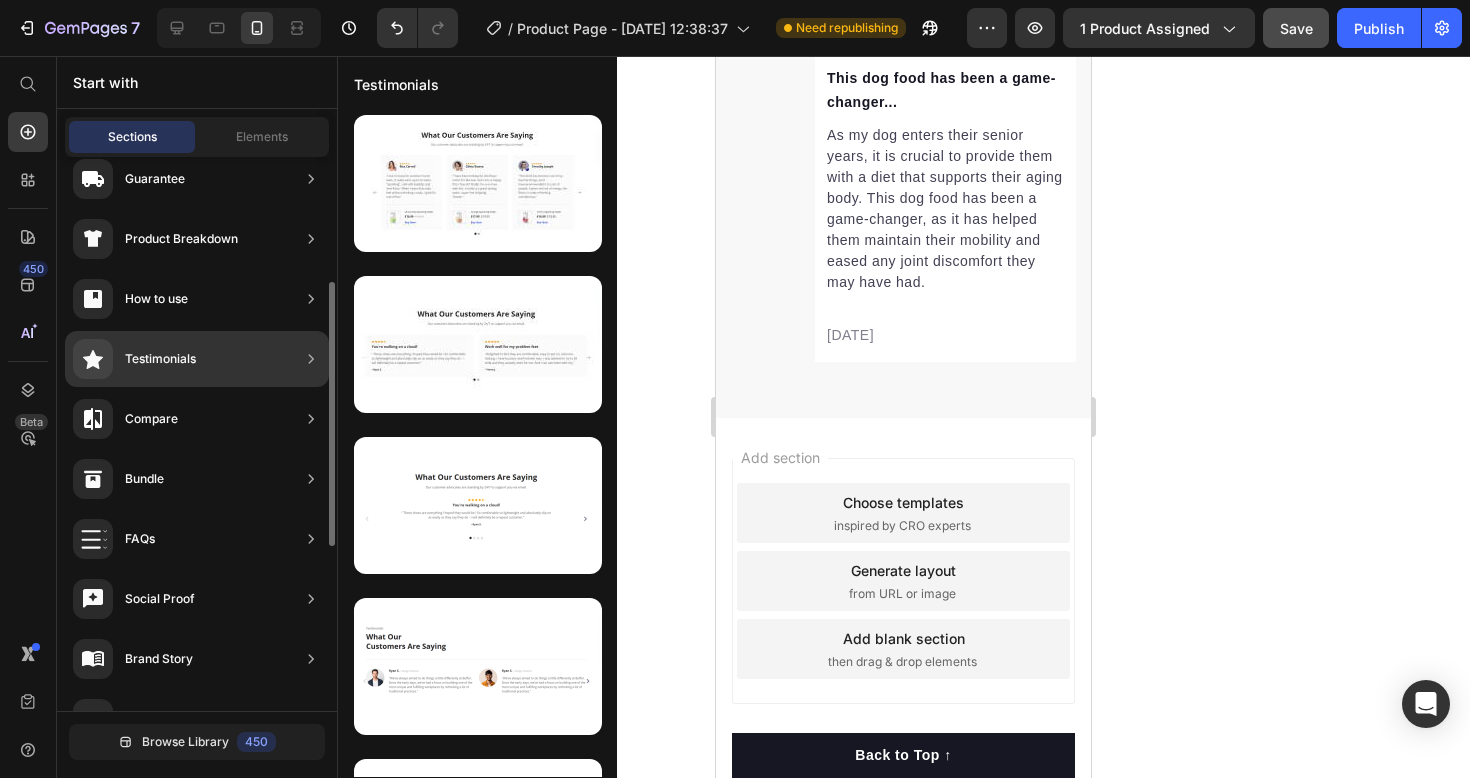 click on "Testimonials" at bounding box center [134, 359] 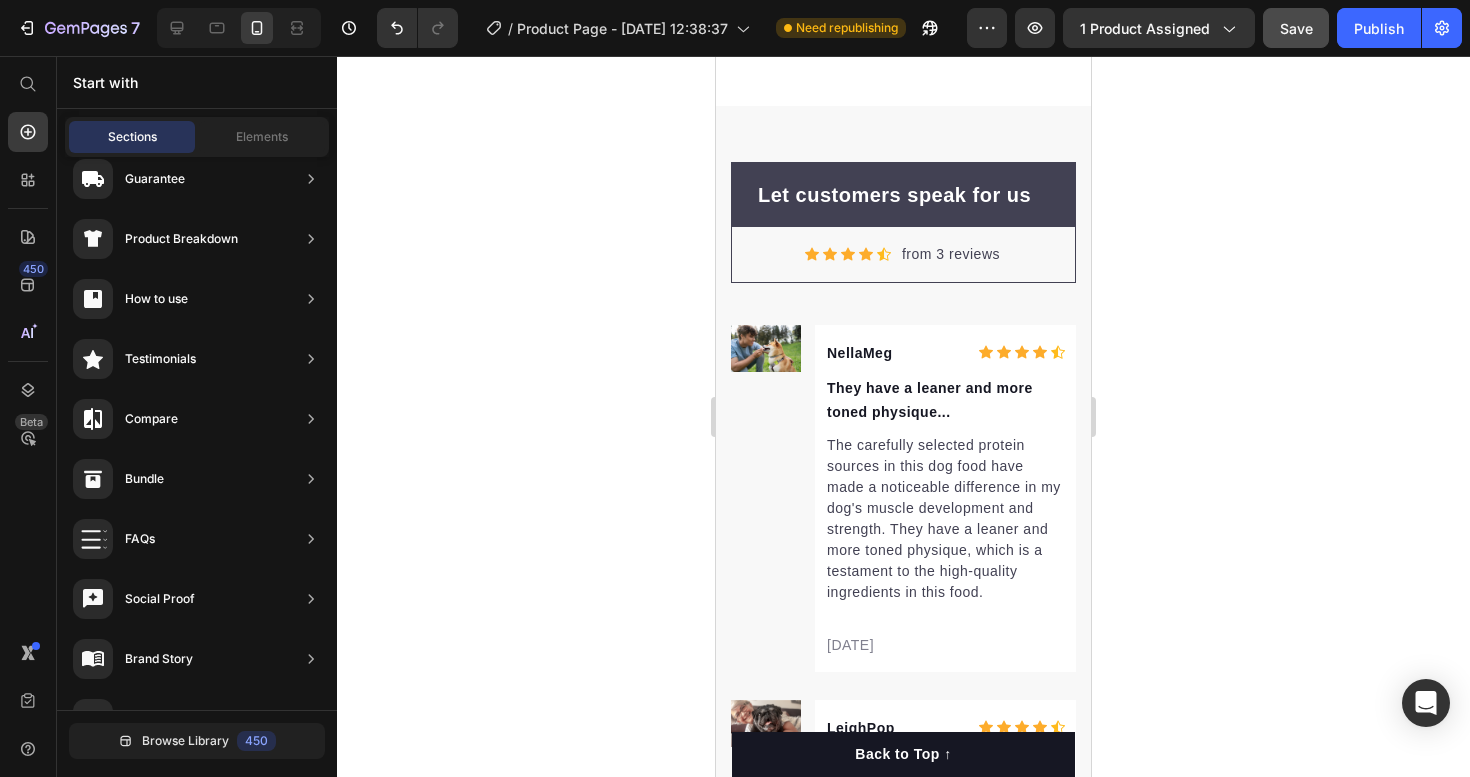 scroll, scrollTop: 9663, scrollLeft: 0, axis: vertical 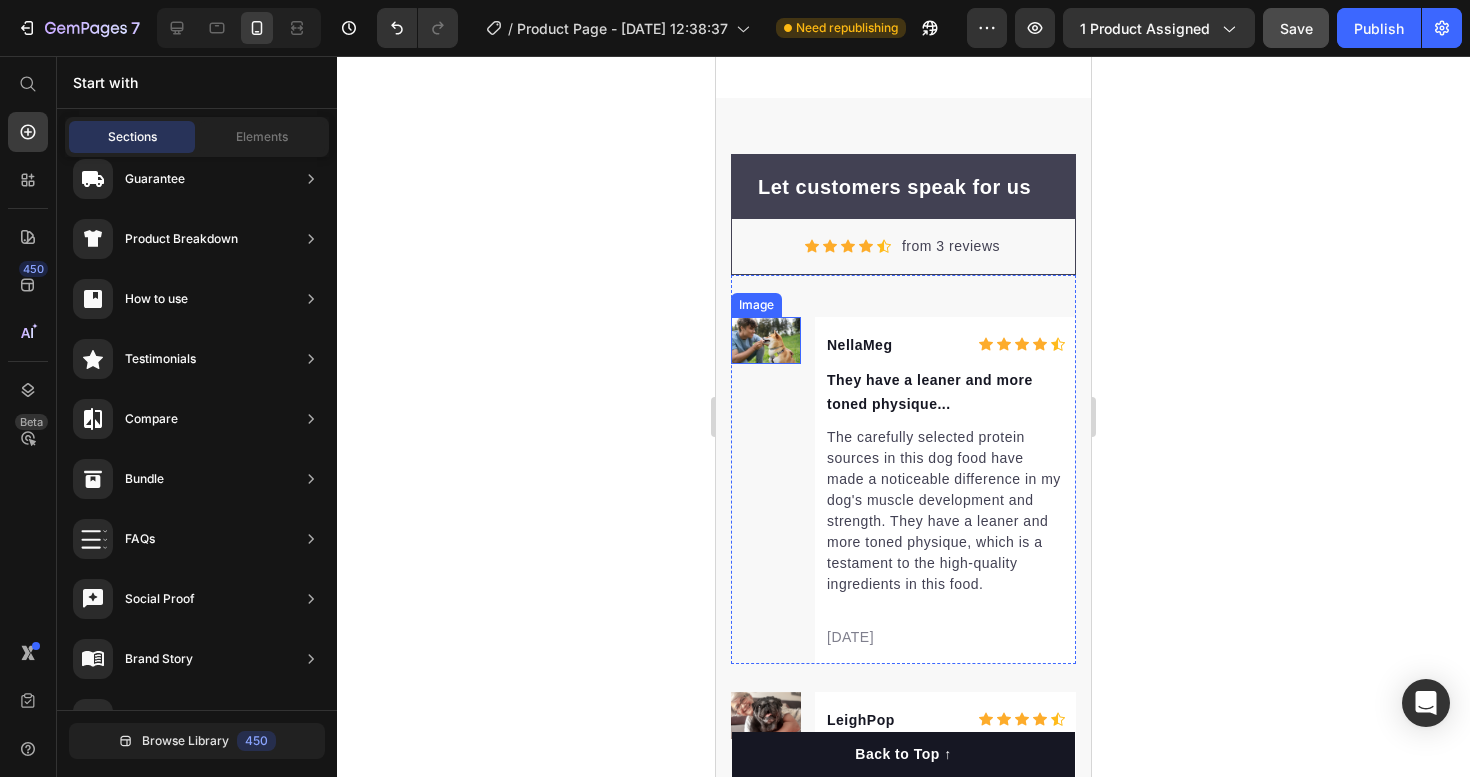 click at bounding box center (766, 340) 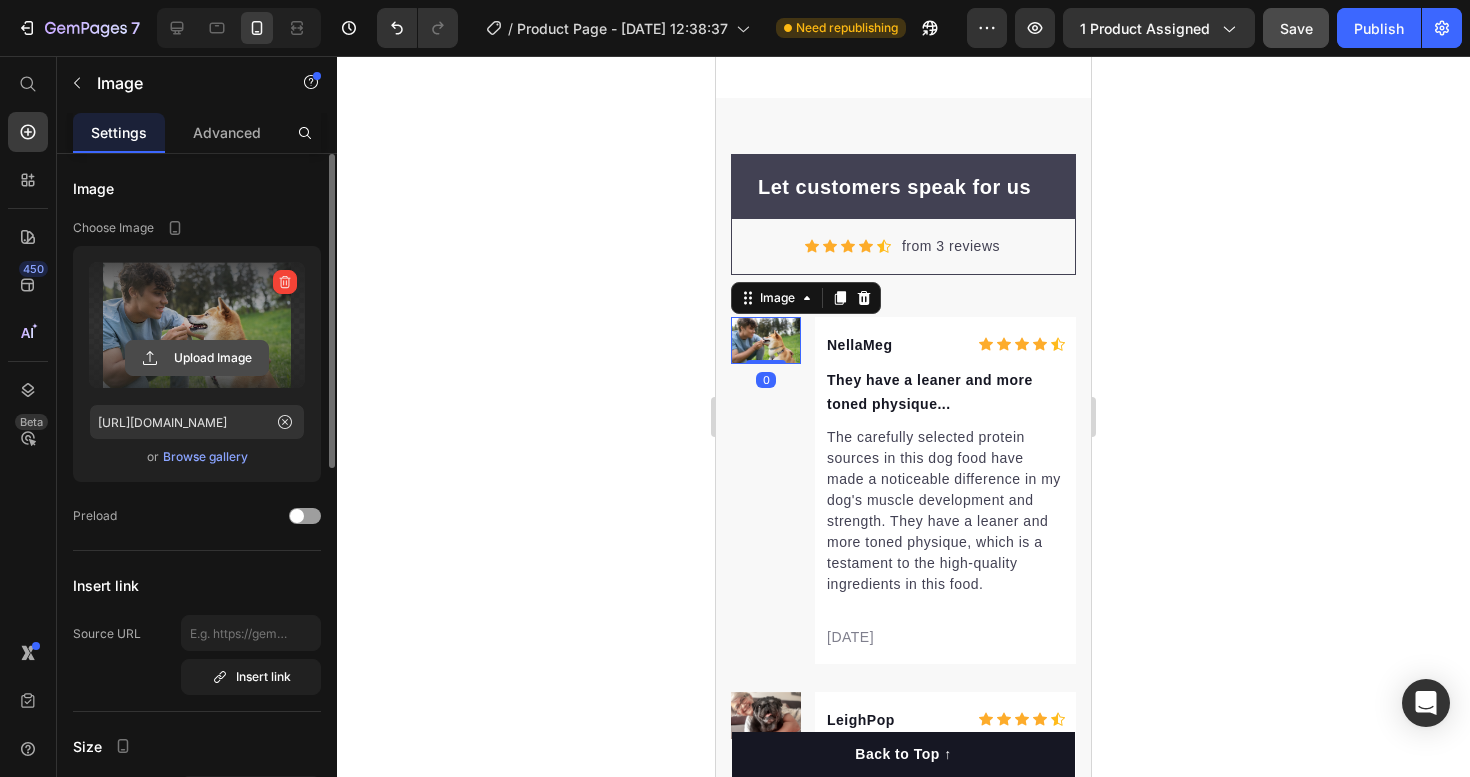 click 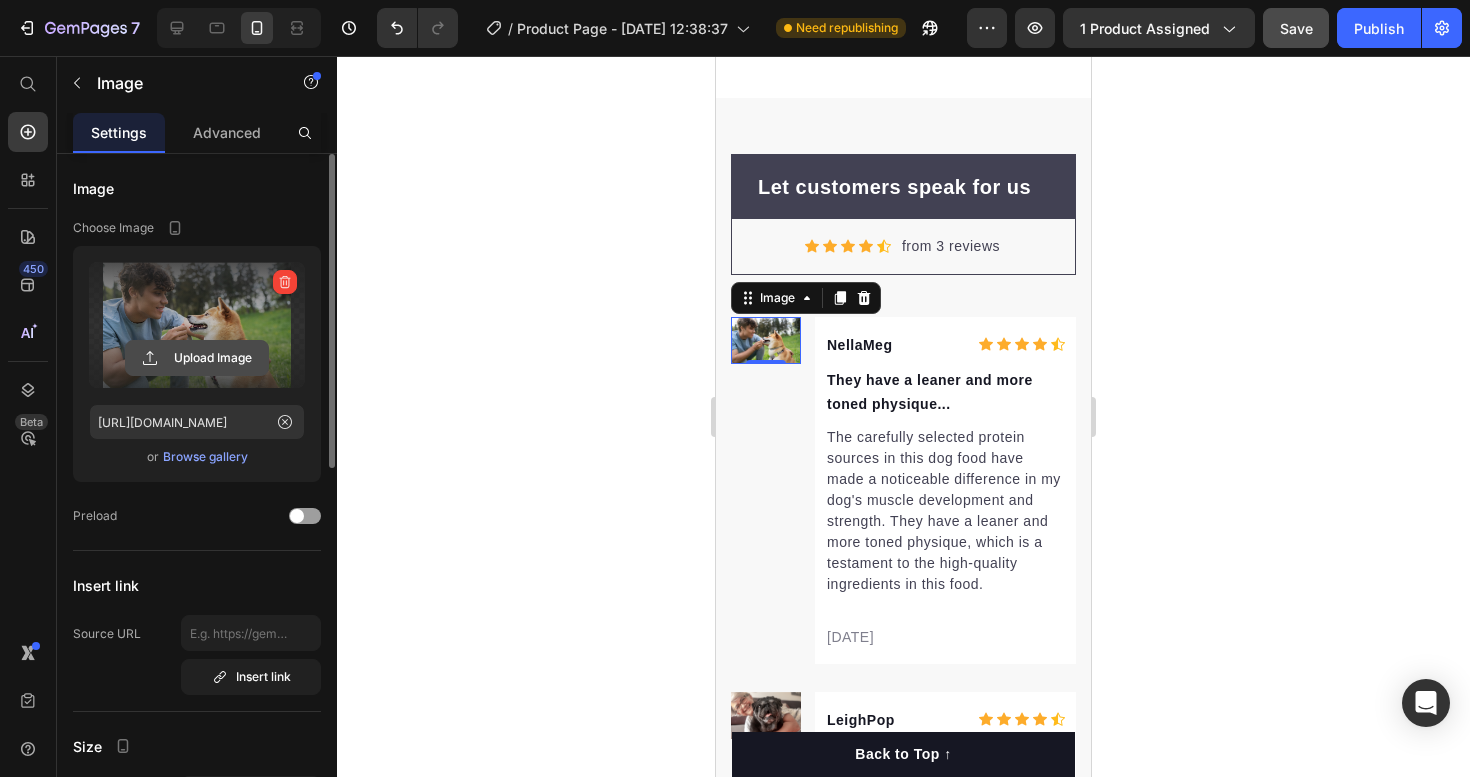 type on "C:\fakepath\A49d7e3c1667c4271ad6761e6bb55aa42b.jpg_.avif" 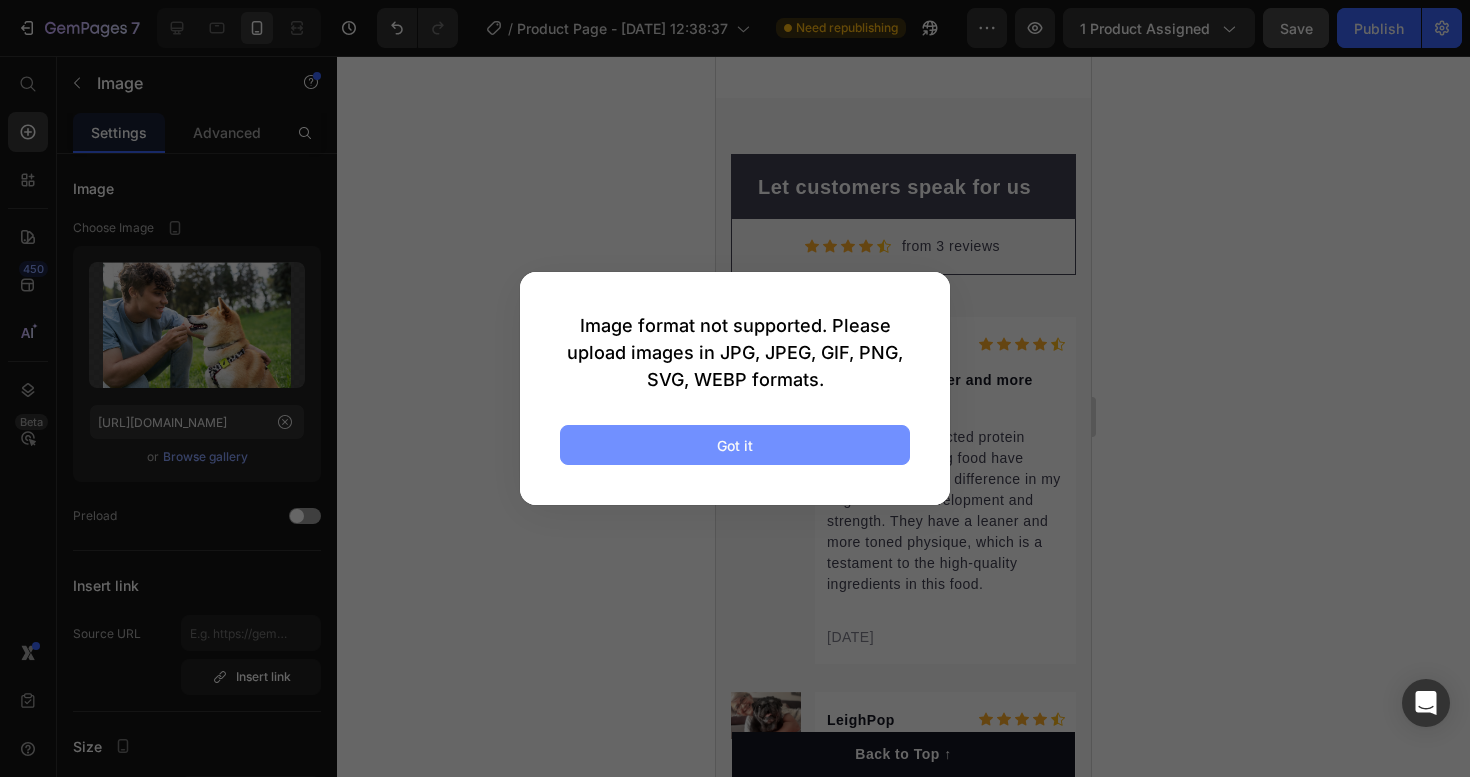 click on "Got it" at bounding box center [735, 445] 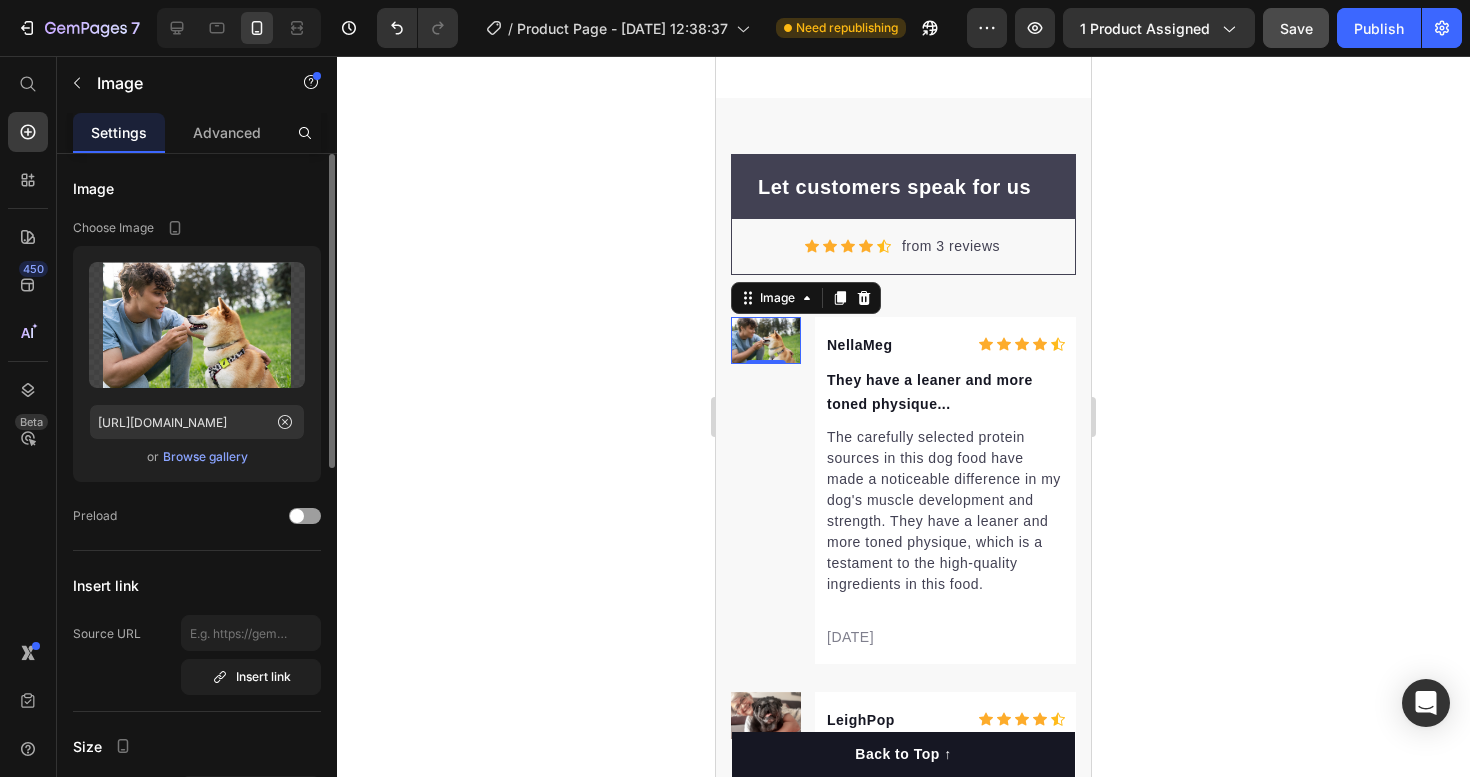 click on "Browse gallery" at bounding box center (205, 457) 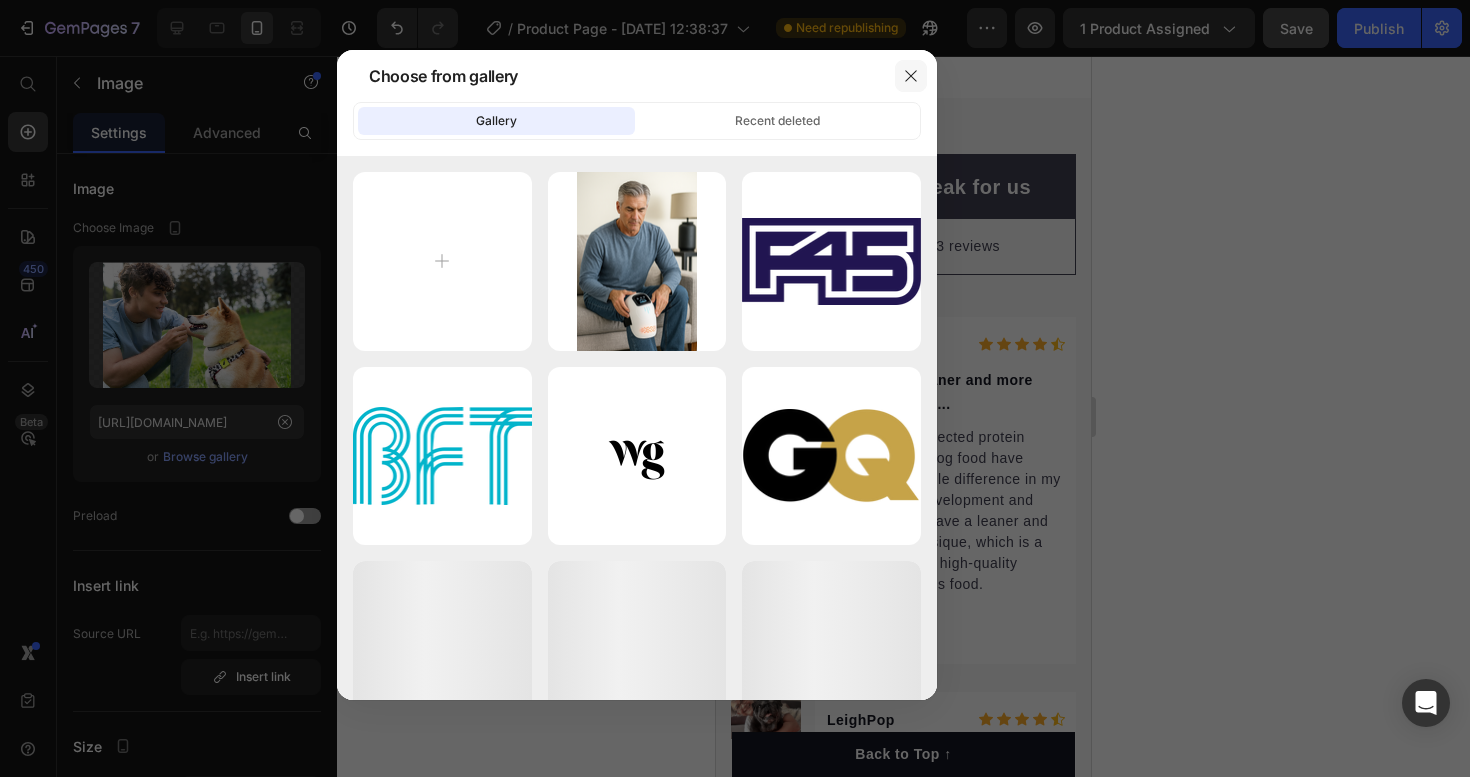 click 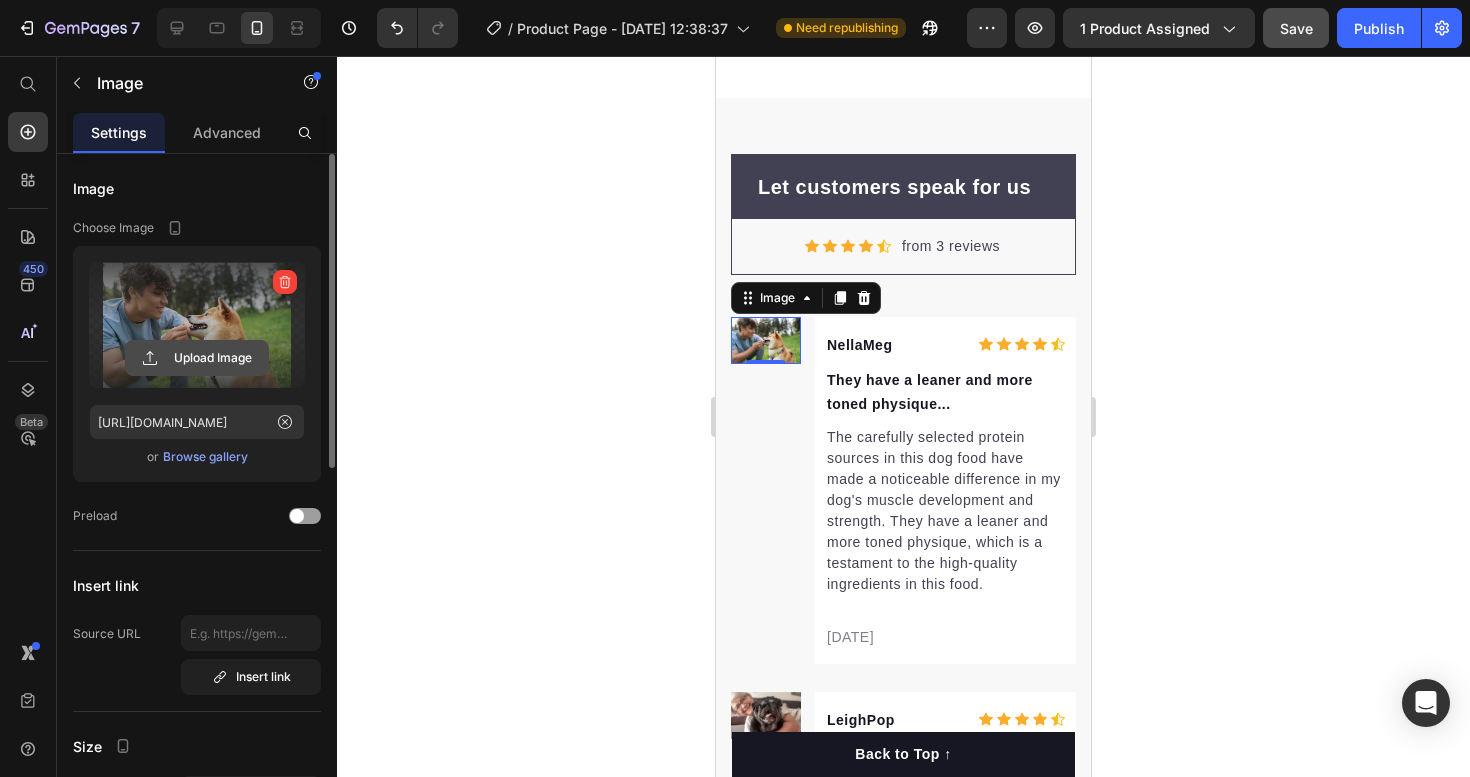 click 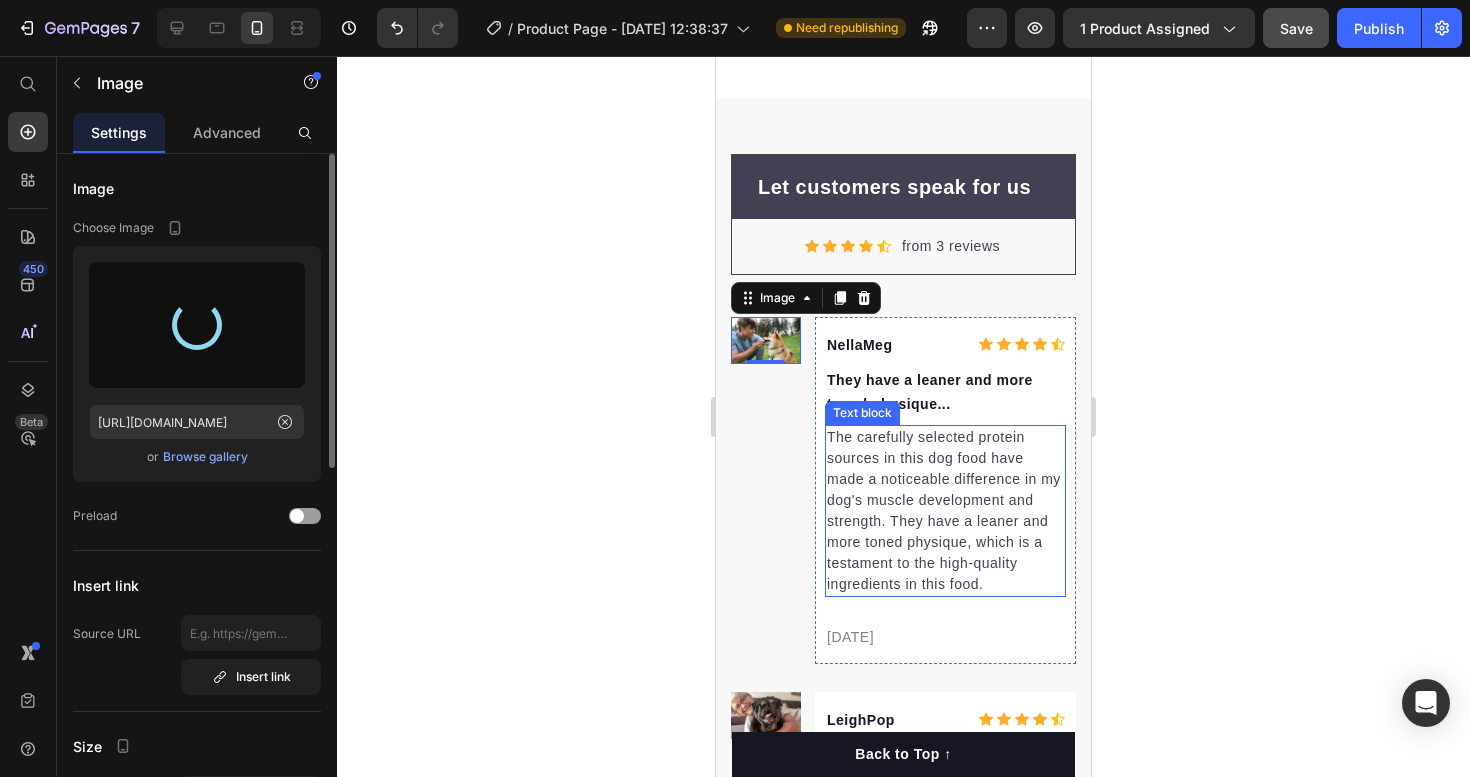 type on "[URL][DOMAIN_NAME]" 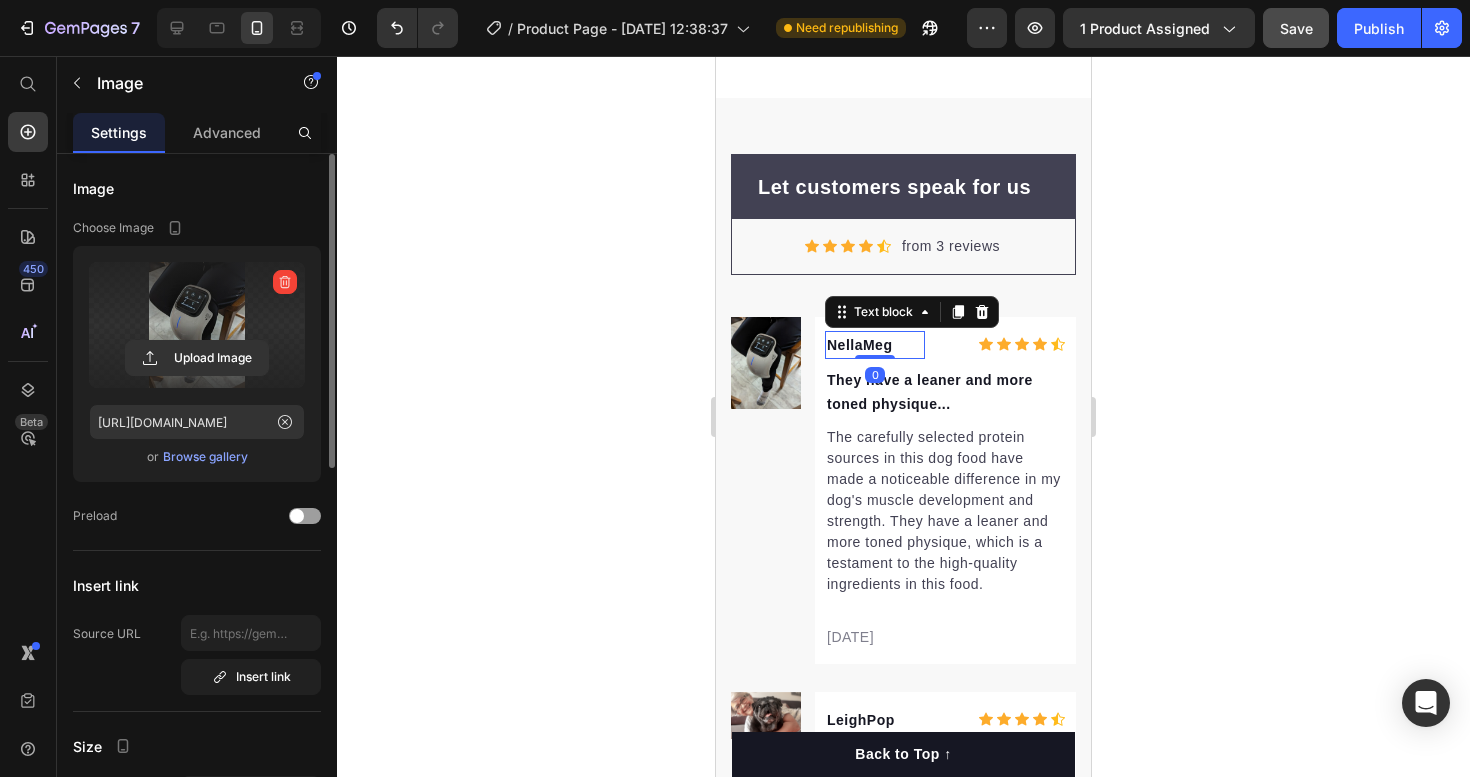 click on "NellaMeg" at bounding box center [875, 345] 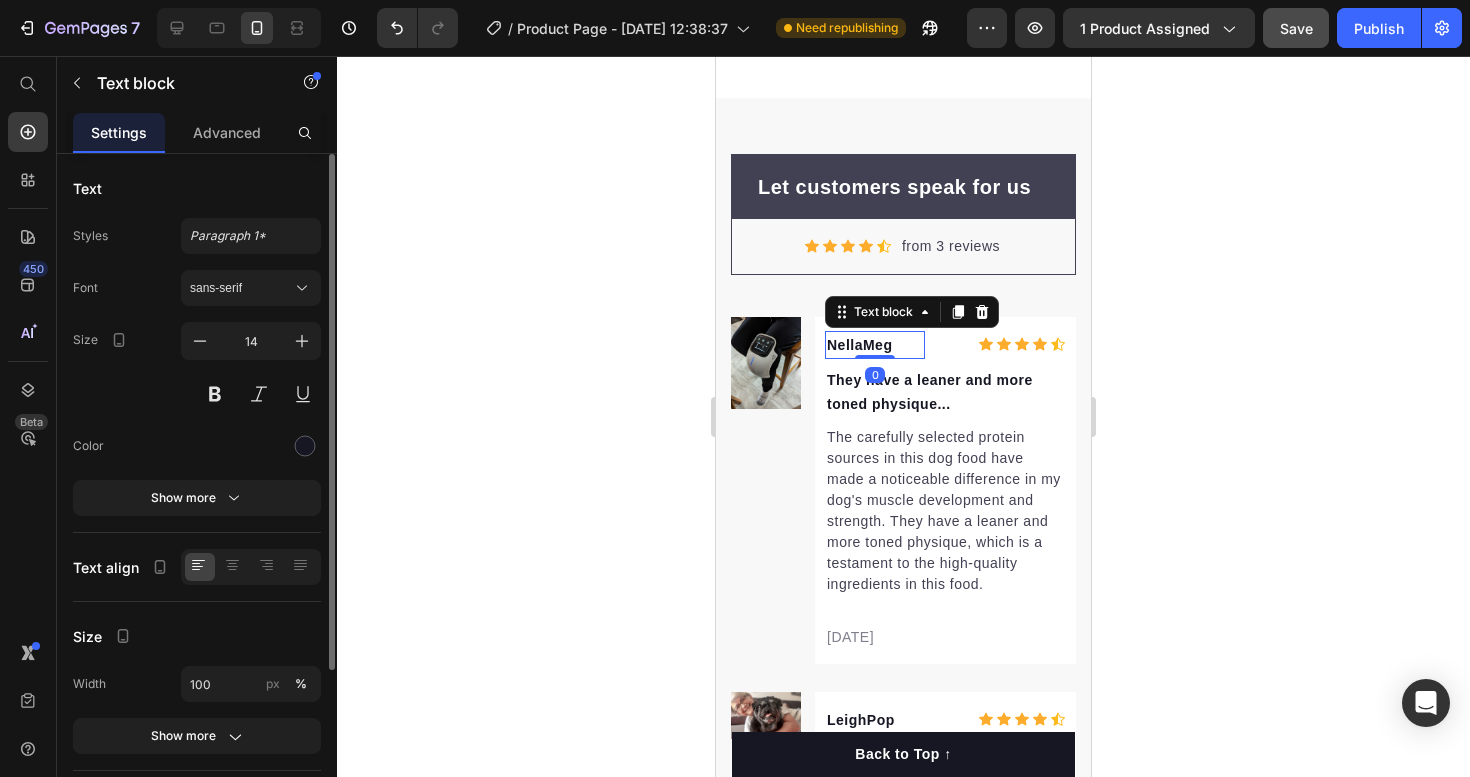 click on "NellaMeg" at bounding box center [875, 345] 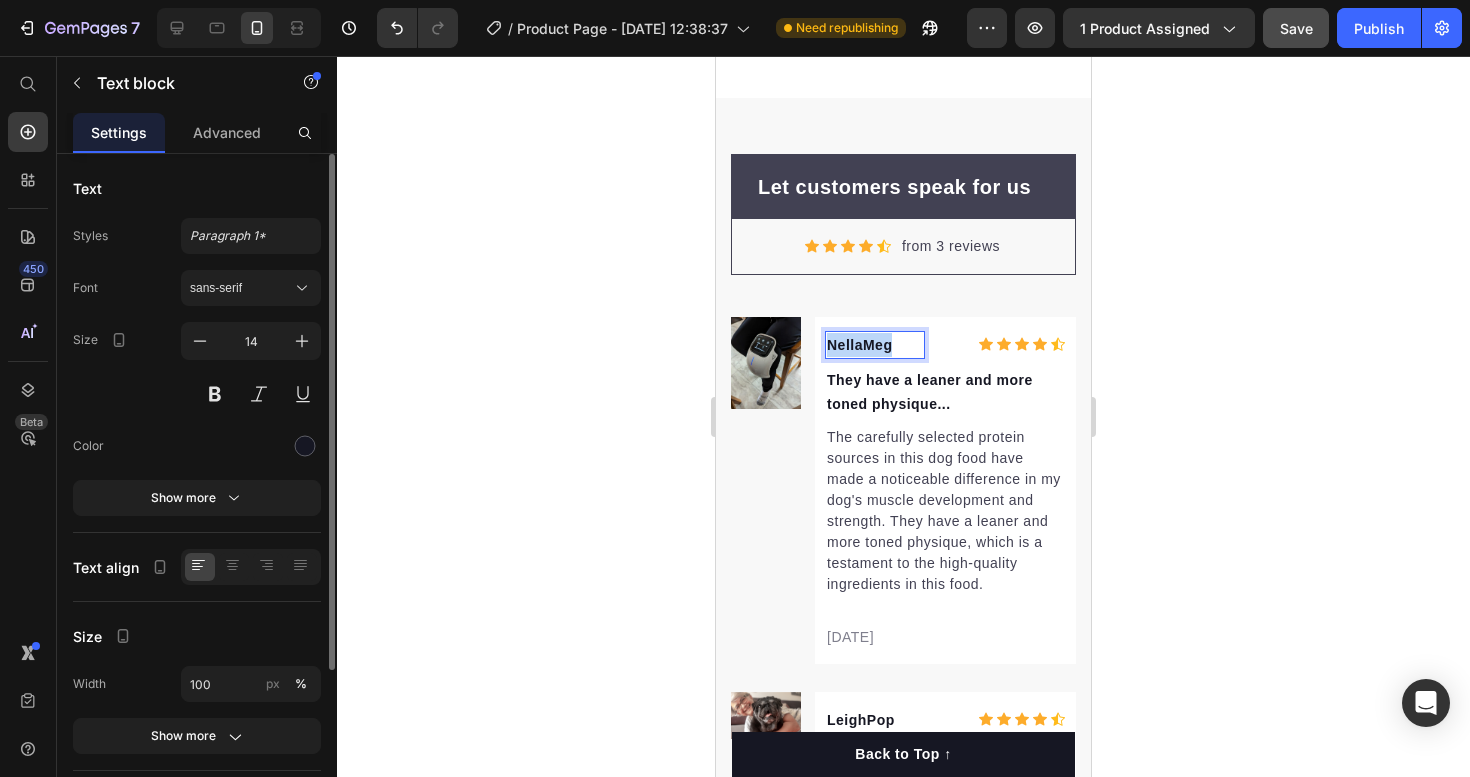 click on "NellaMeg" at bounding box center [875, 345] 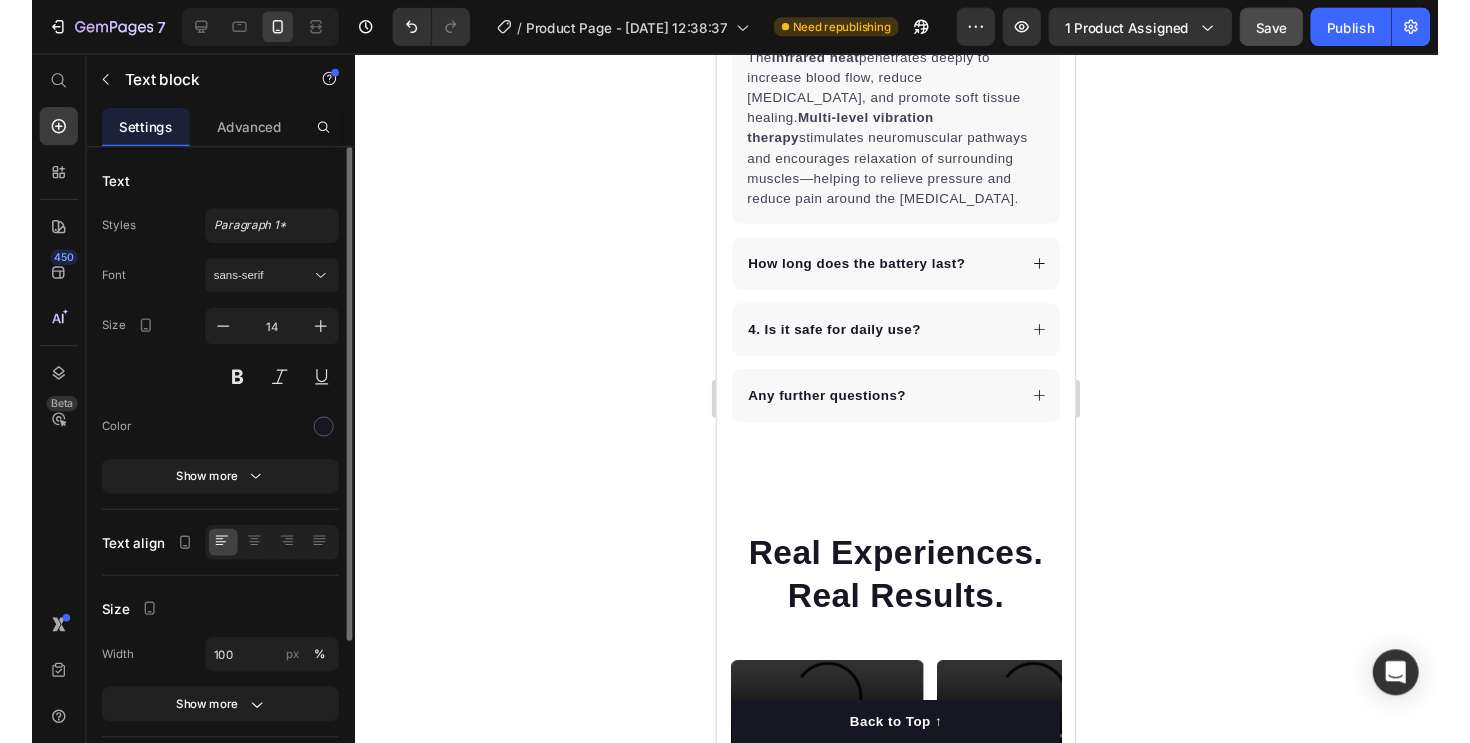 scroll, scrollTop: 8413, scrollLeft: 0, axis: vertical 